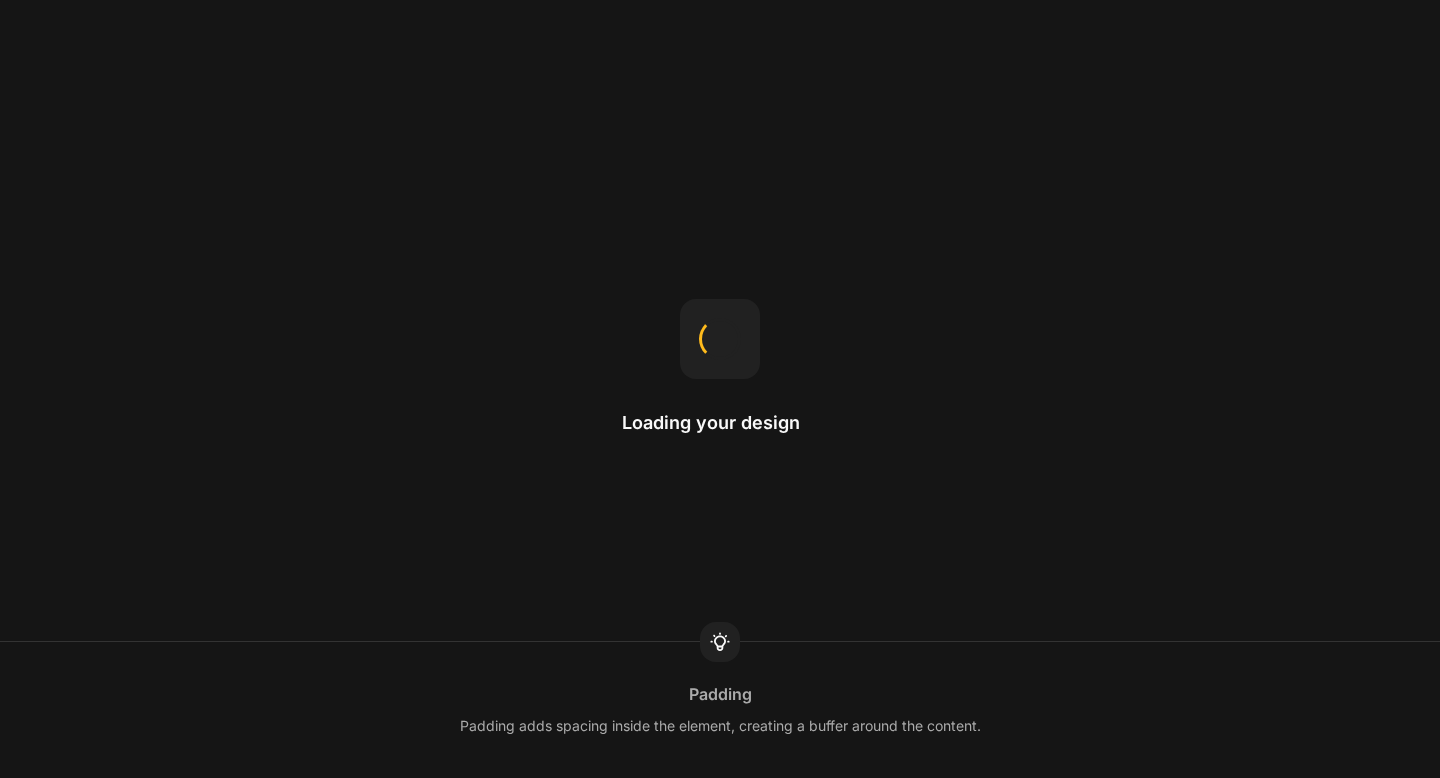 scroll, scrollTop: 0, scrollLeft: 0, axis: both 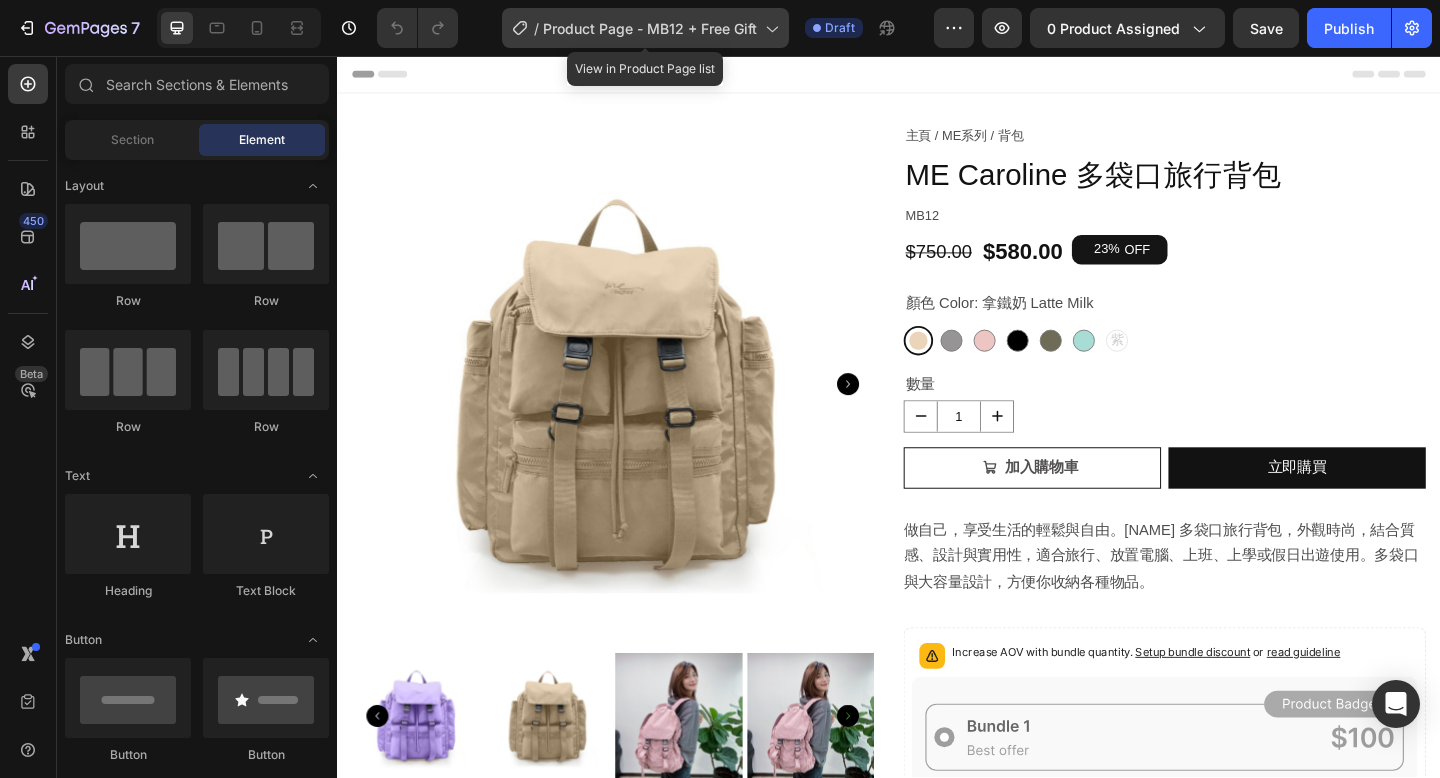 click on "Product Page - MB12 + Free Gift" at bounding box center (650, 28) 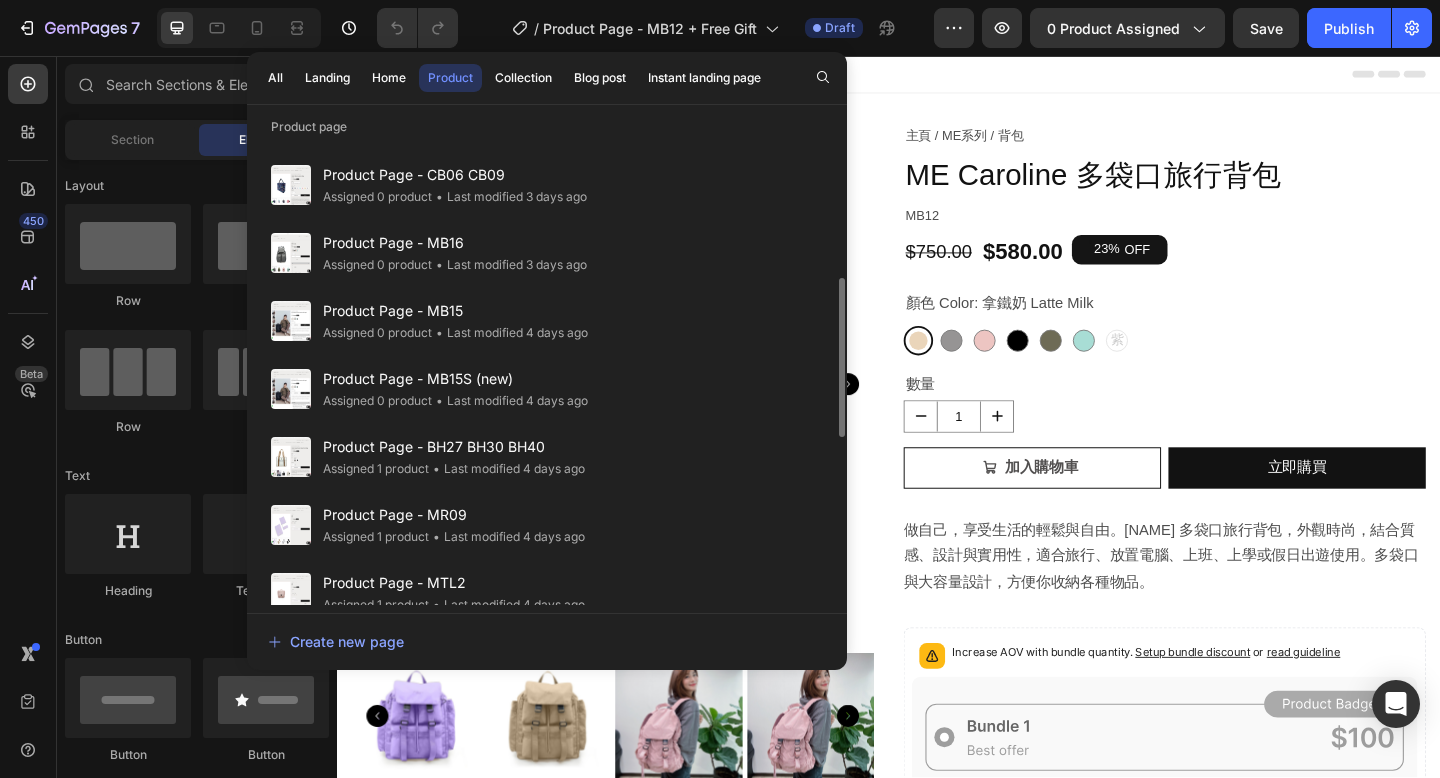 scroll, scrollTop: 359, scrollLeft: 0, axis: vertical 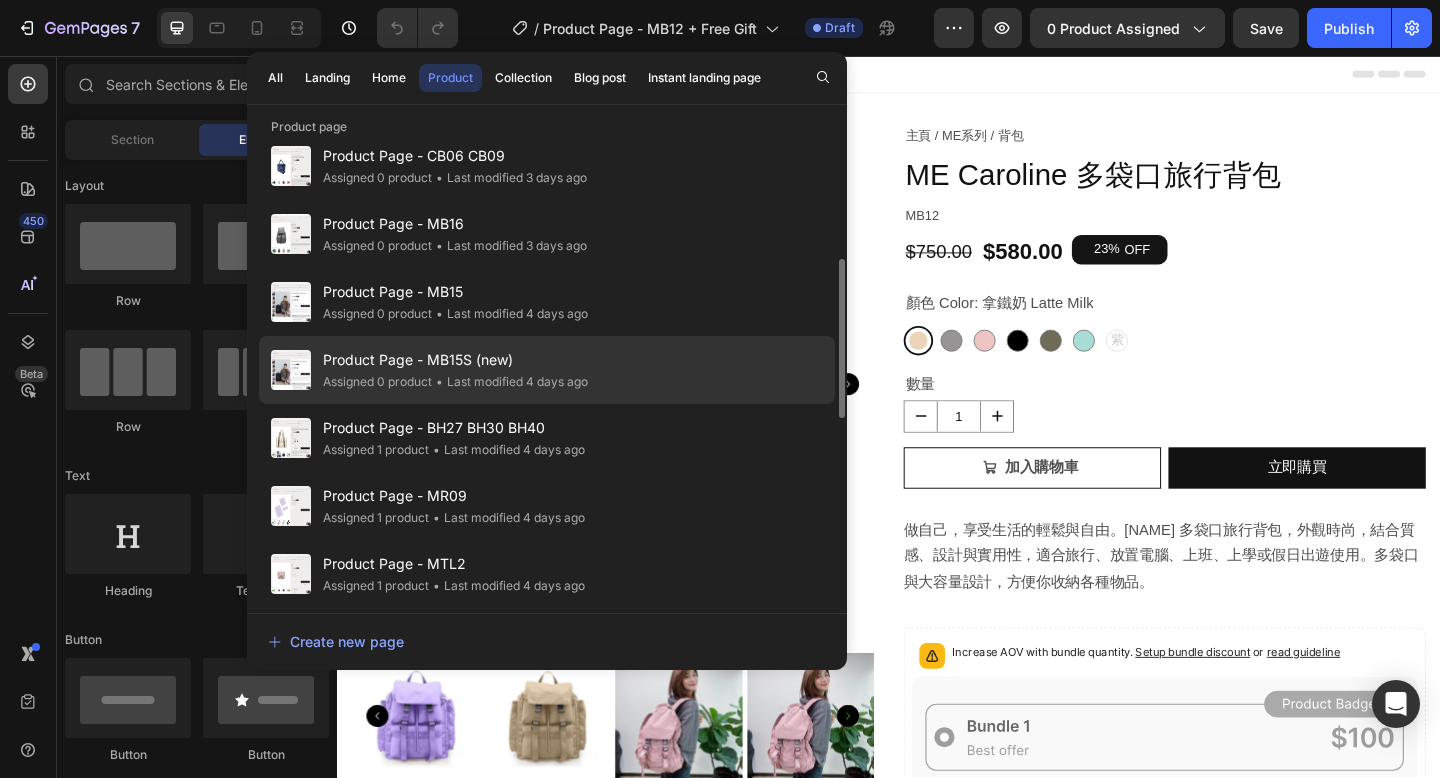 click on "Product Page - MB15S (new) Assigned 0 product • Last modified 4 days ago" 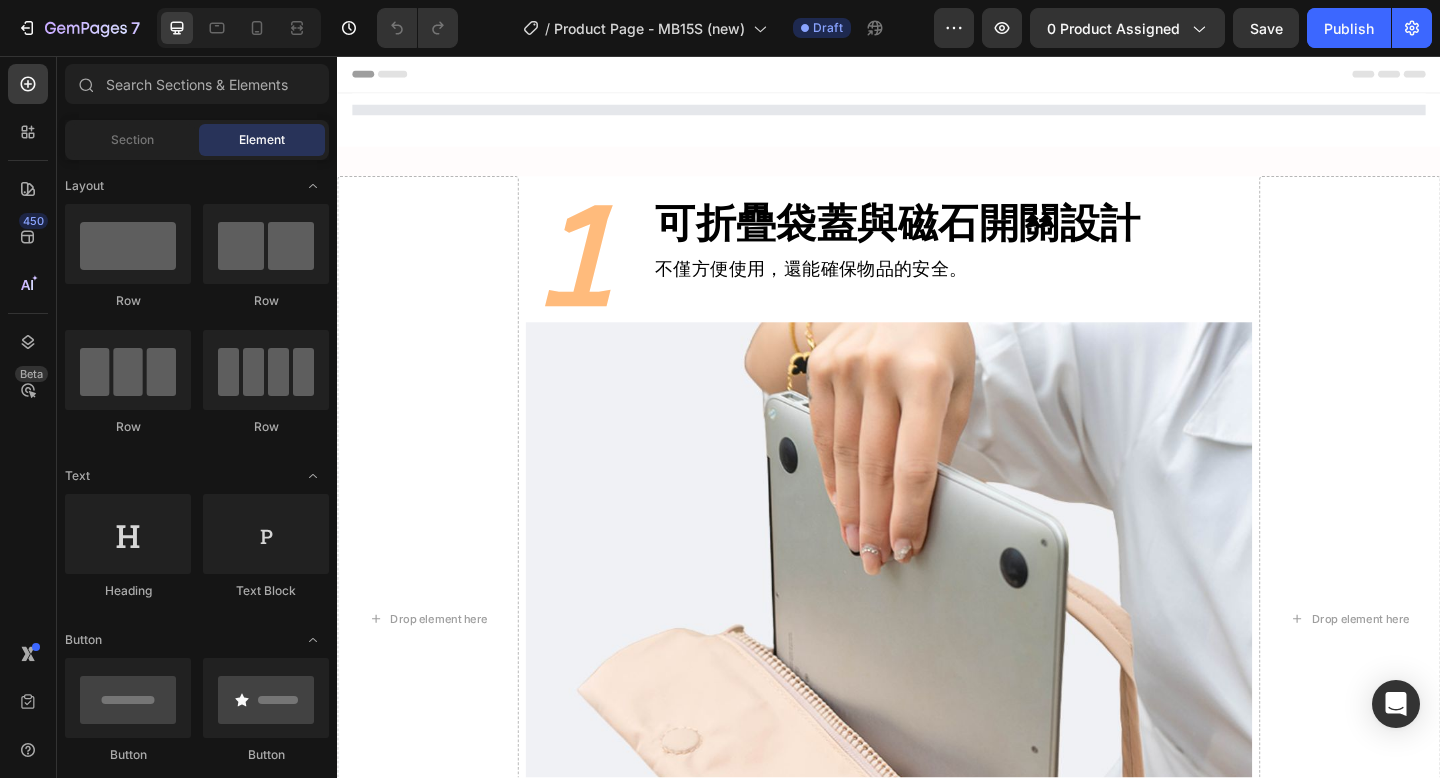 scroll, scrollTop: 0, scrollLeft: 0, axis: both 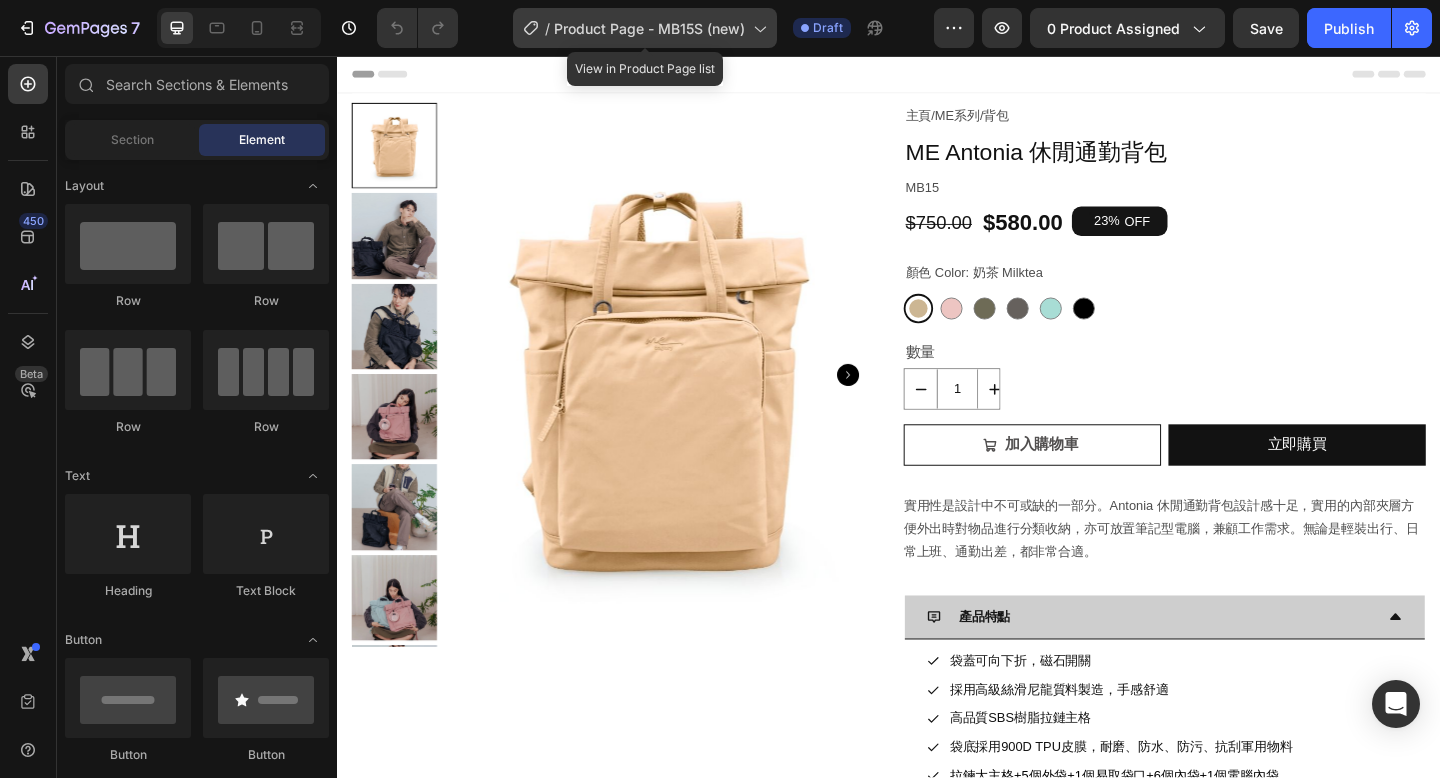 click on "Product Page - MB15S (new)" at bounding box center [649, 28] 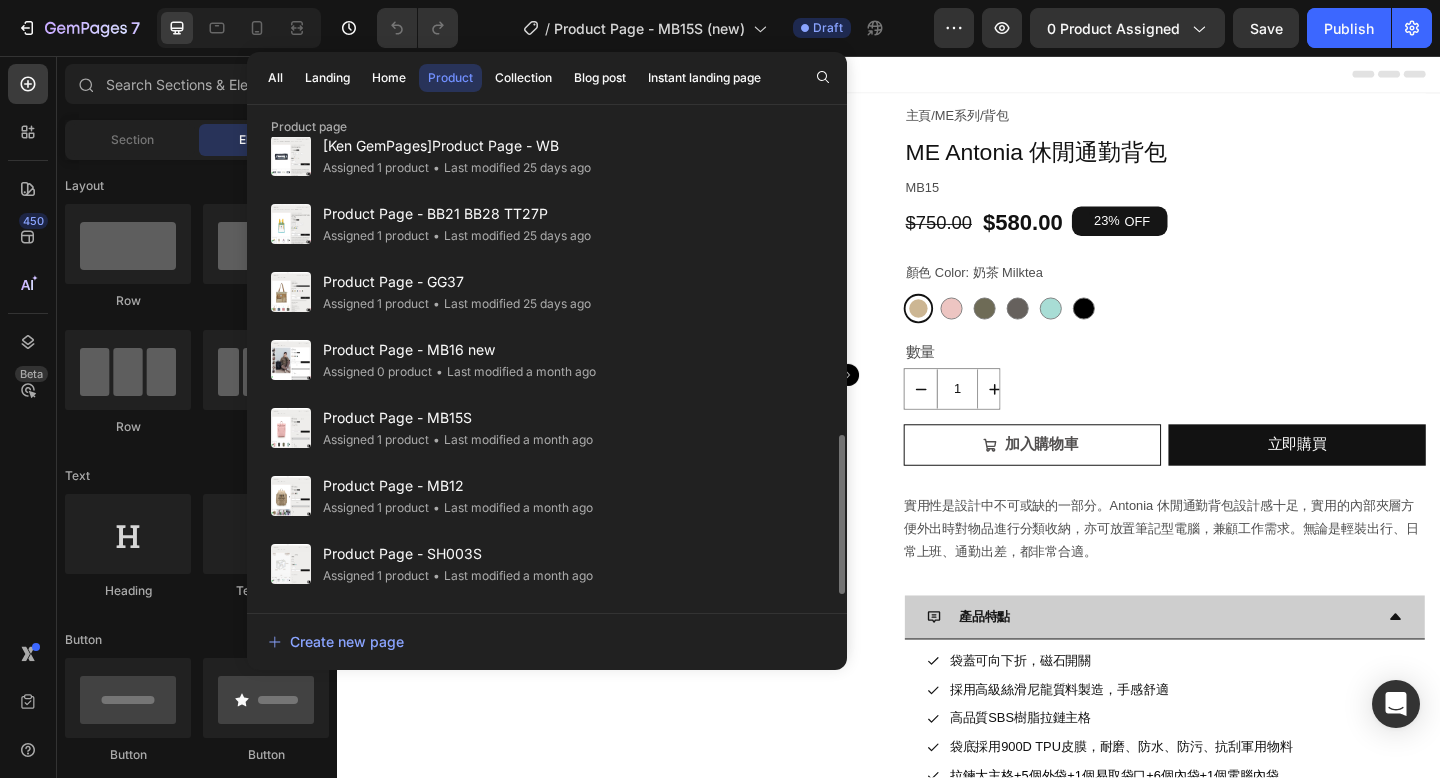 scroll, scrollTop: 853, scrollLeft: 0, axis: vertical 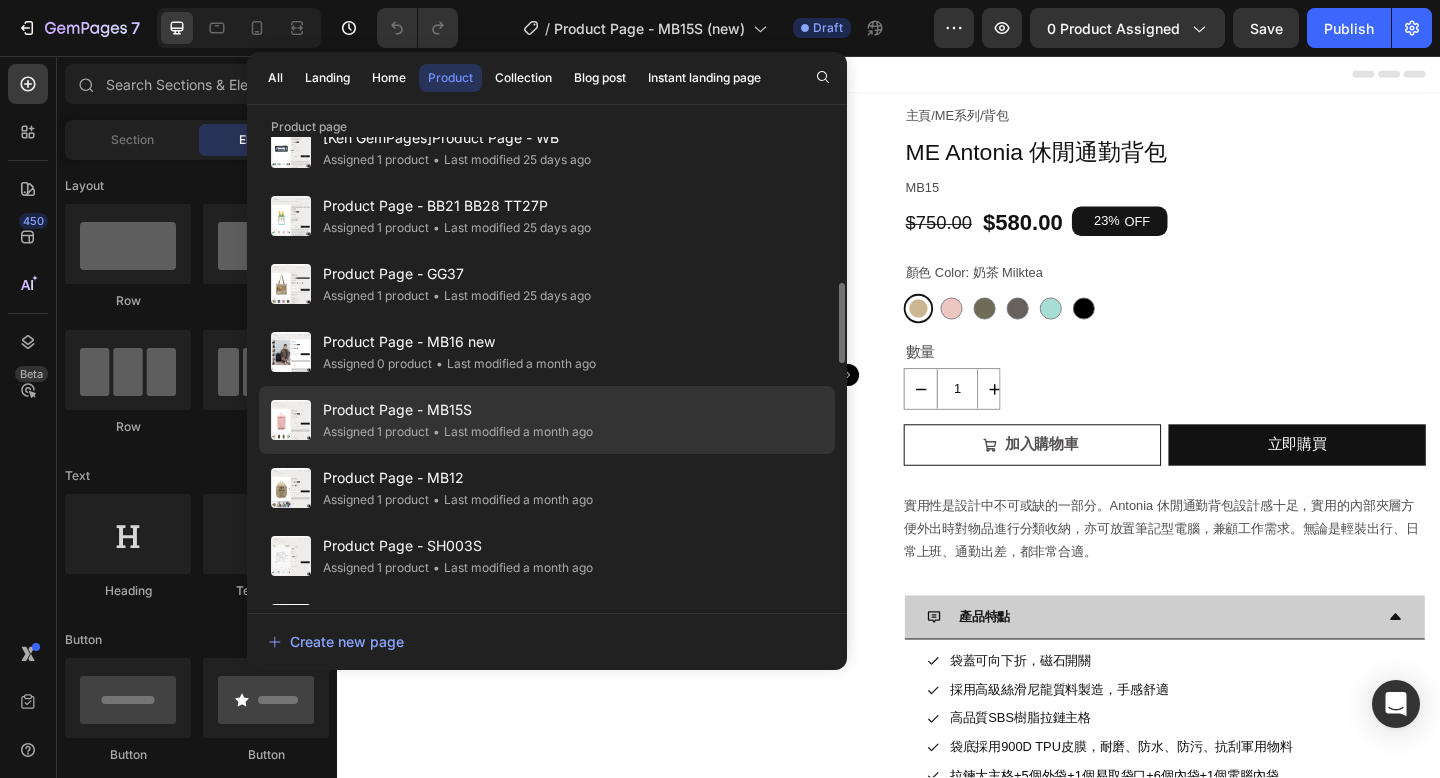 click on "Product Page - MB15S" at bounding box center [458, 410] 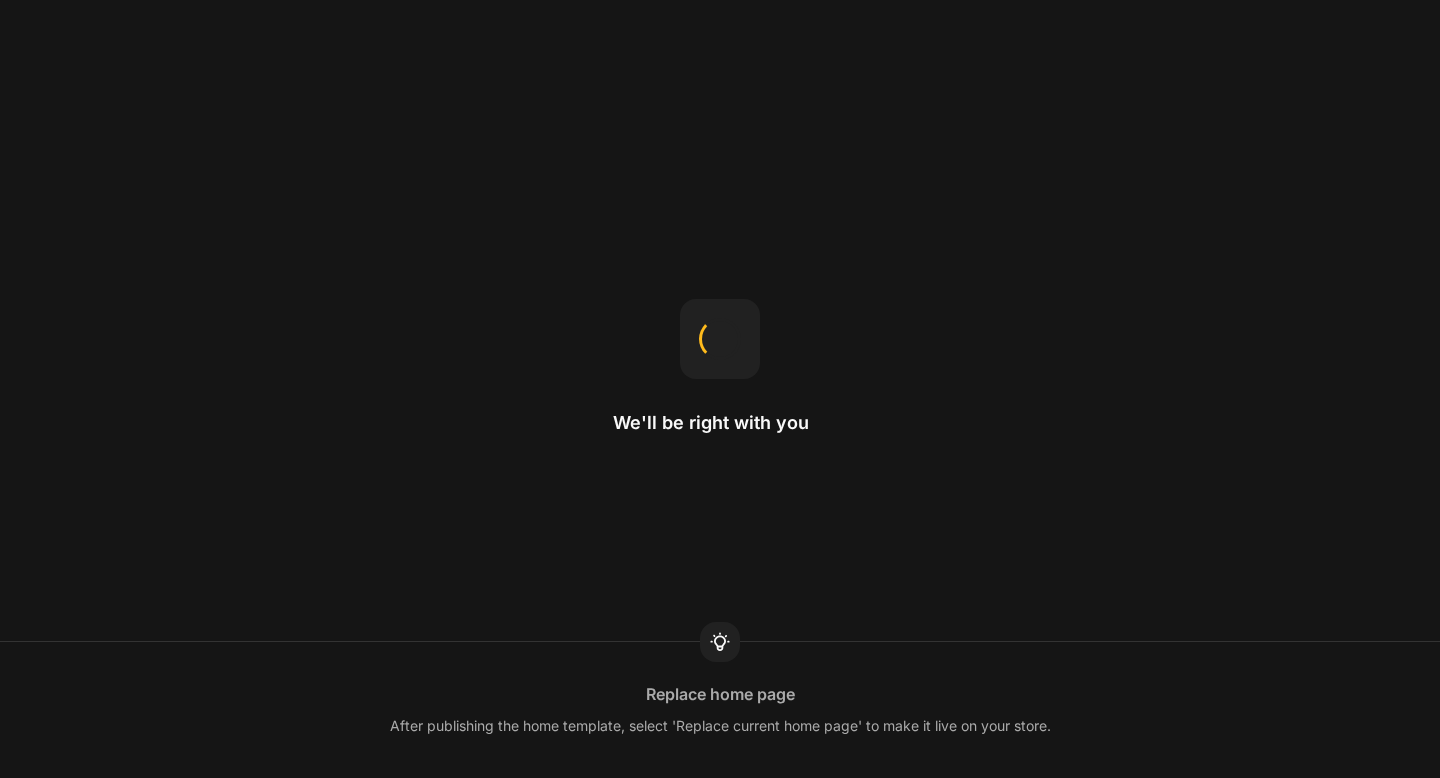 scroll, scrollTop: 0, scrollLeft: 0, axis: both 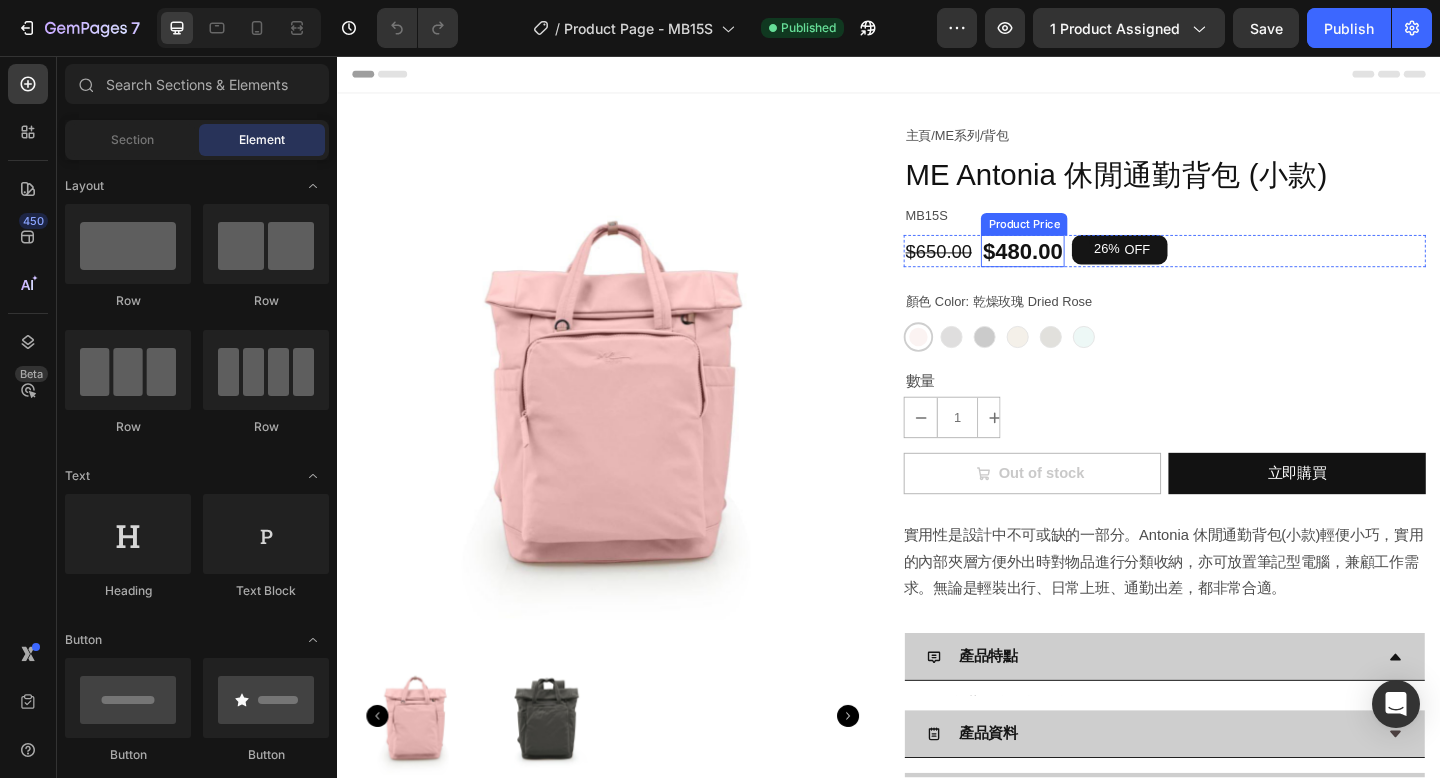 radio on "false" 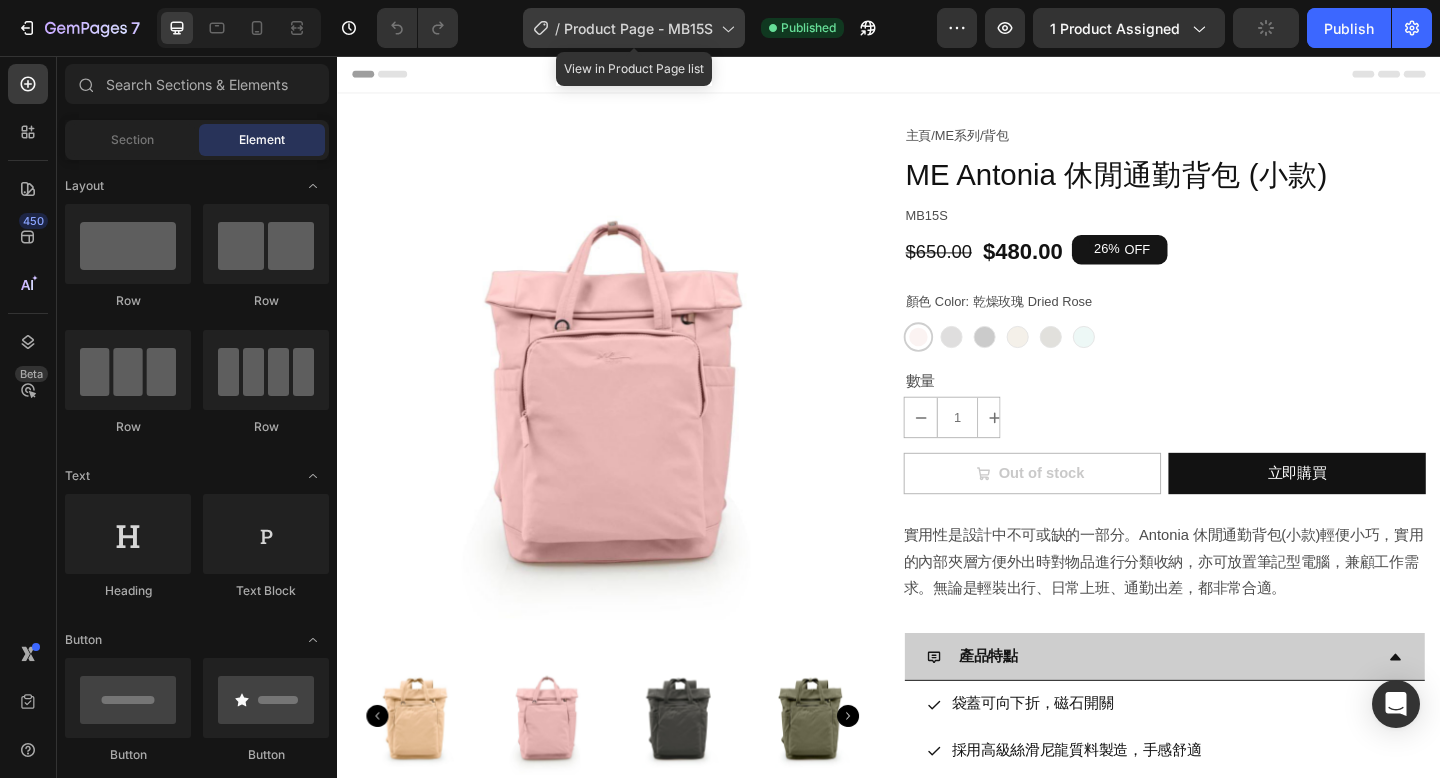 click on "Product Page - MB15S" at bounding box center (638, 28) 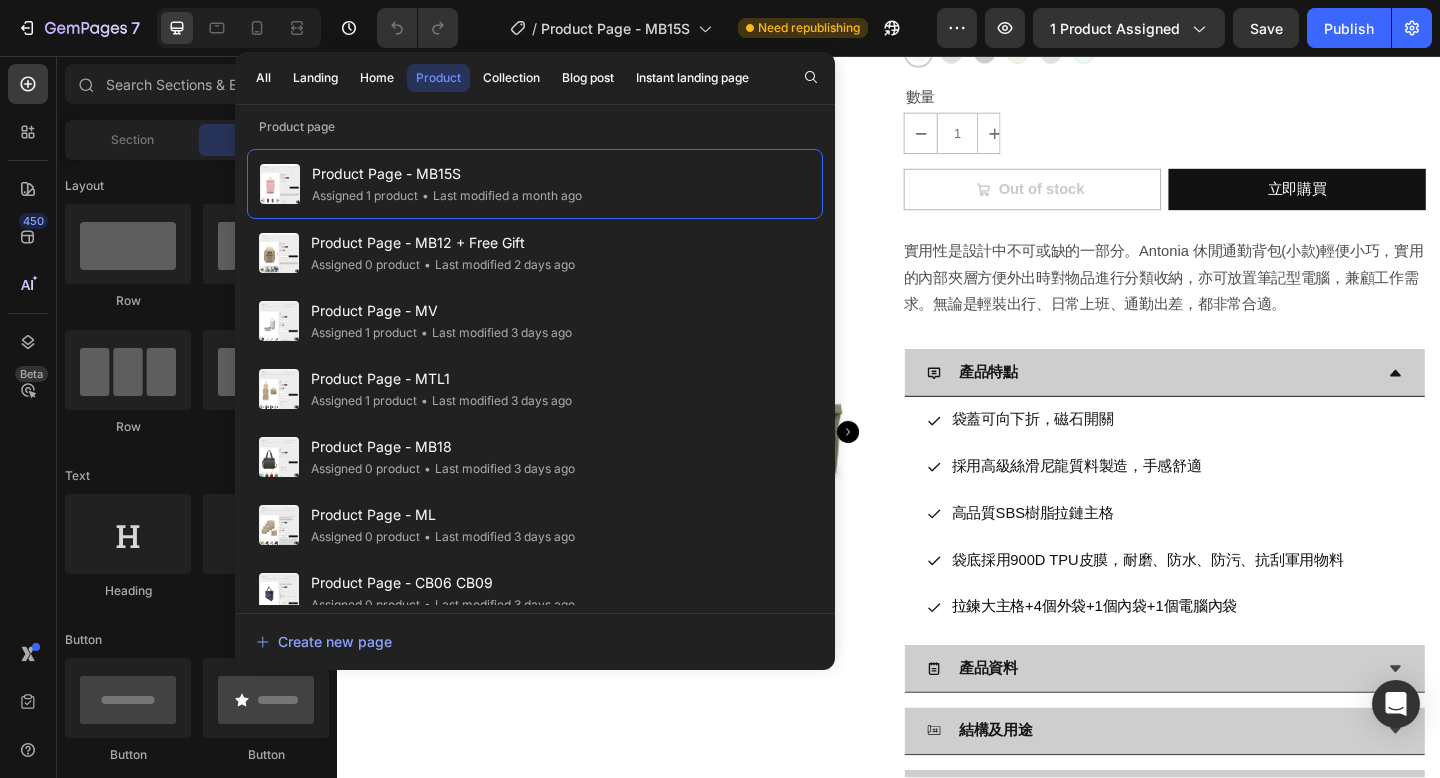 scroll, scrollTop: 0, scrollLeft: 0, axis: both 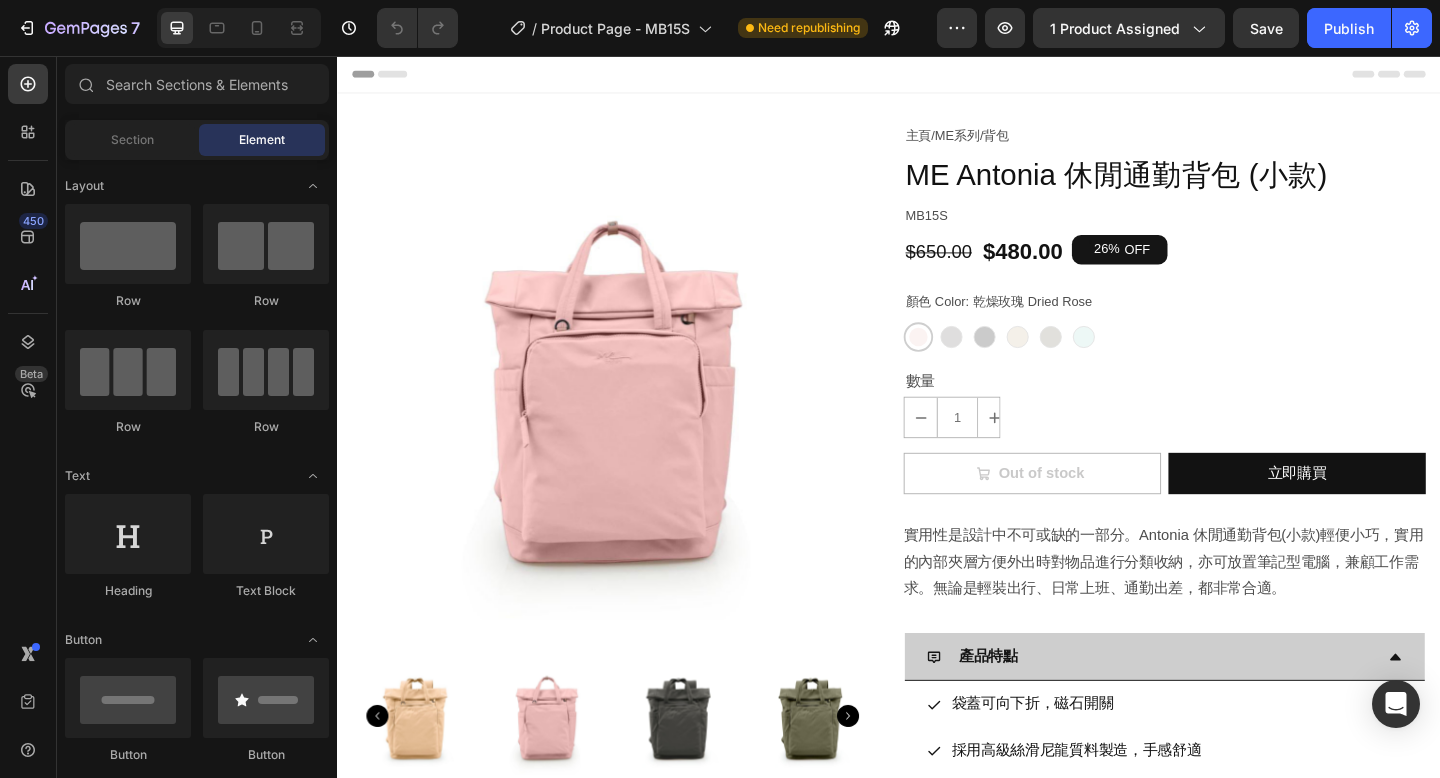 click on "Header" at bounding box center [937, 76] 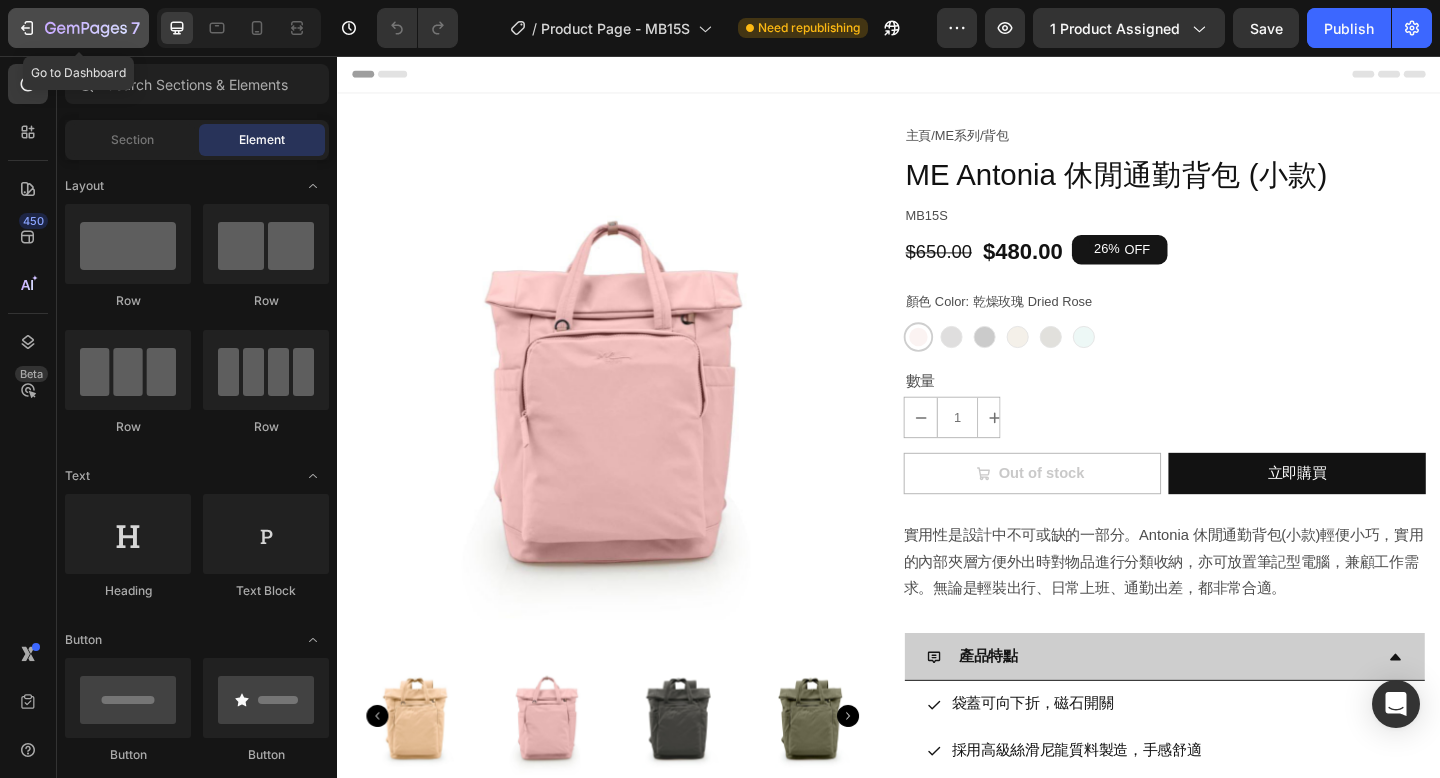click 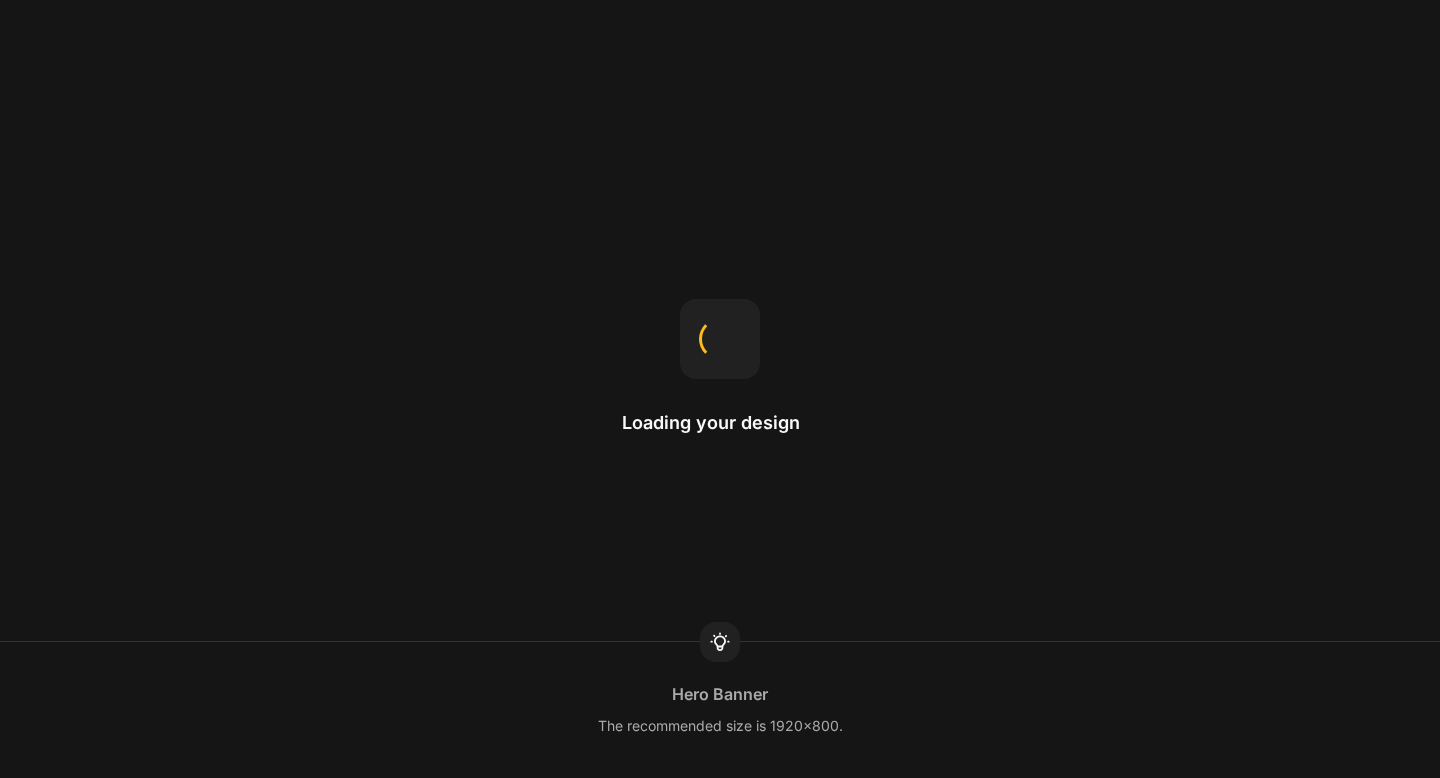 scroll, scrollTop: 0, scrollLeft: 0, axis: both 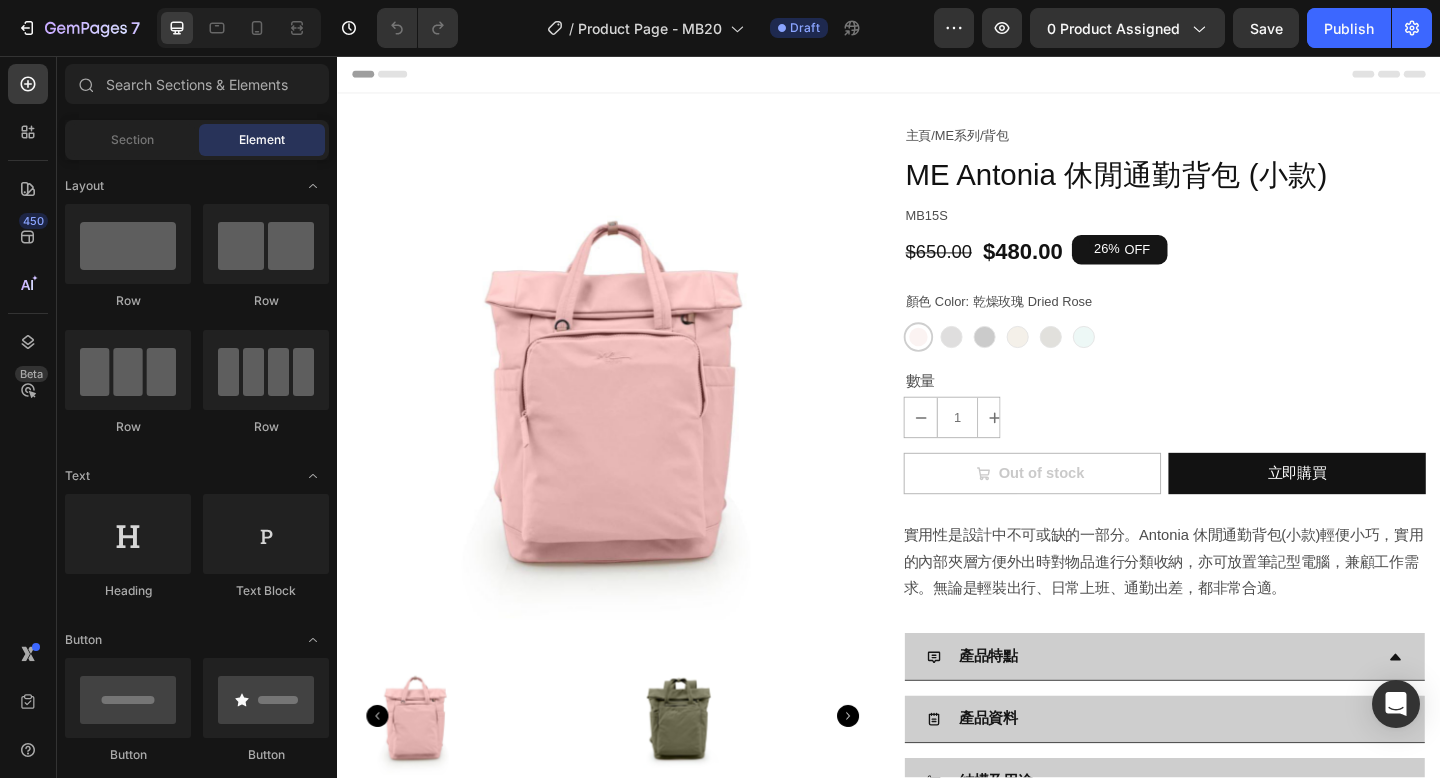 radio on "false" 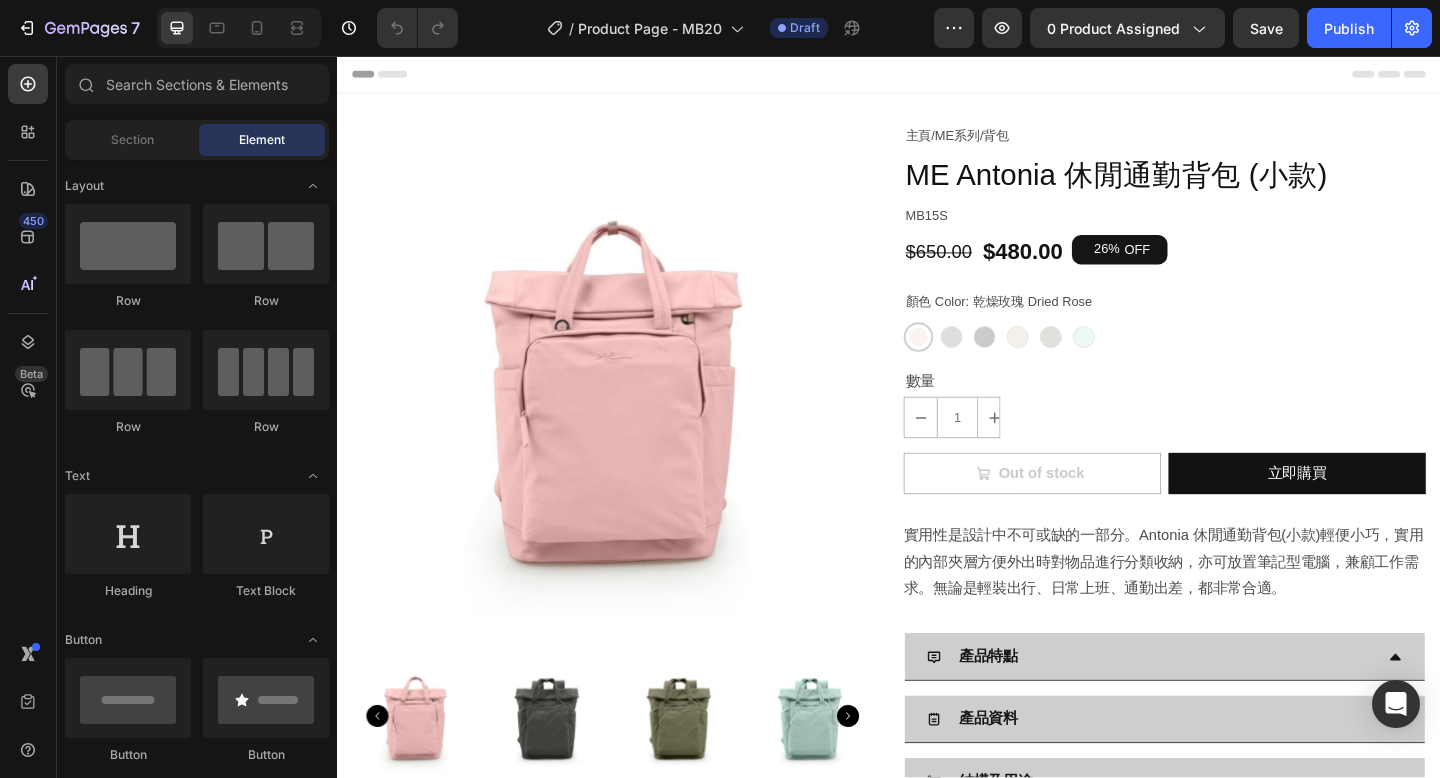 scroll, scrollTop: 0, scrollLeft: 0, axis: both 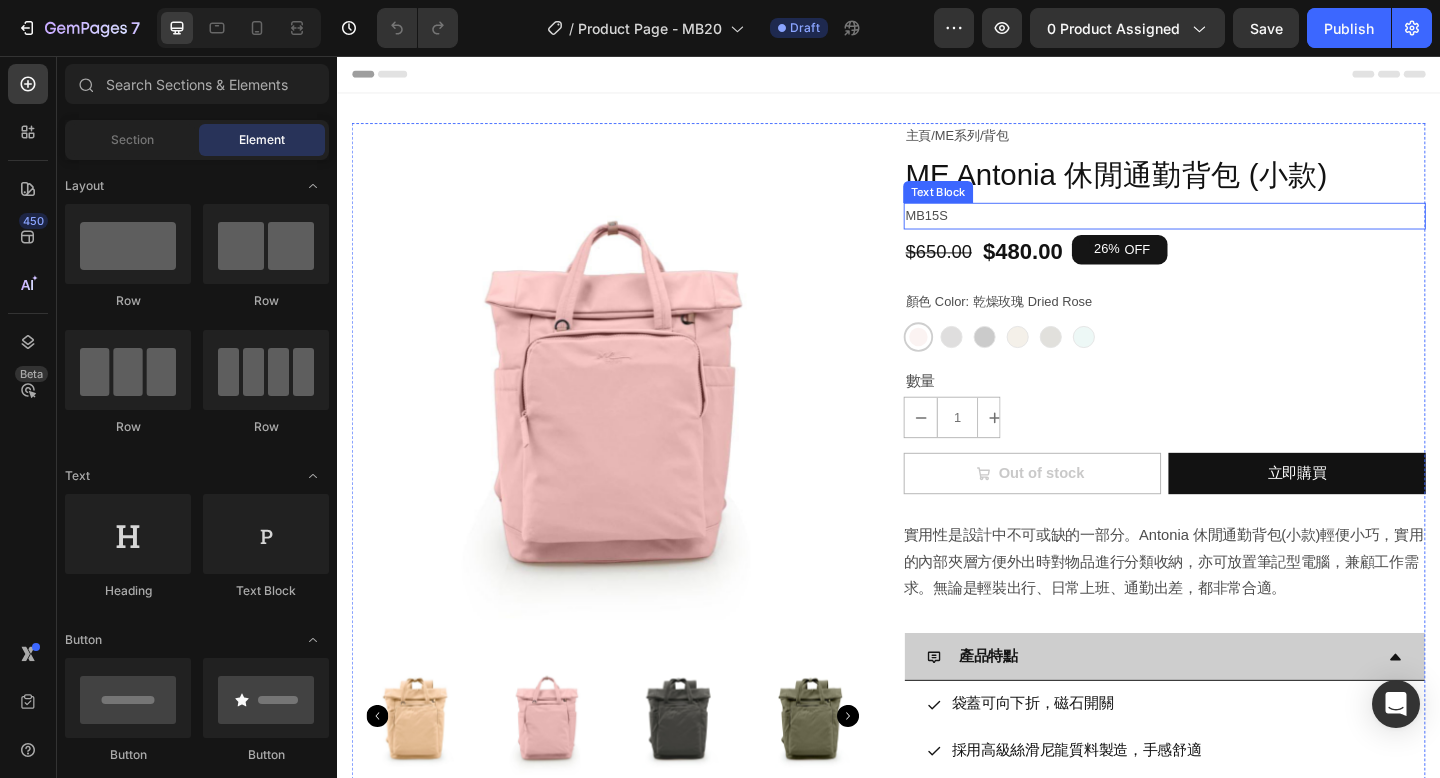click on "MB15S" at bounding box center [1237, 230] 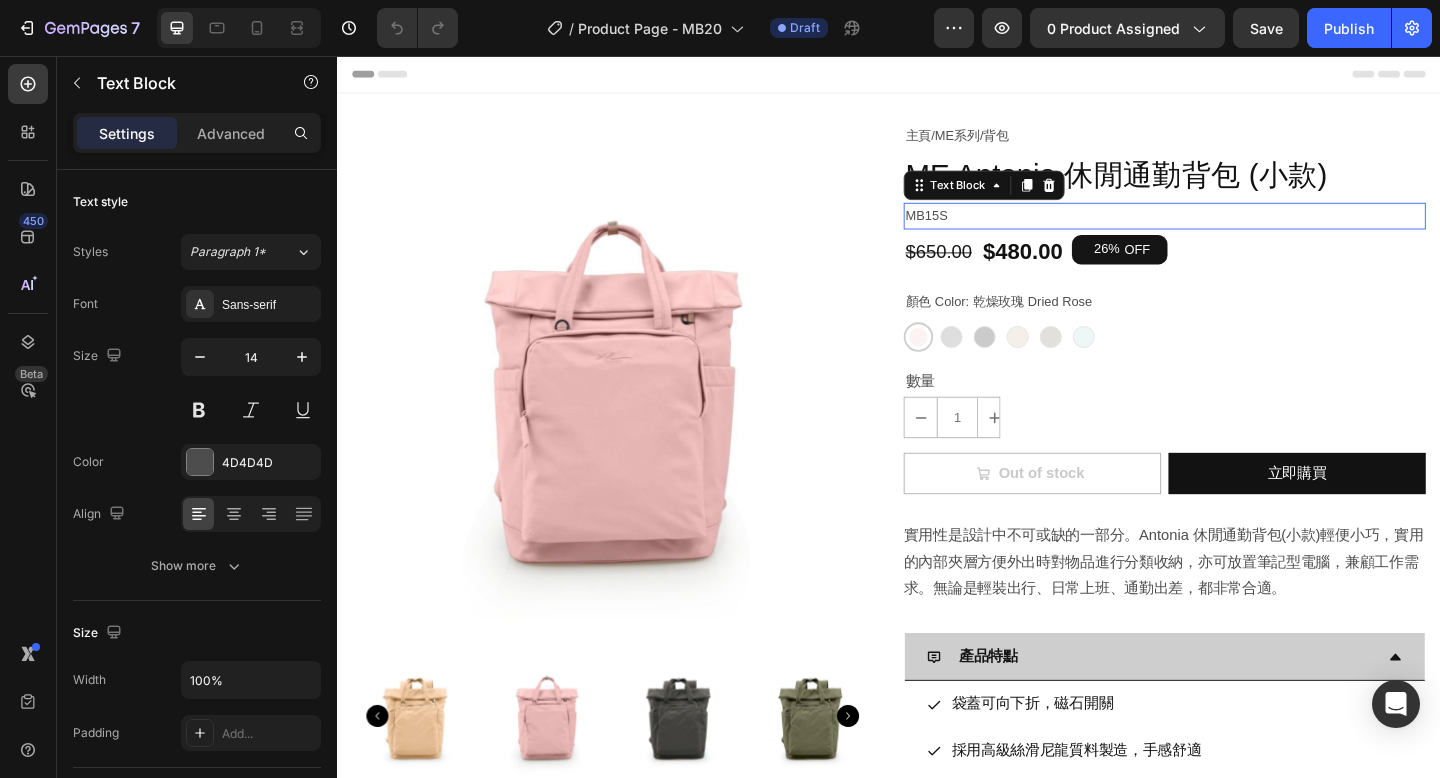 click on "MB15S" at bounding box center [1237, 230] 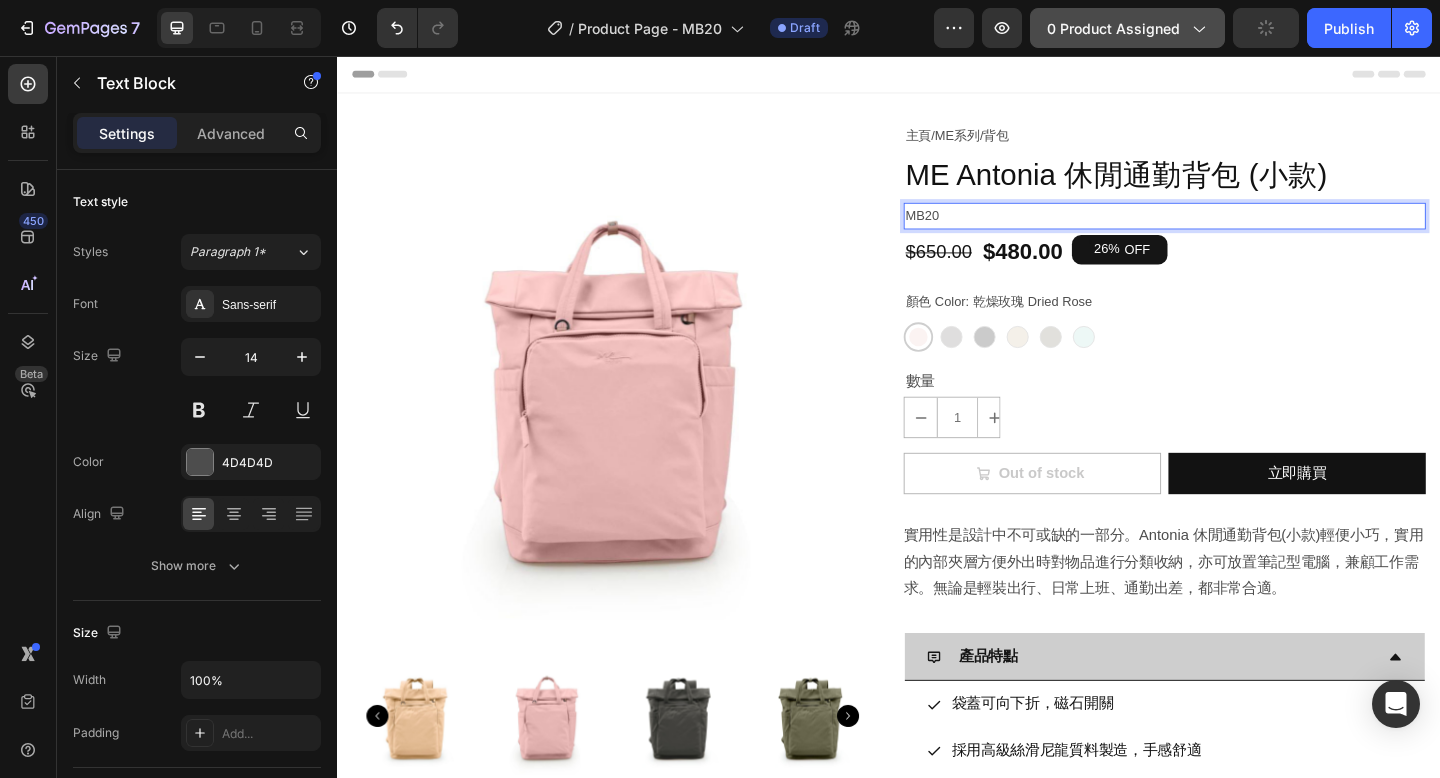 click on "0 product assigned" 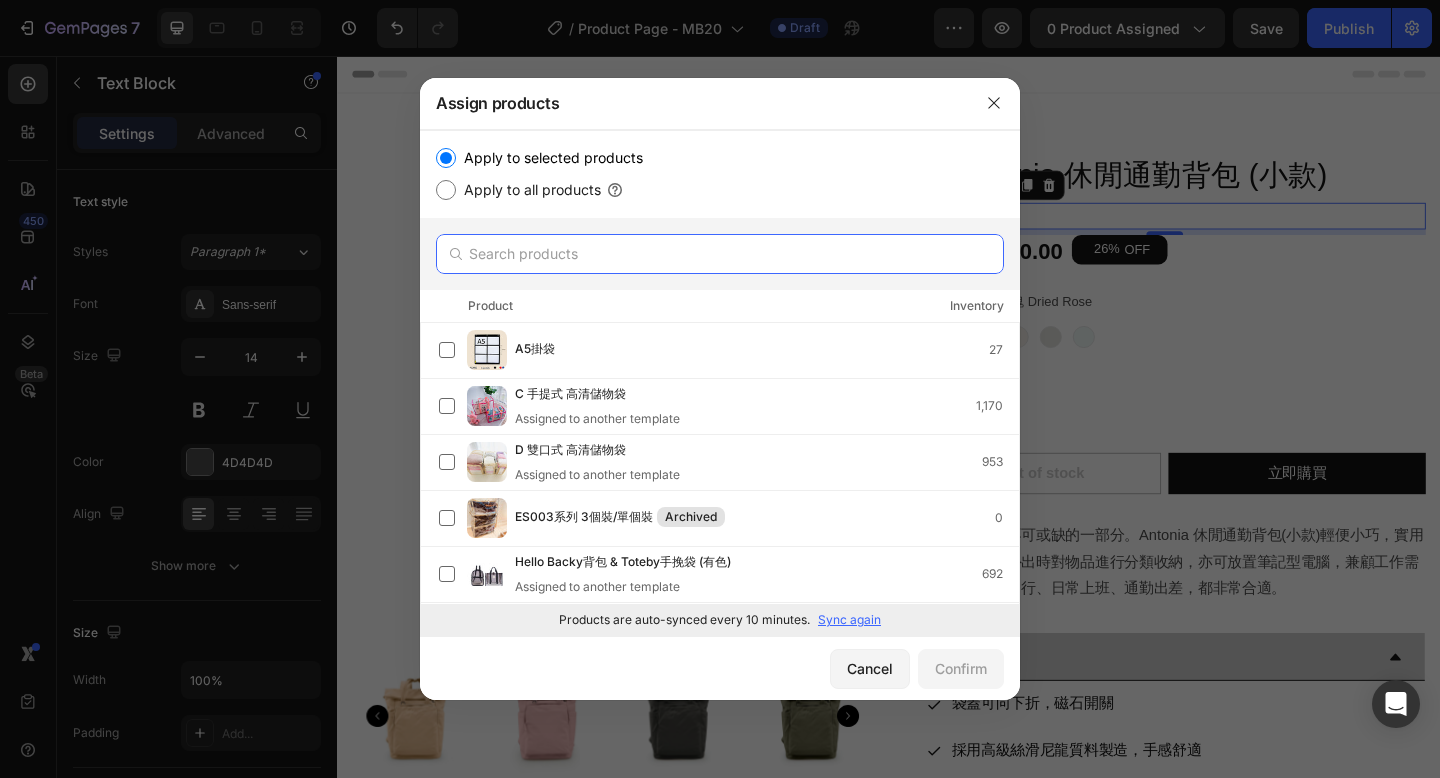 click at bounding box center (720, 254) 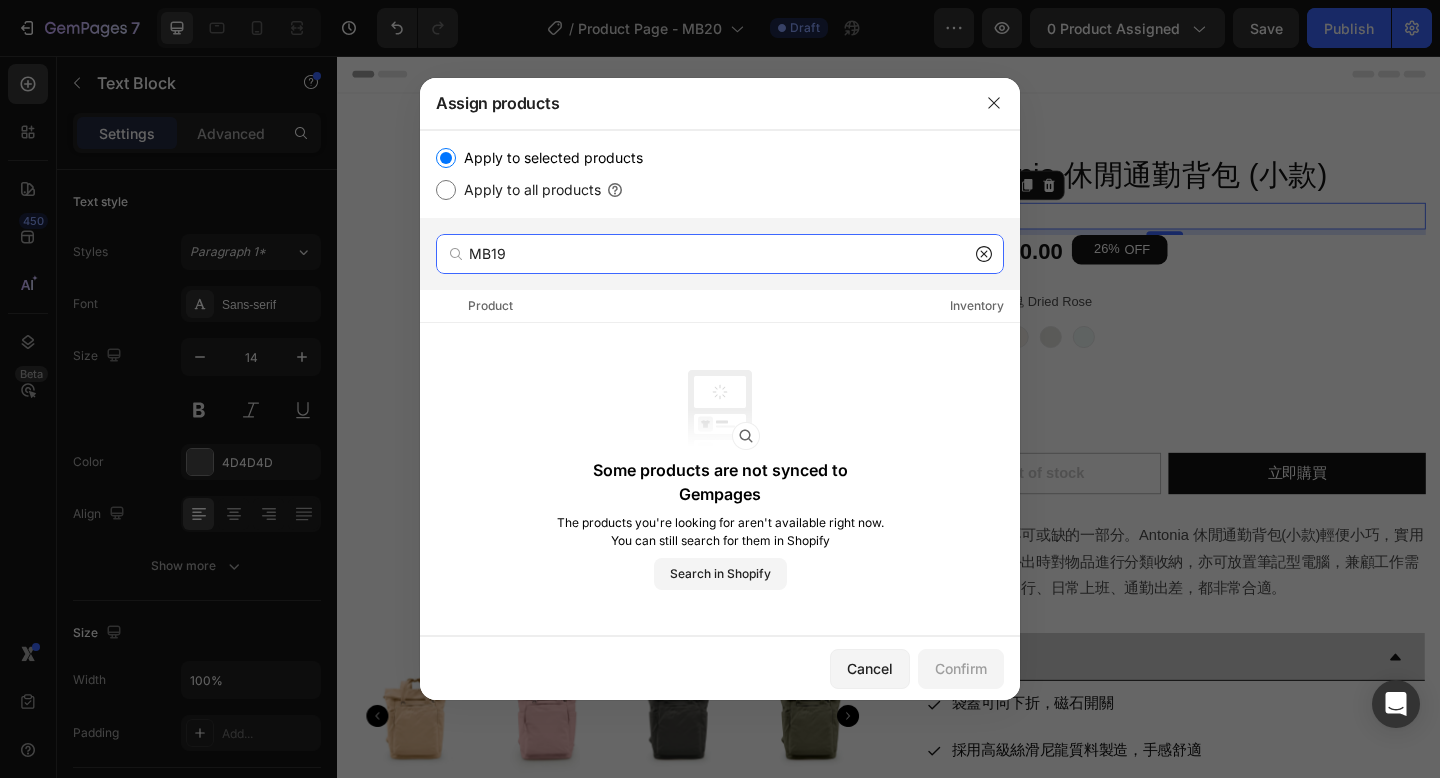 type on "MB19" 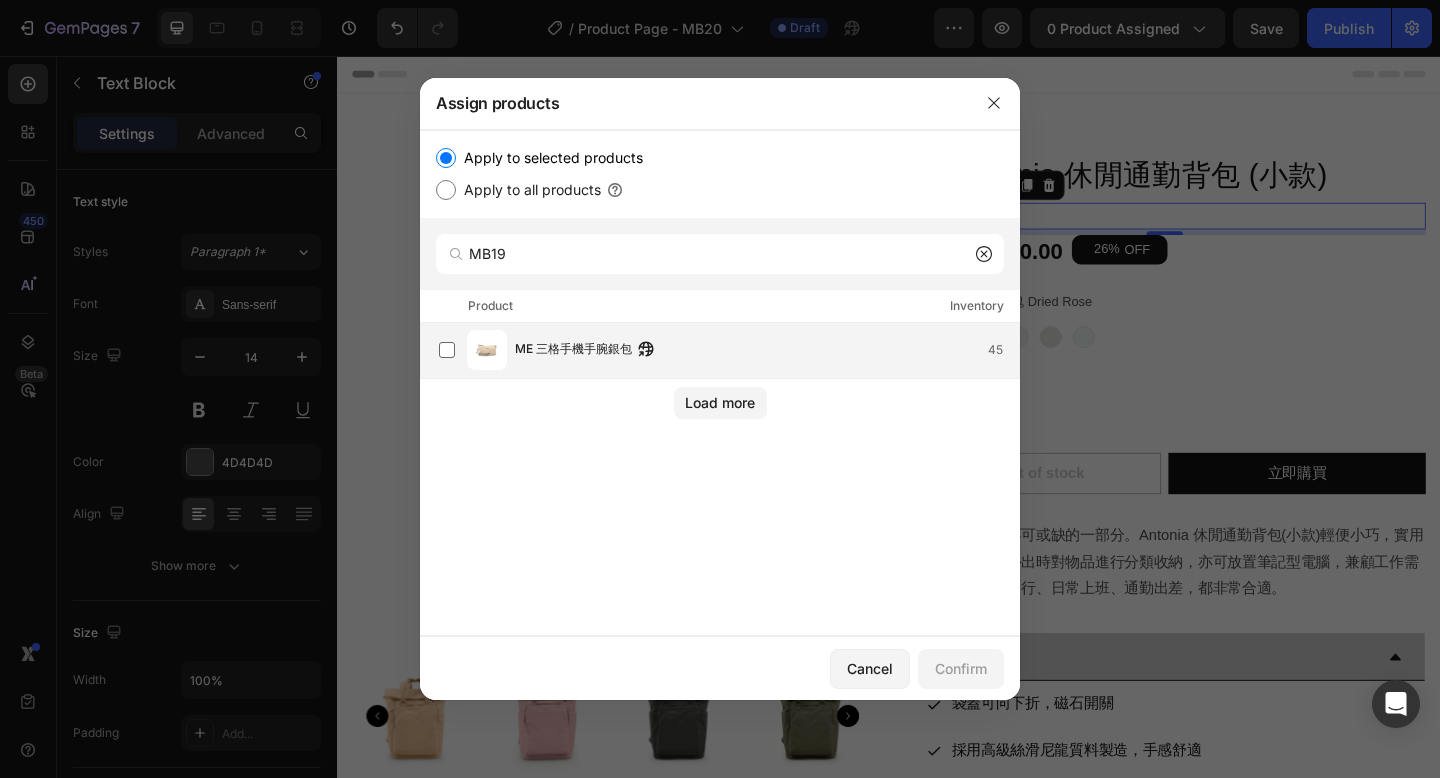 click on "ME 三格手機手腕銀包 45" at bounding box center (767, 350) 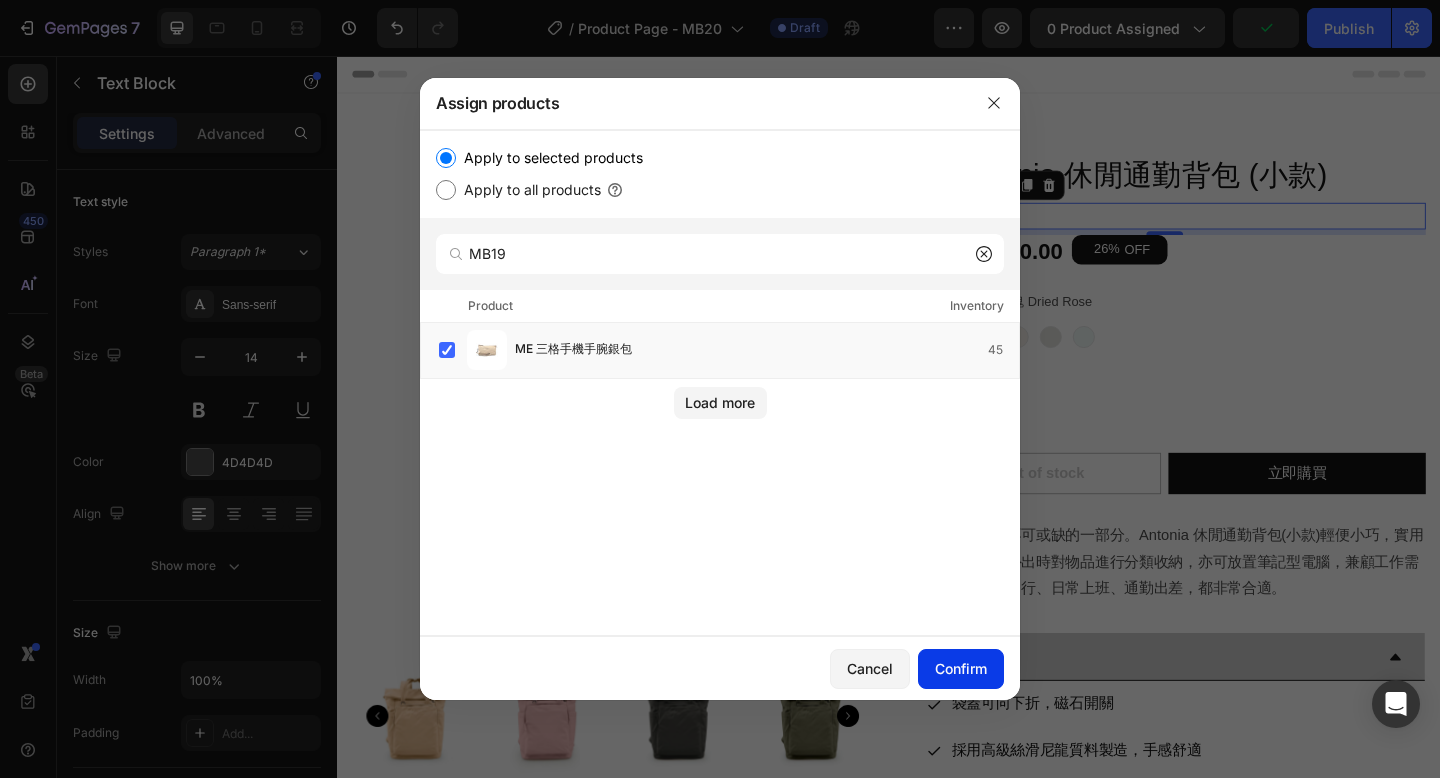 click on "Confirm" 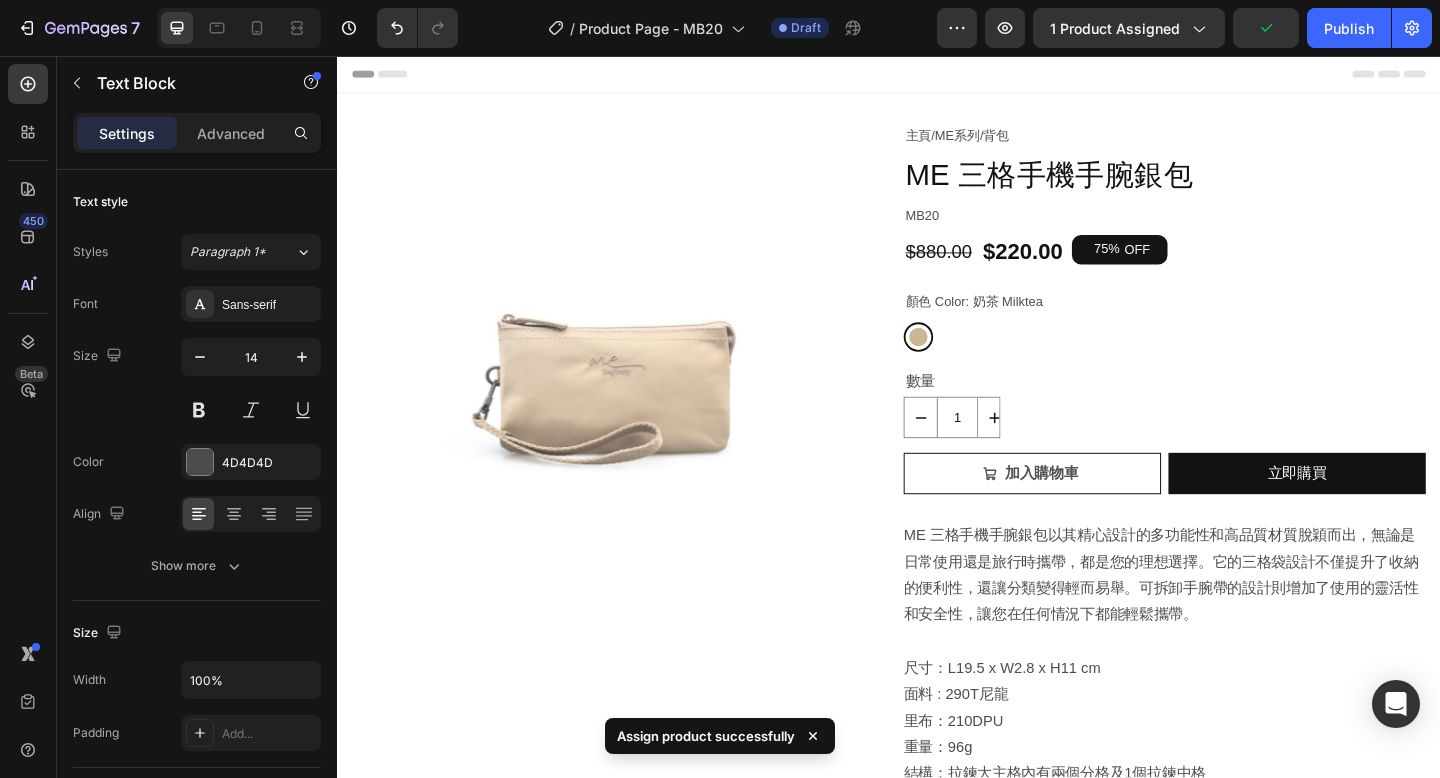 click on "MB20" at bounding box center [1237, 230] 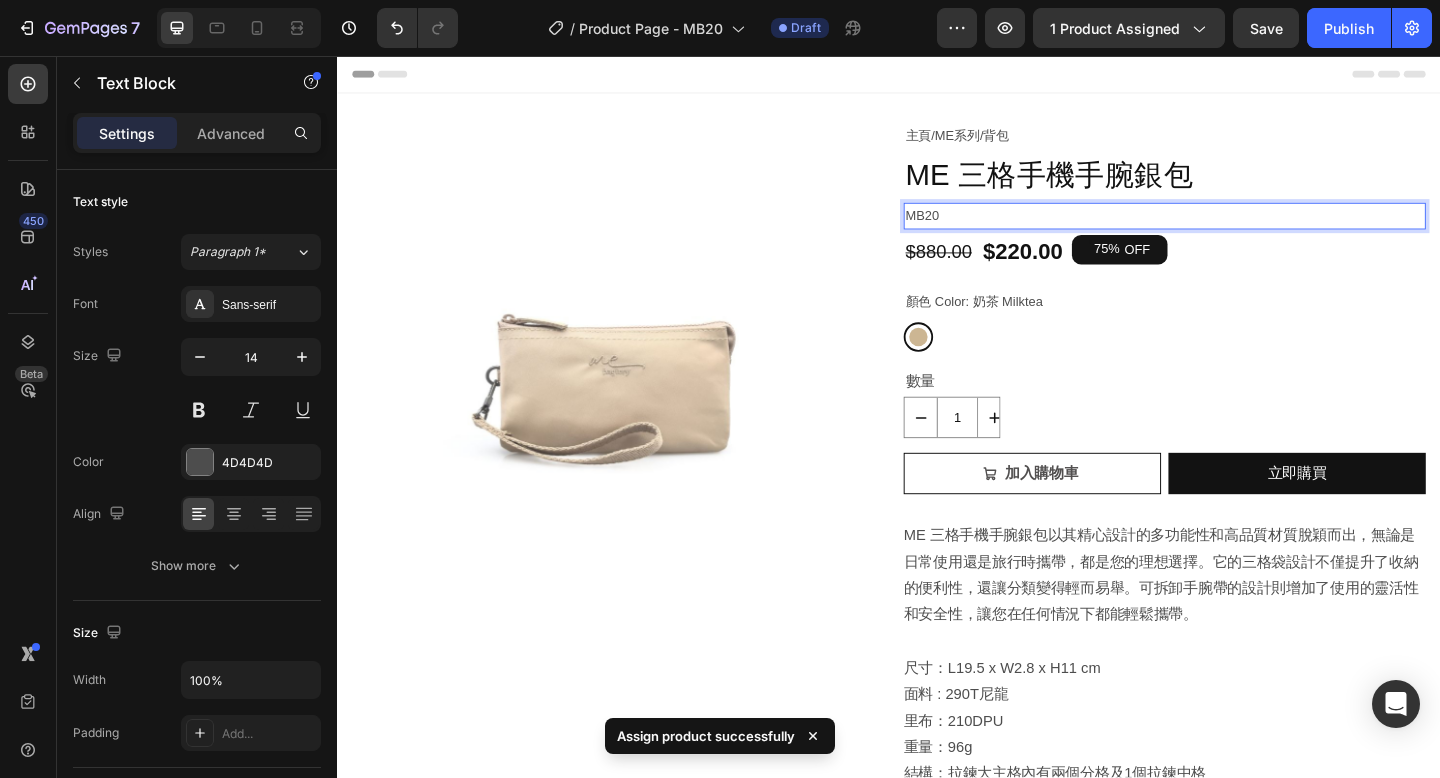 click on "MB20" at bounding box center [1237, 230] 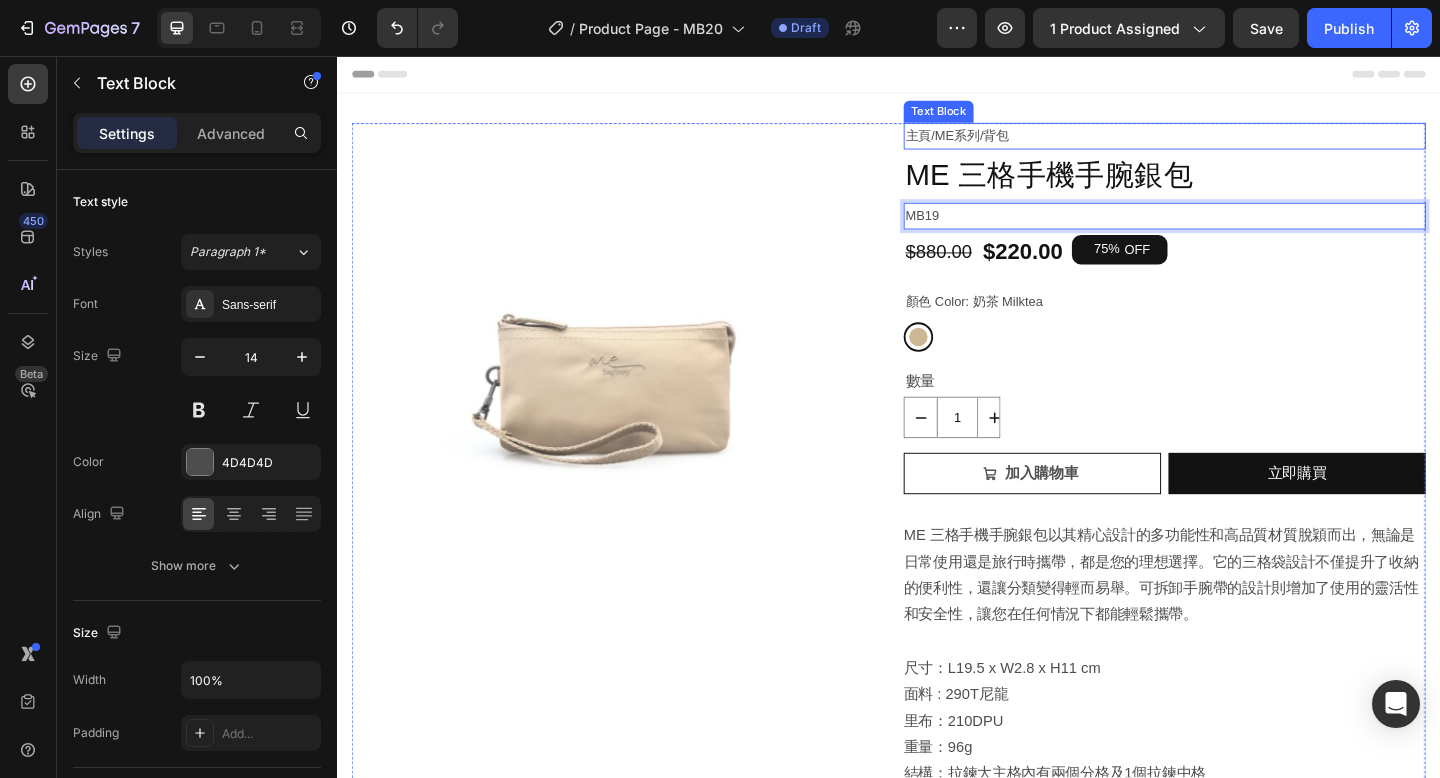 click on "背包" at bounding box center (1054, 143) 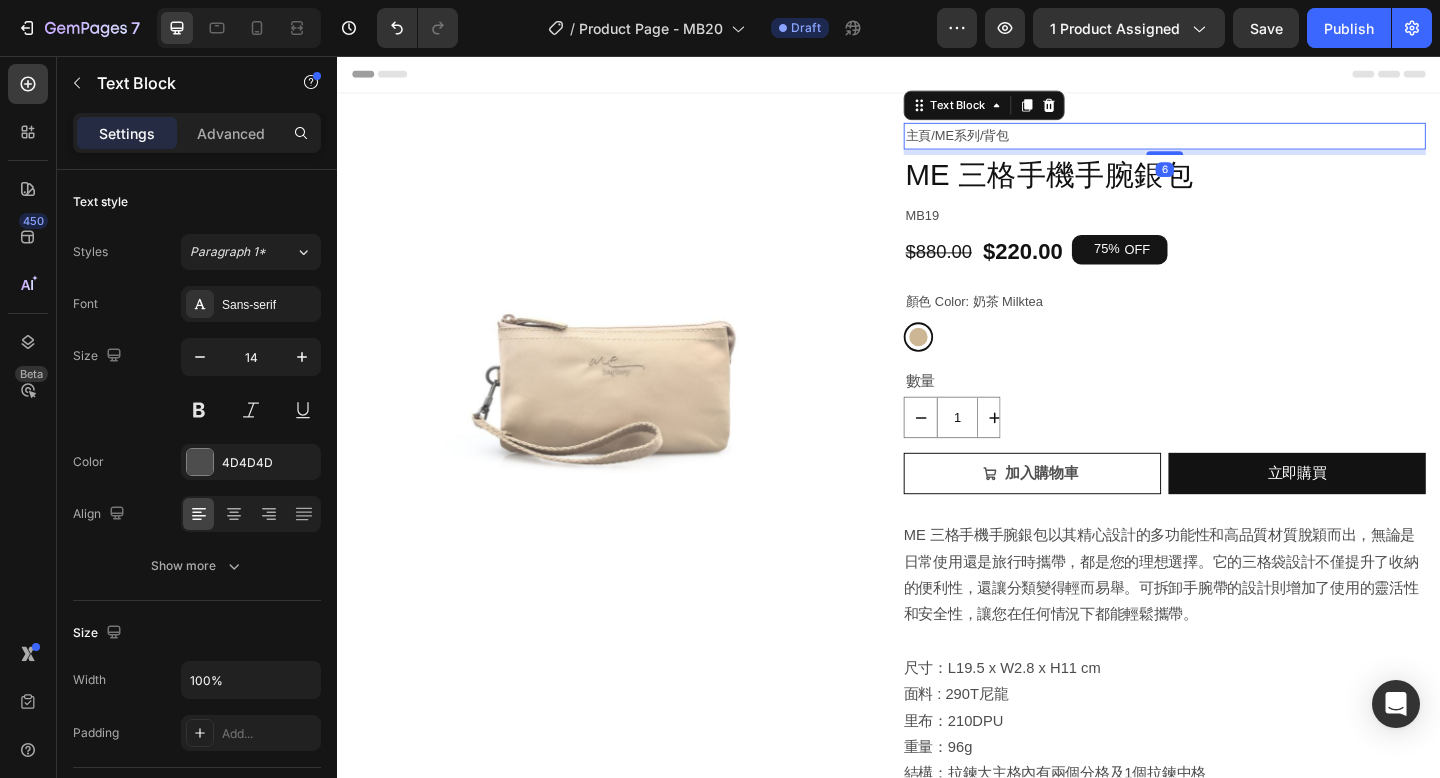 click on "主頁  /  ME系列  /  背包" at bounding box center (1237, 143) 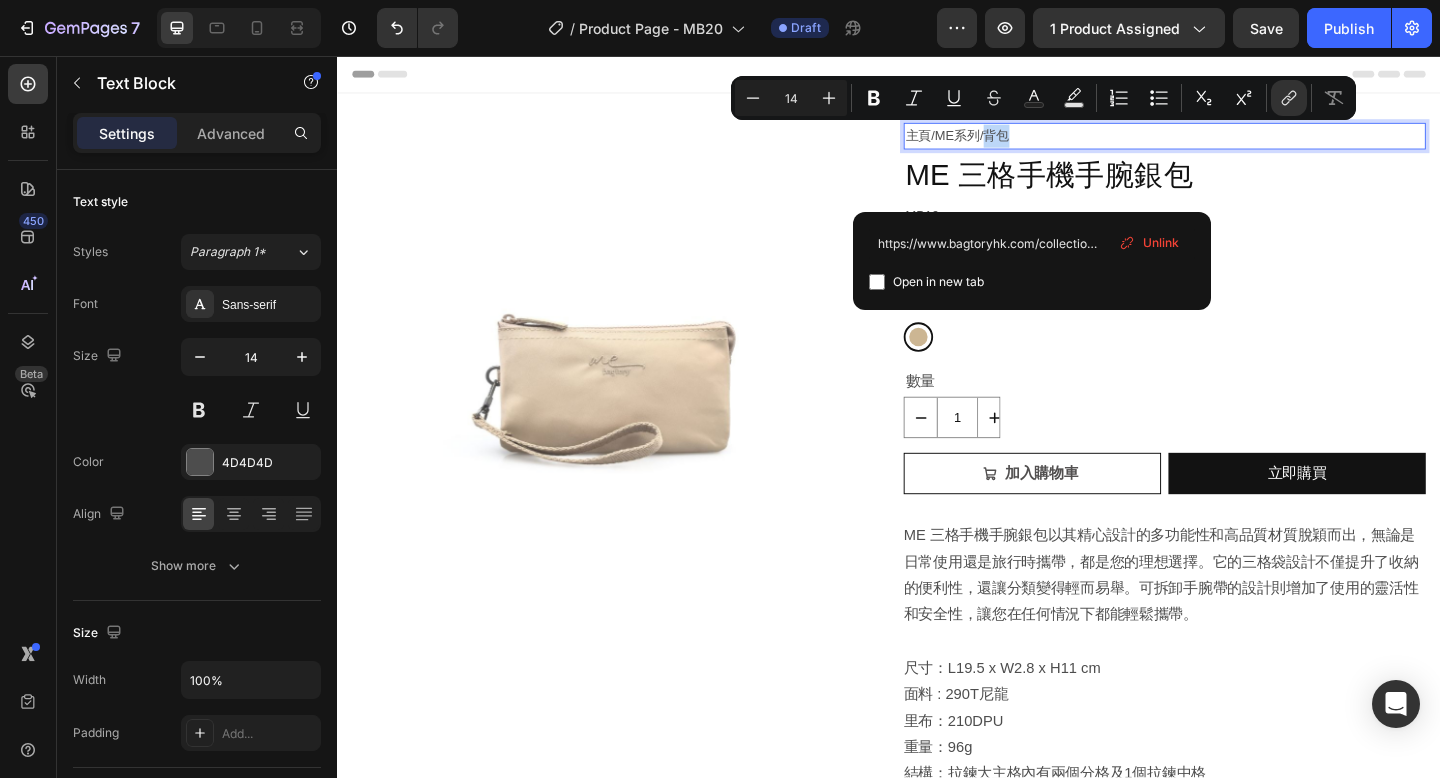type 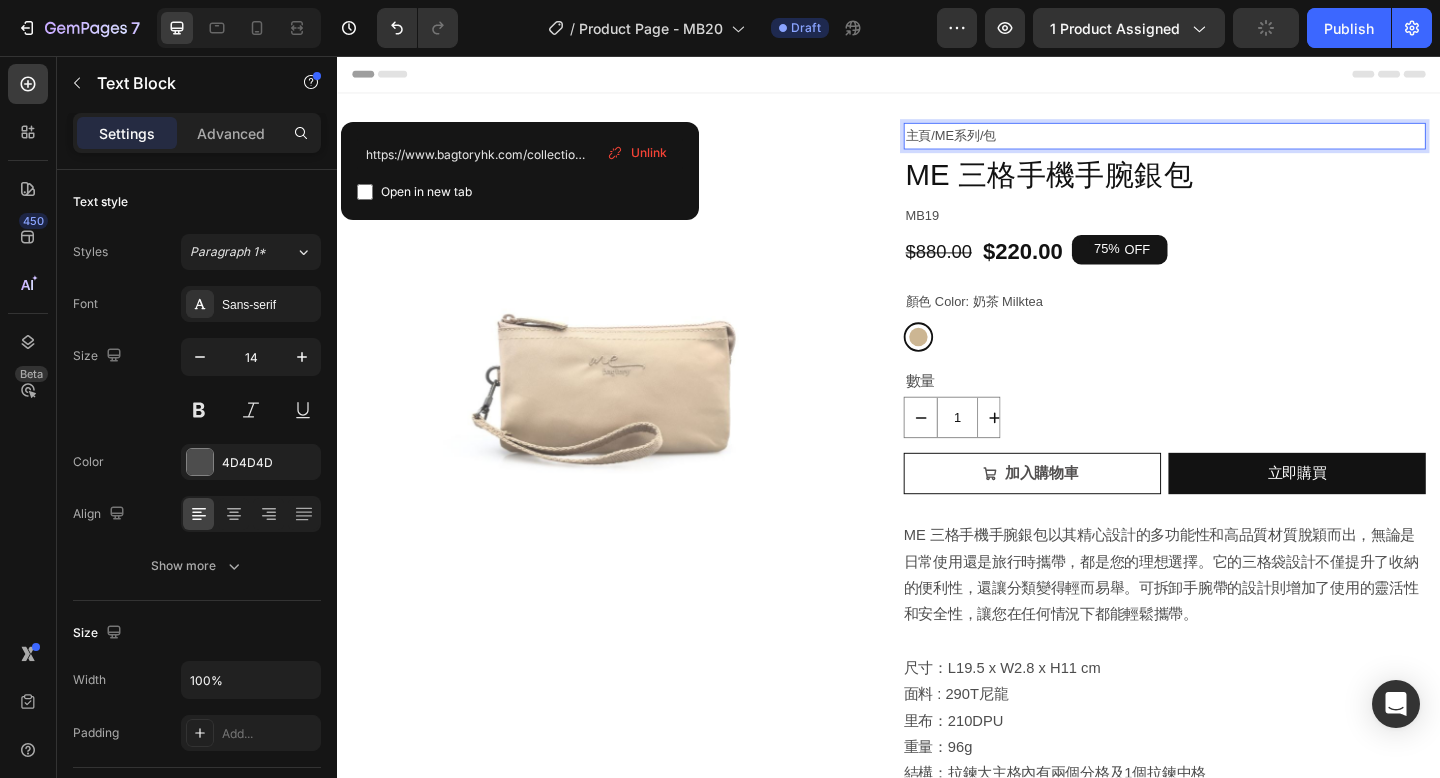 click on "主頁  /  ME系列  /  包" at bounding box center [1237, 143] 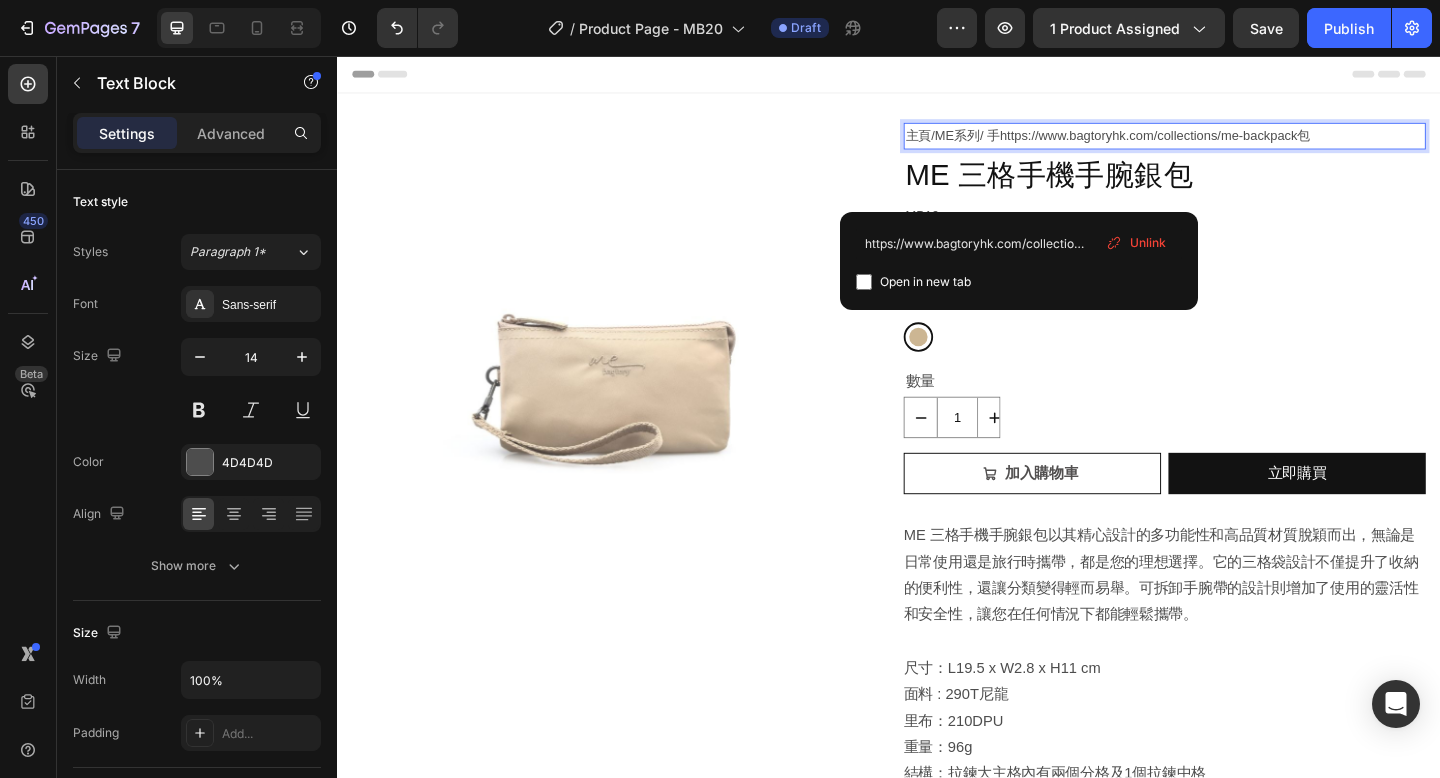 click on "主頁  /  ME系列  / 手 https://www.bagtoryhk.com/collections/me-backpack包" at bounding box center (1237, 143) 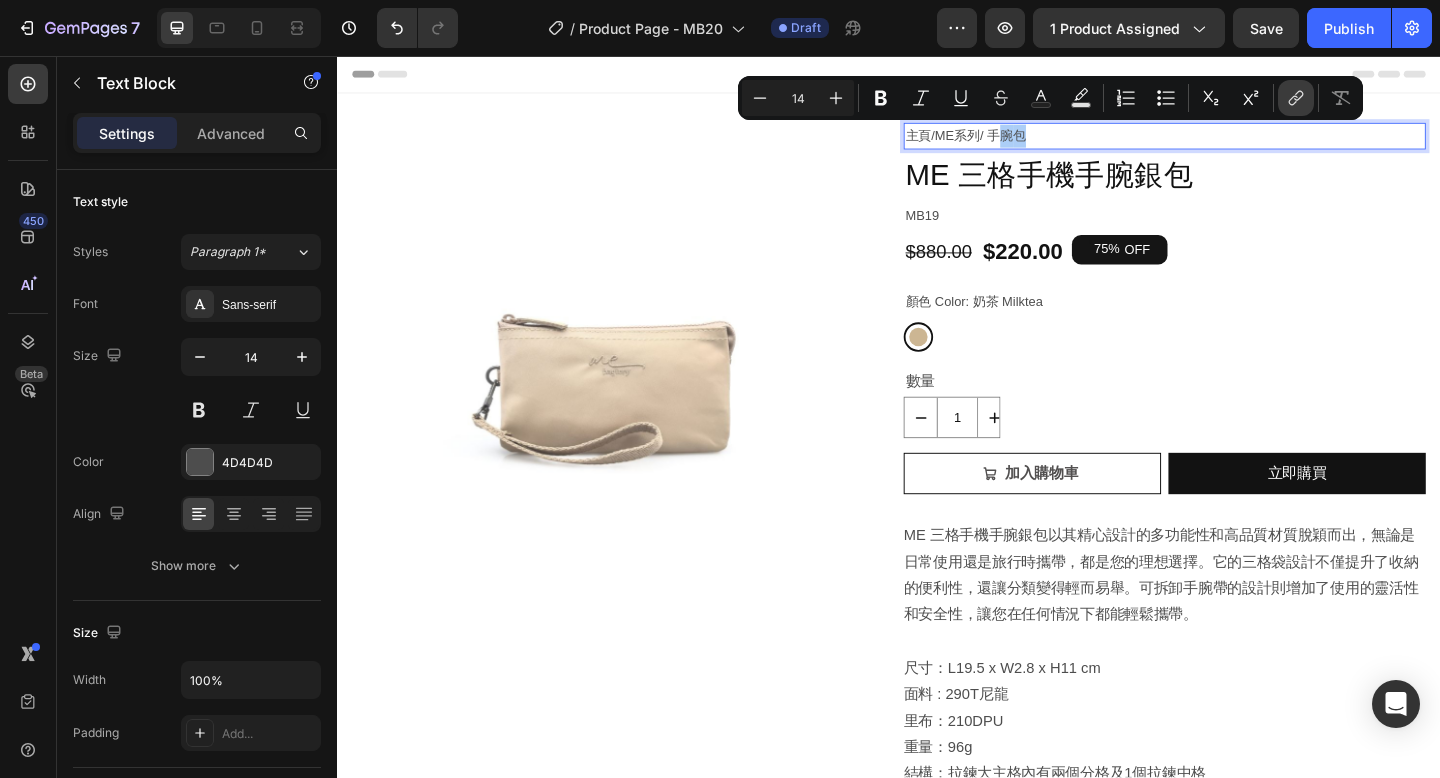 click 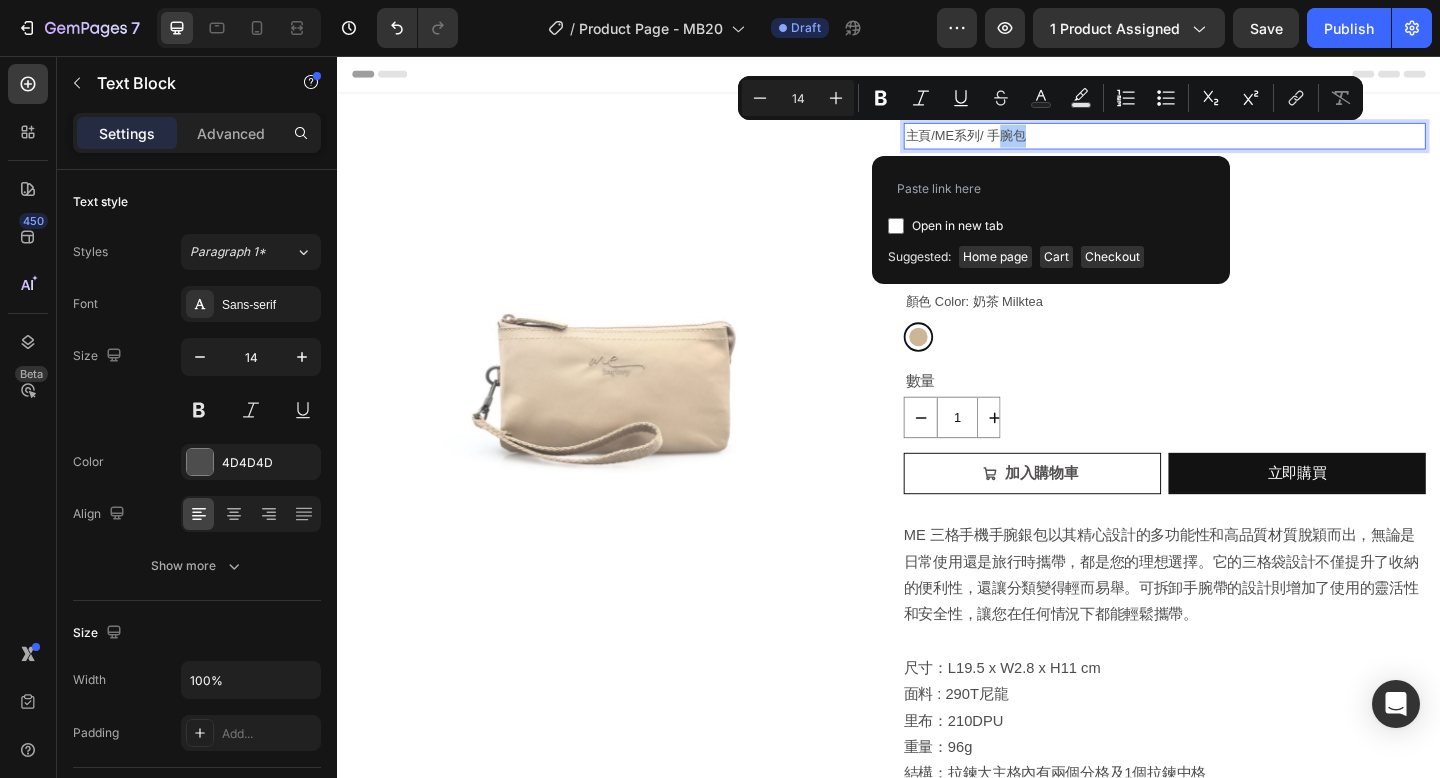 type on "https://www.bagtoryhk.com/collections/wrist-bag" 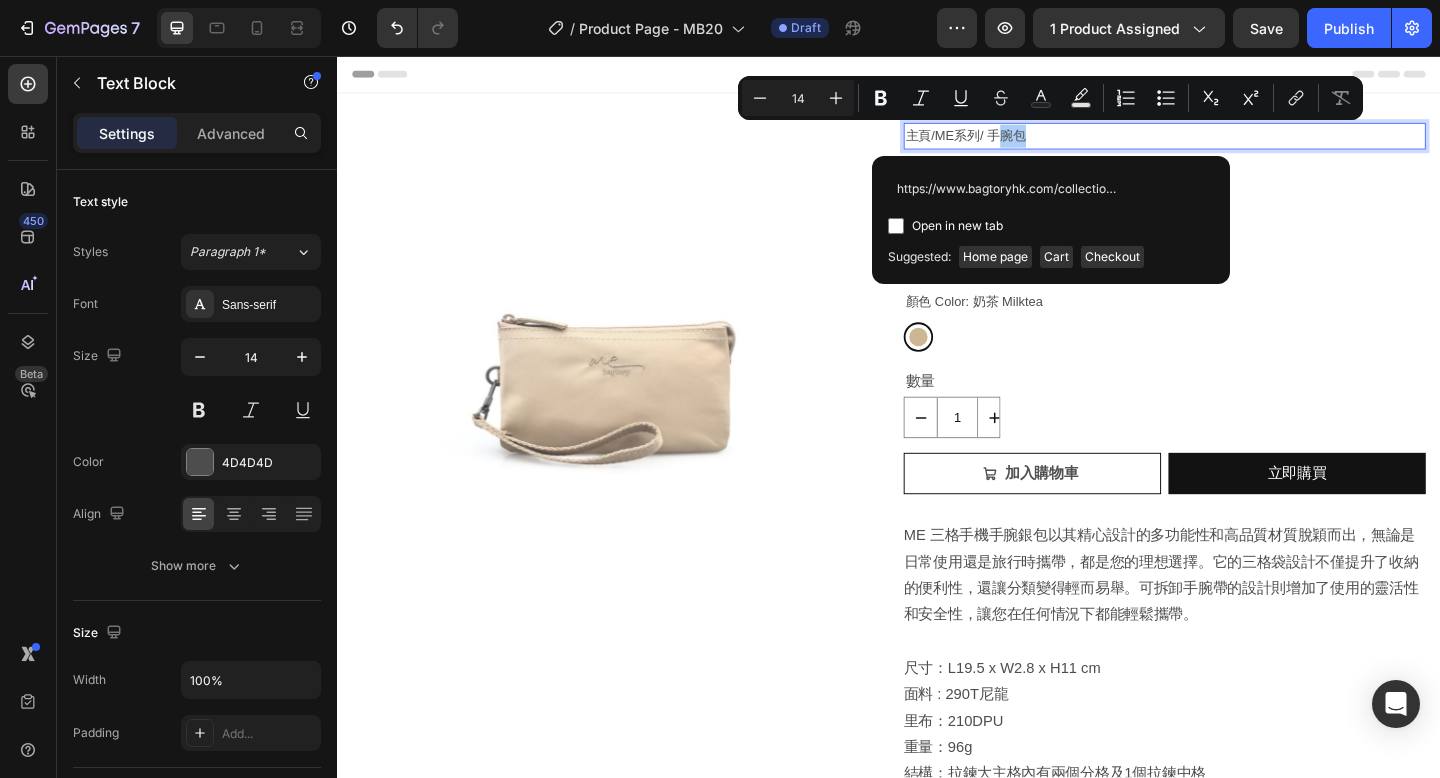 scroll, scrollTop: 0, scrollLeft: 58, axis: horizontal 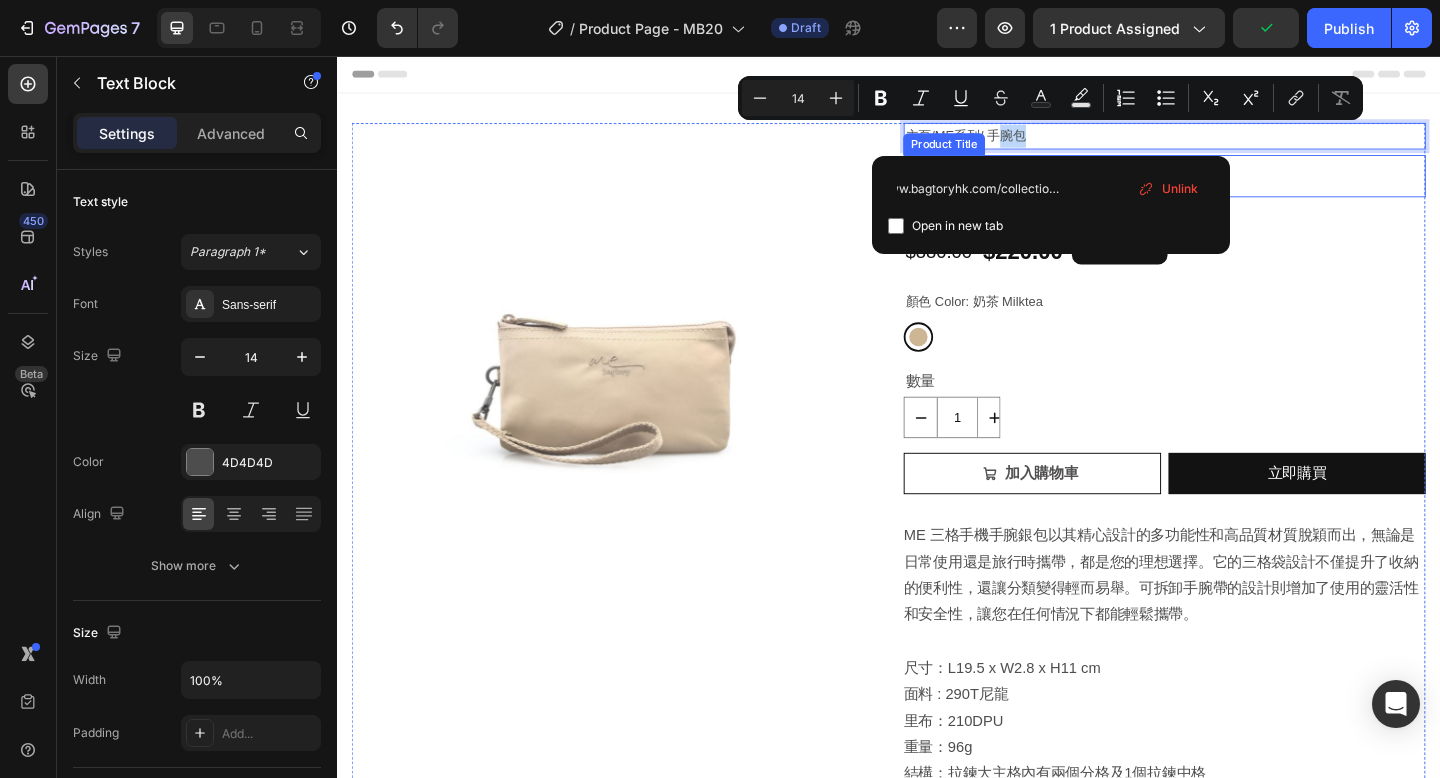 click on "ME 三格手機手腕銀包" at bounding box center [1237, 187] 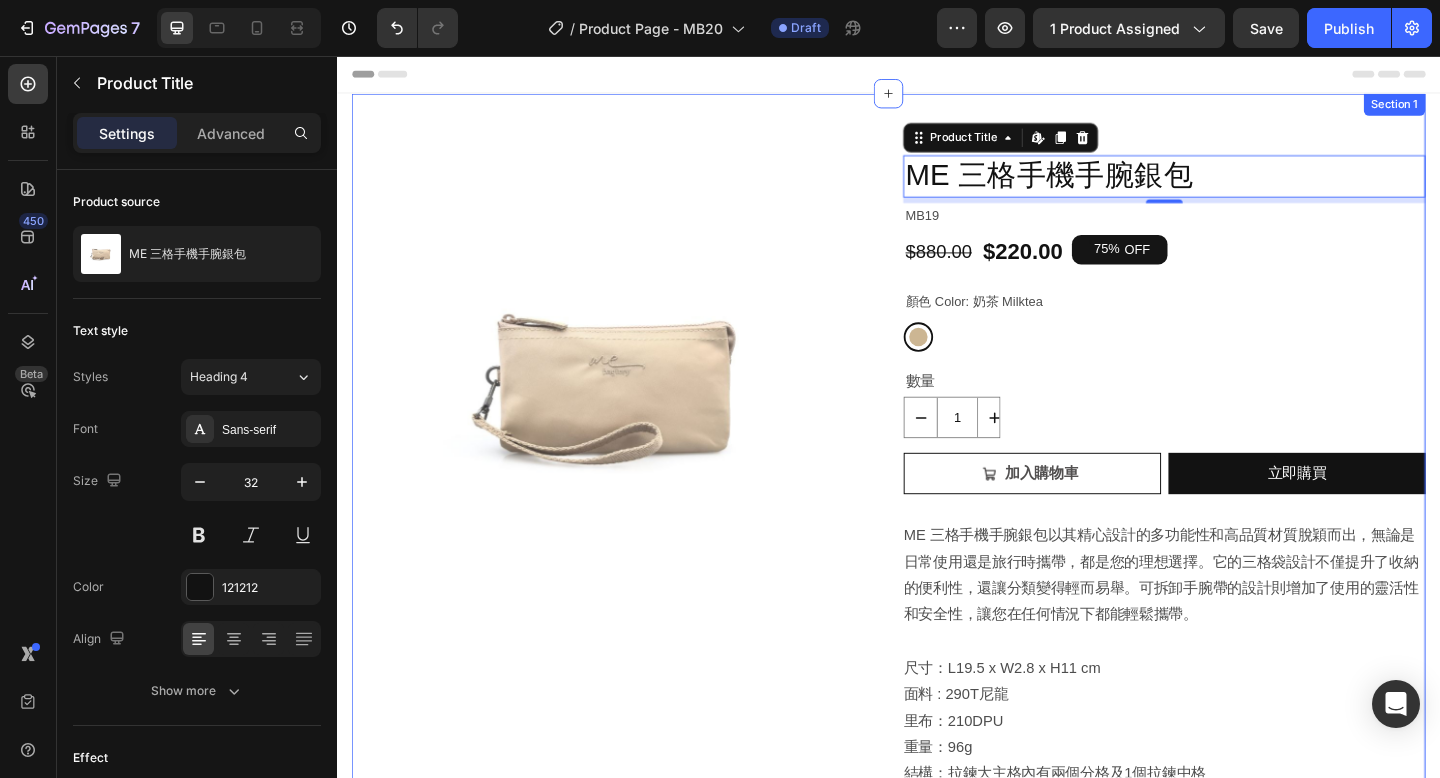 click on "Product Images 主頁  /  ME系列  /  手腕包 Text Block ME 三格手機手腕銀包 Product Title   Edit content in Shopify 6 MB19 Text Block $880.00 Product Price Product Price $220.00 Product Price Product Price 75% OFF Discount Tag Row 顏色 Color: 奶茶 Milktea 奶茶 Milktea 奶茶 Milktea   Product Variants & Swatches 數量 Text Block
1
Product Quantity
加入購物車 Add to Cart 立即購買 Dynamic Checkout Row ME 三格手機手腕銀包以其精心設計的多功能性和高品質材質脫穎而出，無論是日常使用還是旅行時攜帶，都是您的理想選擇。它的三格袋設計不僅提升了收納的便利性，還讓分類變得輕而易舉。可拆卸手腕帶的設計則增加了使用的靈活性和安全性，讓您在任何情況下都能輕鬆攜帶。
尺寸：L19.5 x W2.8 x H11 cm 面料 : 290T尼龍 里布：210DPU 重量：96g 結構： 拉鍊大主格內有兩個分格及1個拉鍊中格
產品特點：" at bounding box center [937, 1065] 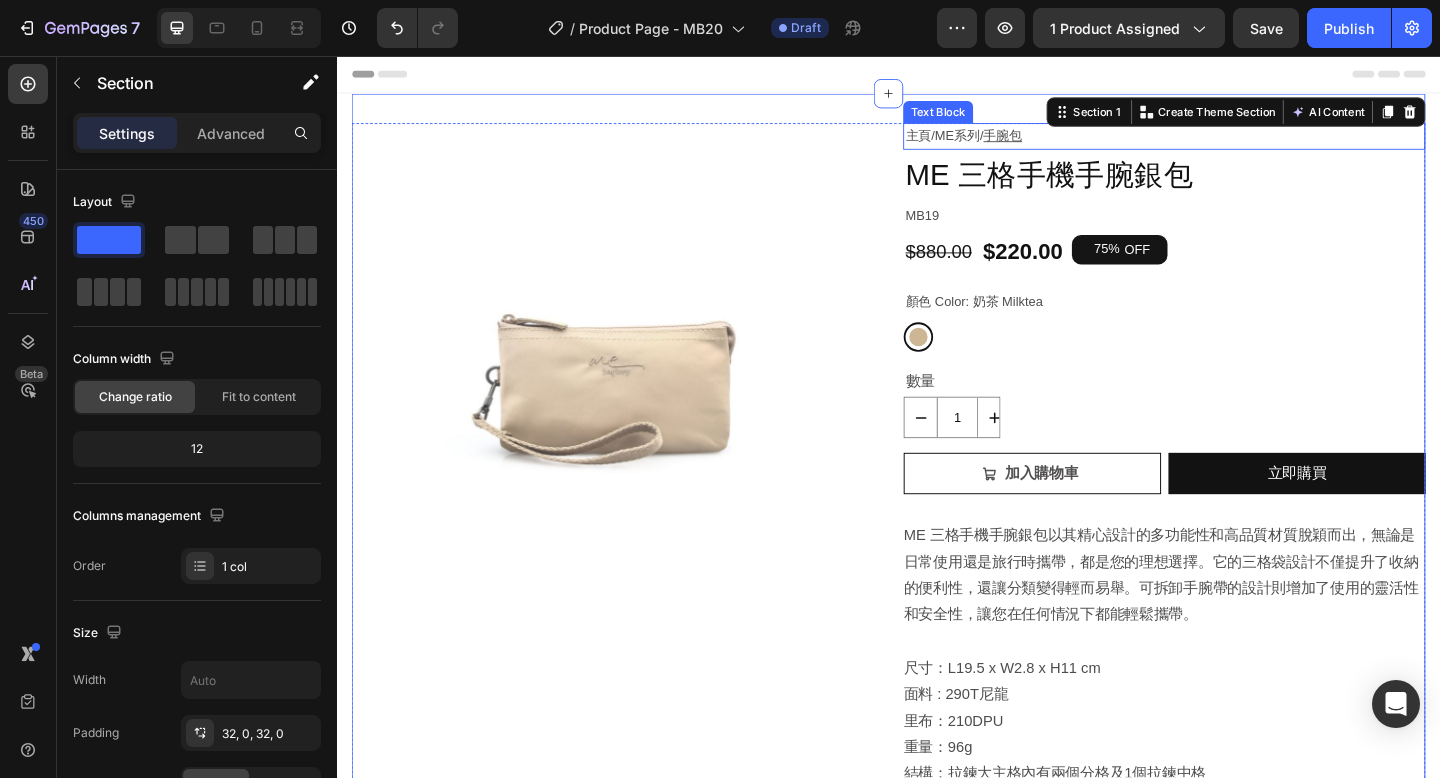 click on "手腕包" at bounding box center [1061, 143] 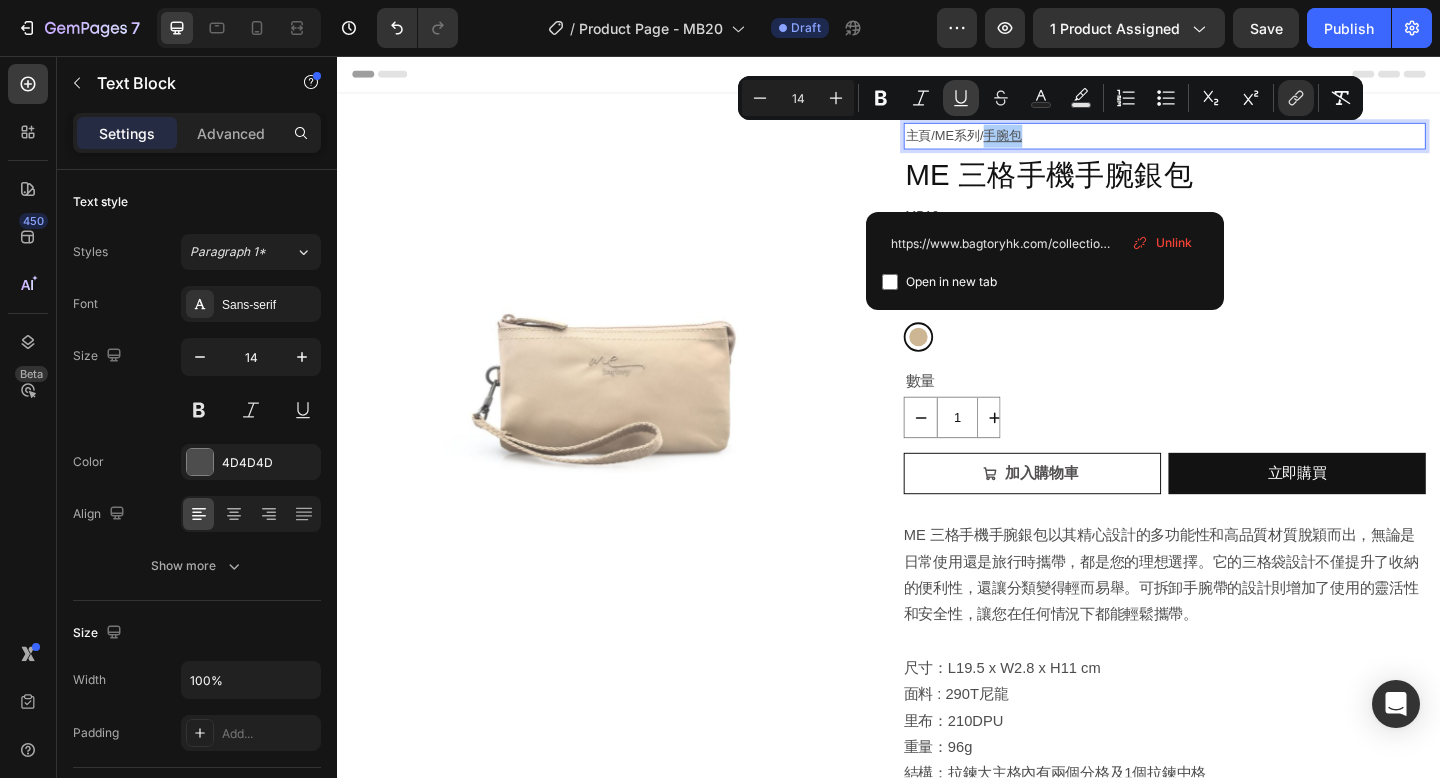 click 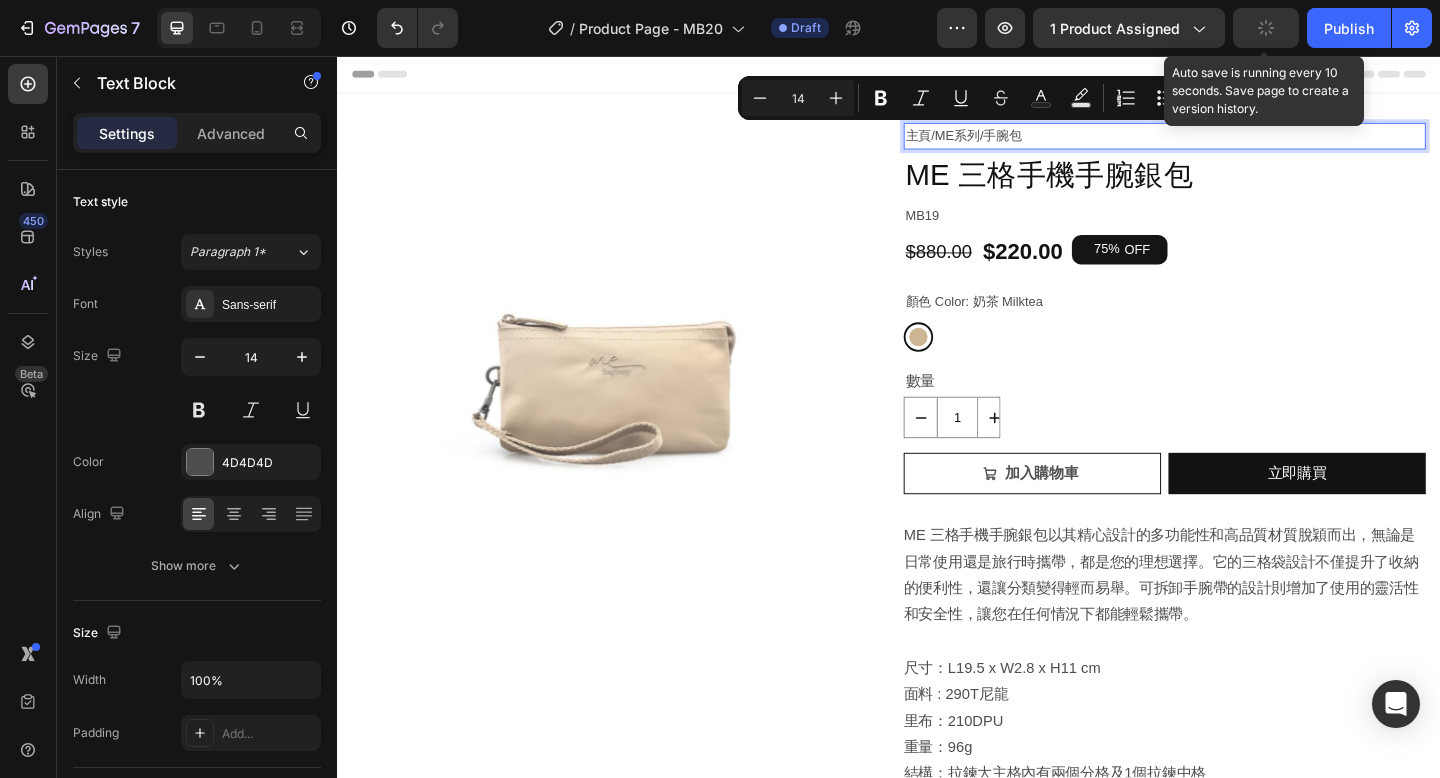 click 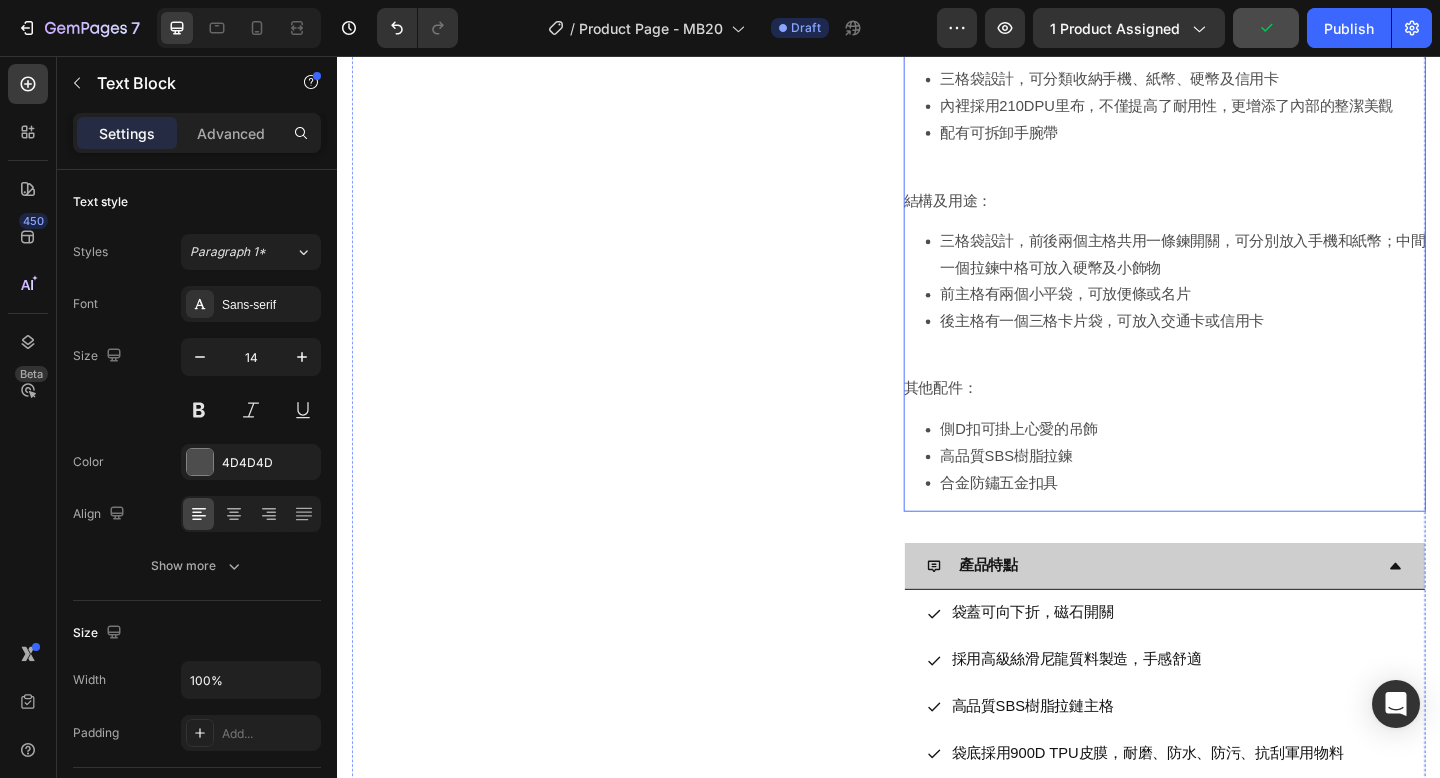 scroll, scrollTop: 1123, scrollLeft: 0, axis: vertical 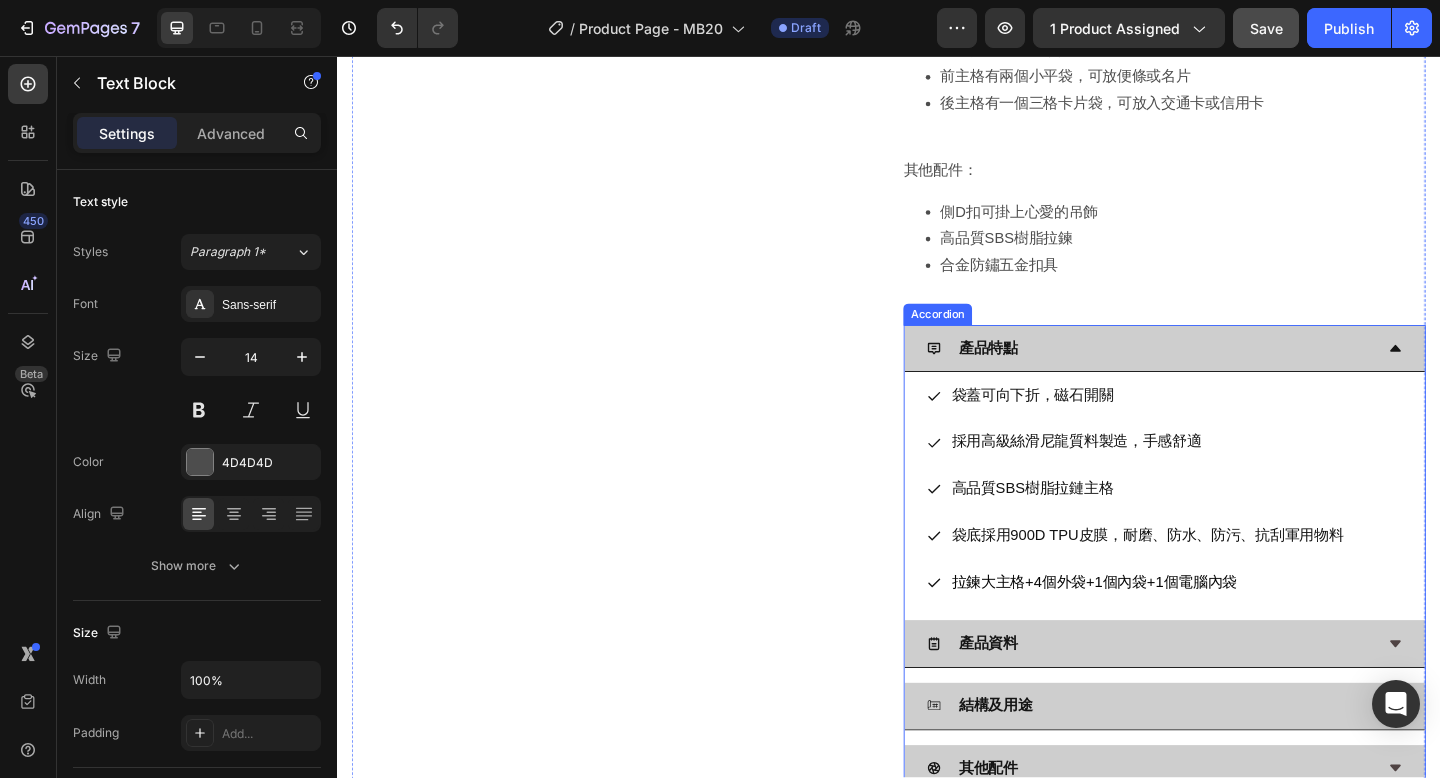 click on "產品特點" at bounding box center [1221, 374] 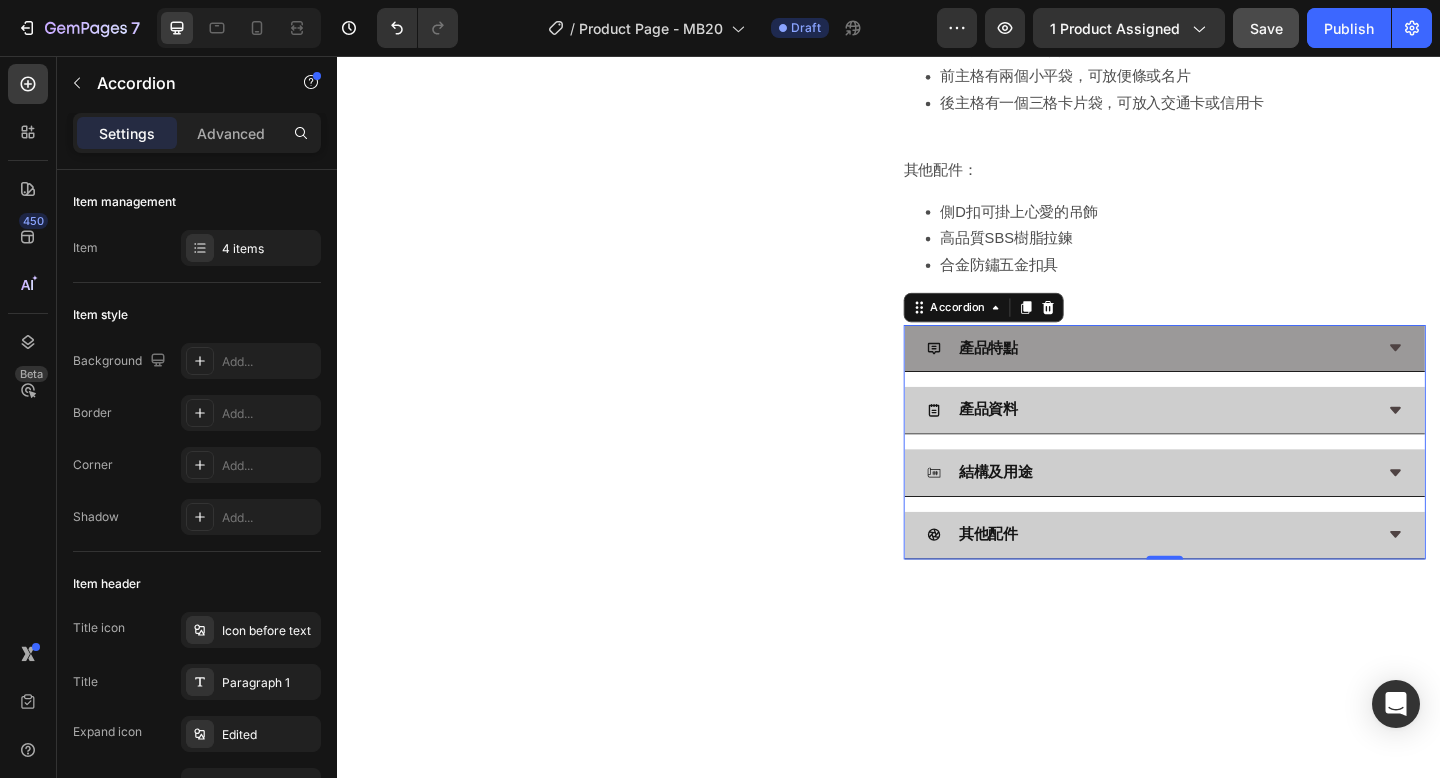 click on "產品特點" at bounding box center [1221, 374] 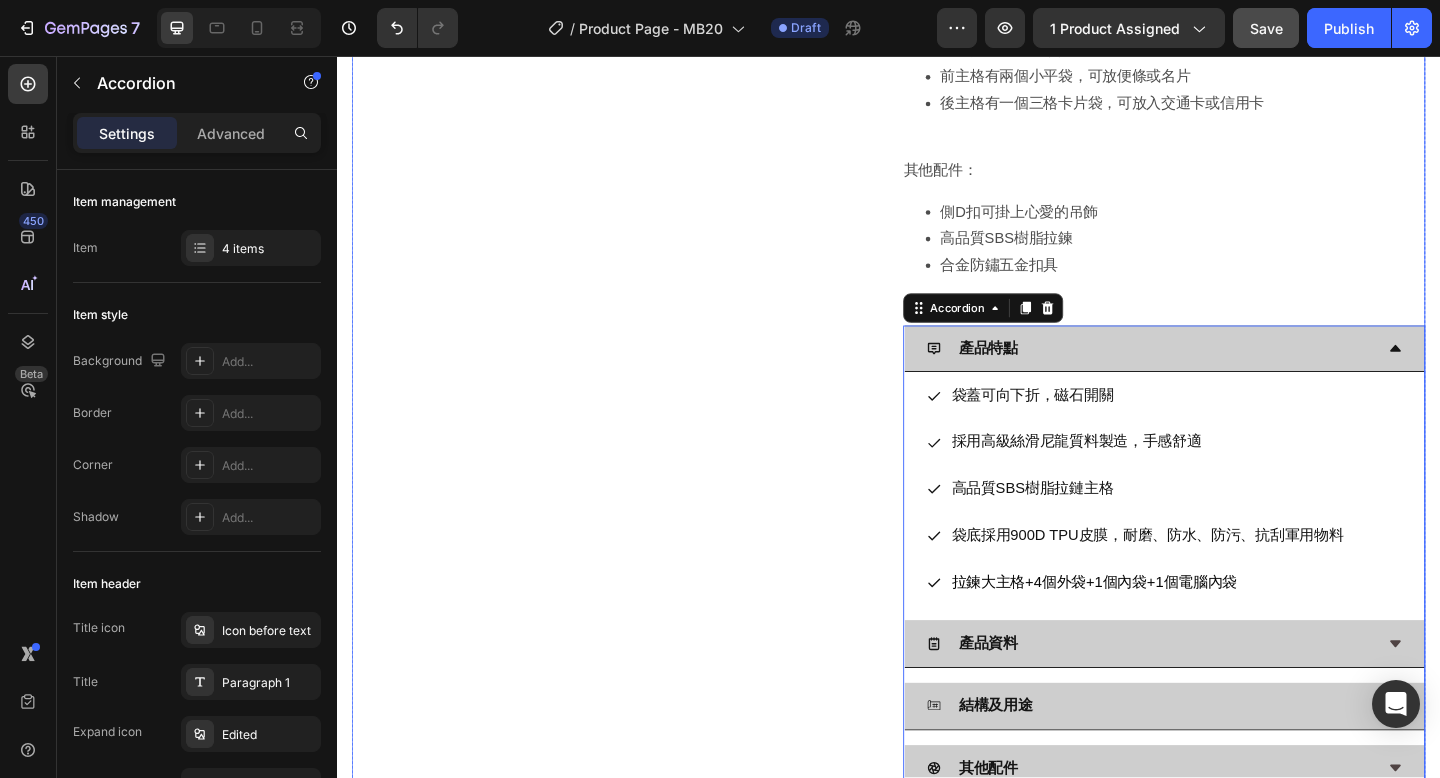 click on "主頁  /  ME系列  /  手腕包 Text Block ME 三格手機手腕銀包 Product Title MB19 Text Block $880.00 Product Price Product Price $220.00 Product Price Product Price 75% OFF Discount Tag Row 顏色 Color: 奶茶 Milktea 奶茶 Milktea 奶茶 Milktea   Product Variants & Swatches 數量 Text Block
1
Product Quantity
加入購物車 Add to Cart 立即購買 Dynamic Checkout Row ME 三格手機手腕銀包以其精心設計的多功能性和高品質材質脫穎而出，無論是日常使用還是旅行時攜帶，都是您的理想選擇。它的三格袋設計不僅提升了收納的便利性，還讓分類變得輕而易舉。可拆卸手腕帶的設計則增加了使用的靈活性和安全性，讓您在任何情況下都能輕鬆攜帶。
尺寸：L19.5 x W2.8 x H11 cm 面料 : 290T尼龍 里布：210DPU 重量：96g 結構： 拉鍊大主格內有兩個分格及1個拉鍊中格
注：手工測量正負0.5cm誤差值屬正常範圍" at bounding box center [1237, -68] 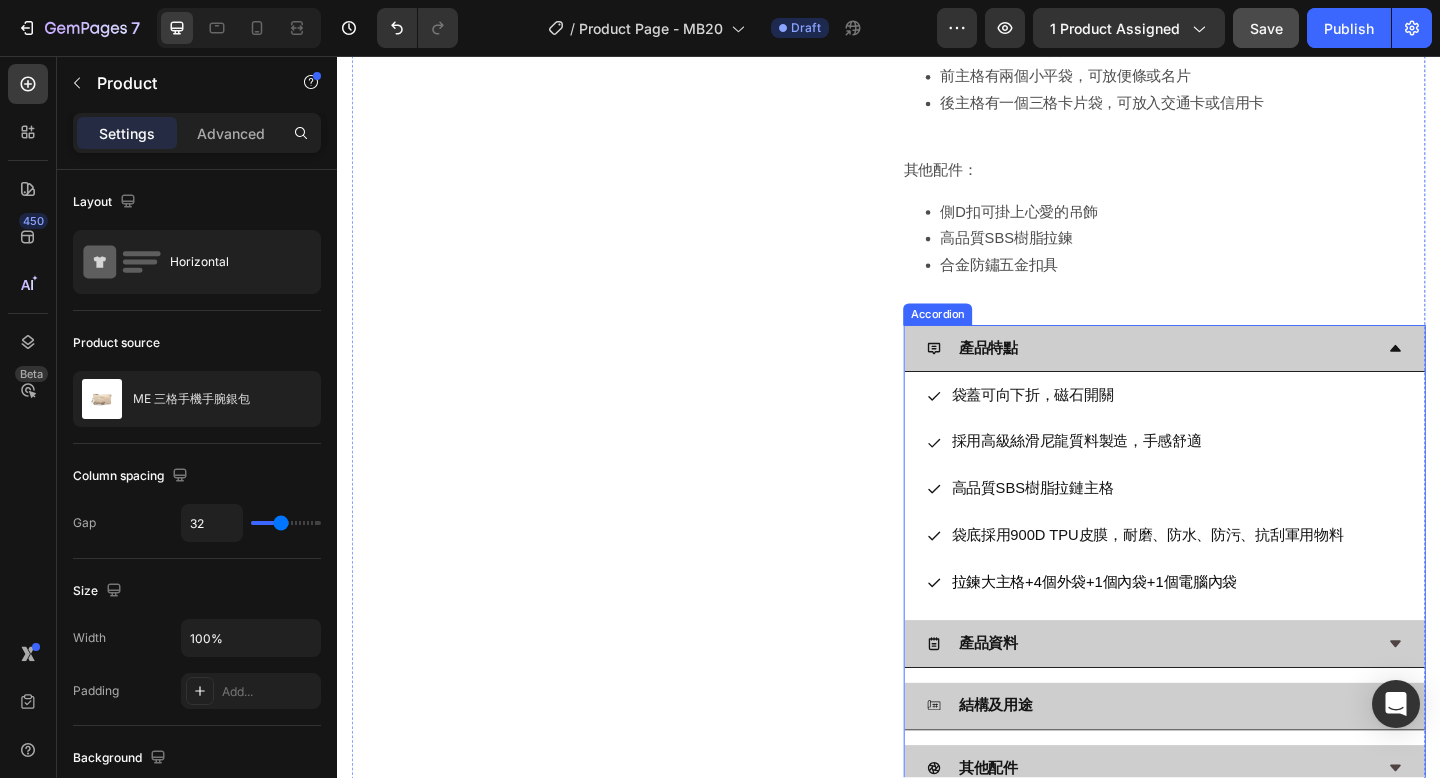 click on "產品特點" at bounding box center (1221, 374) 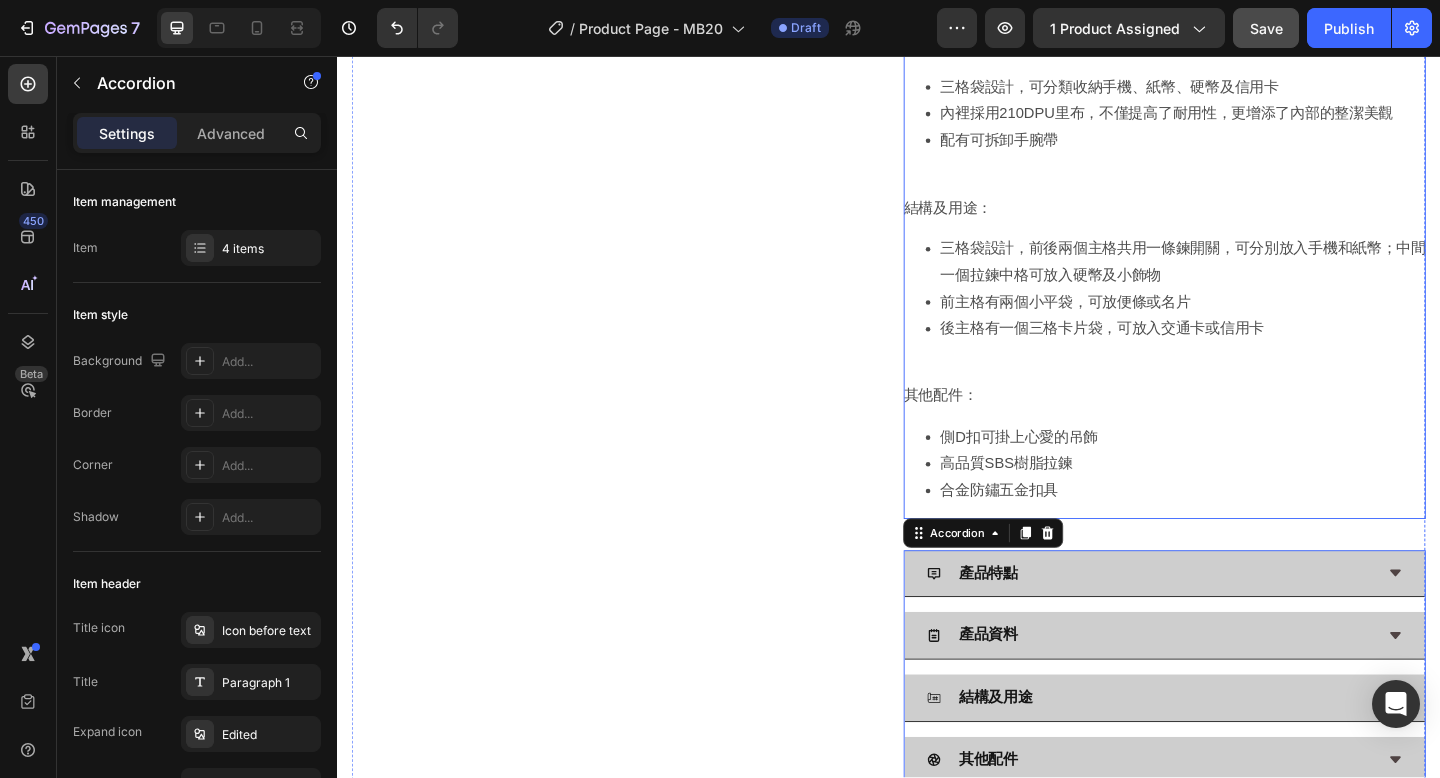 scroll, scrollTop: 910, scrollLeft: 0, axis: vertical 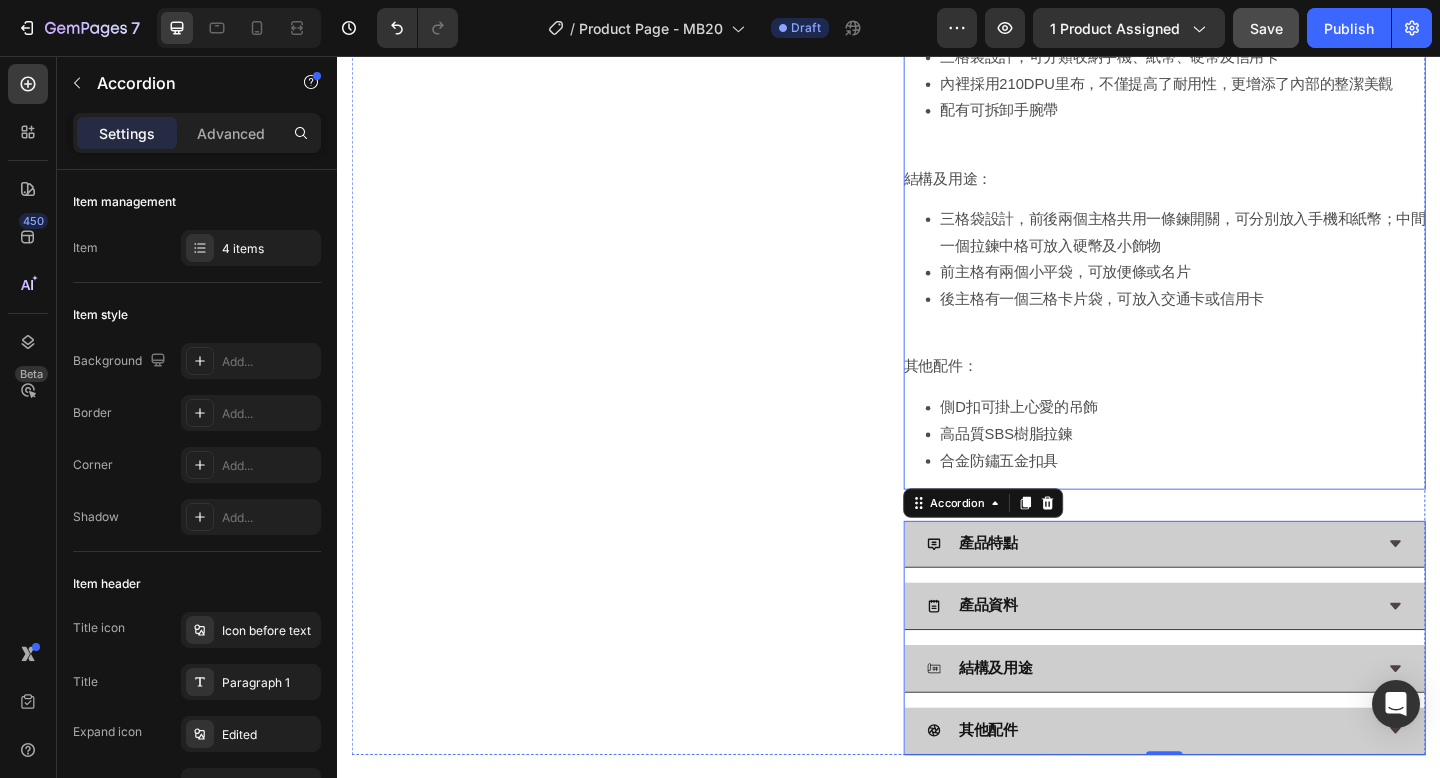 click on "合金防鏽五金扣具" at bounding box center (1057, 496) 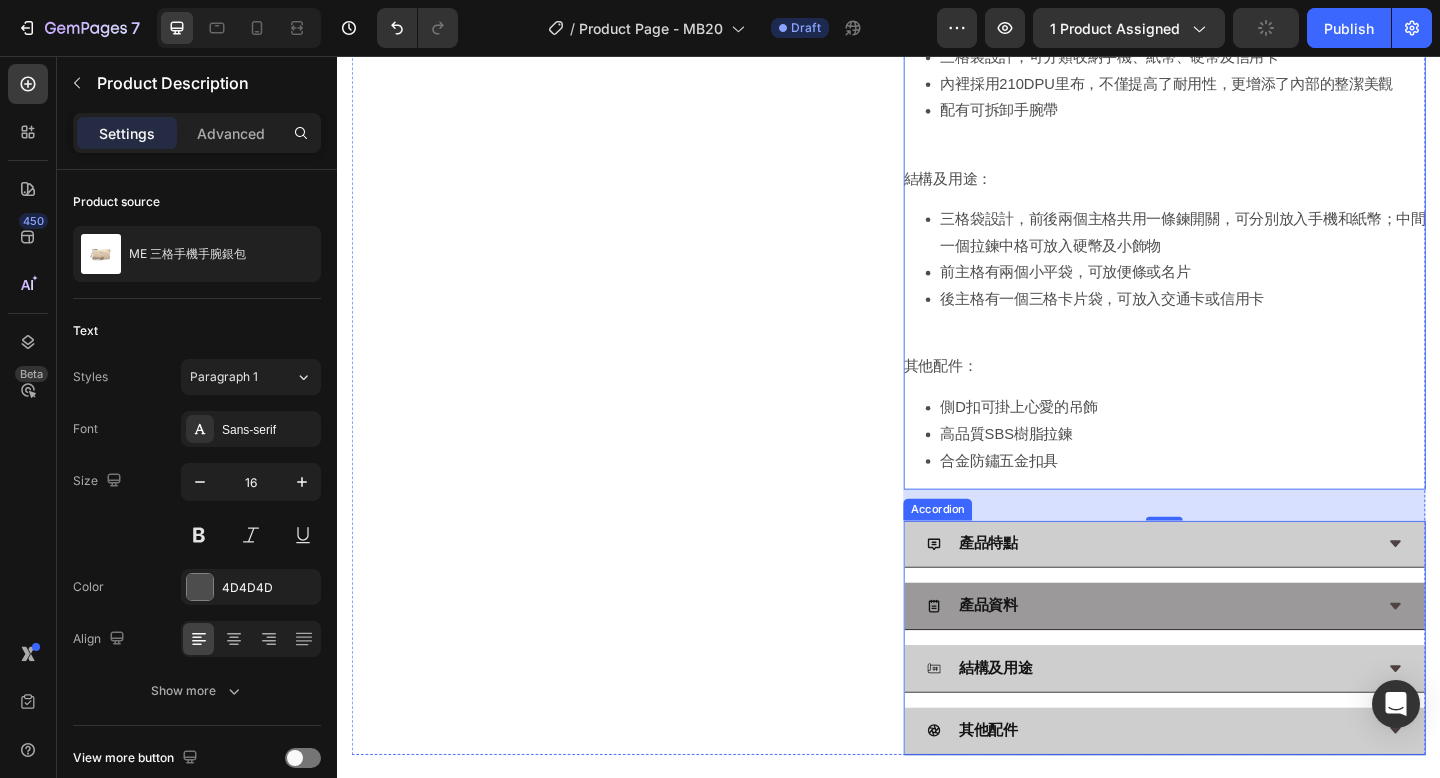 scroll, scrollTop: 1002, scrollLeft: 0, axis: vertical 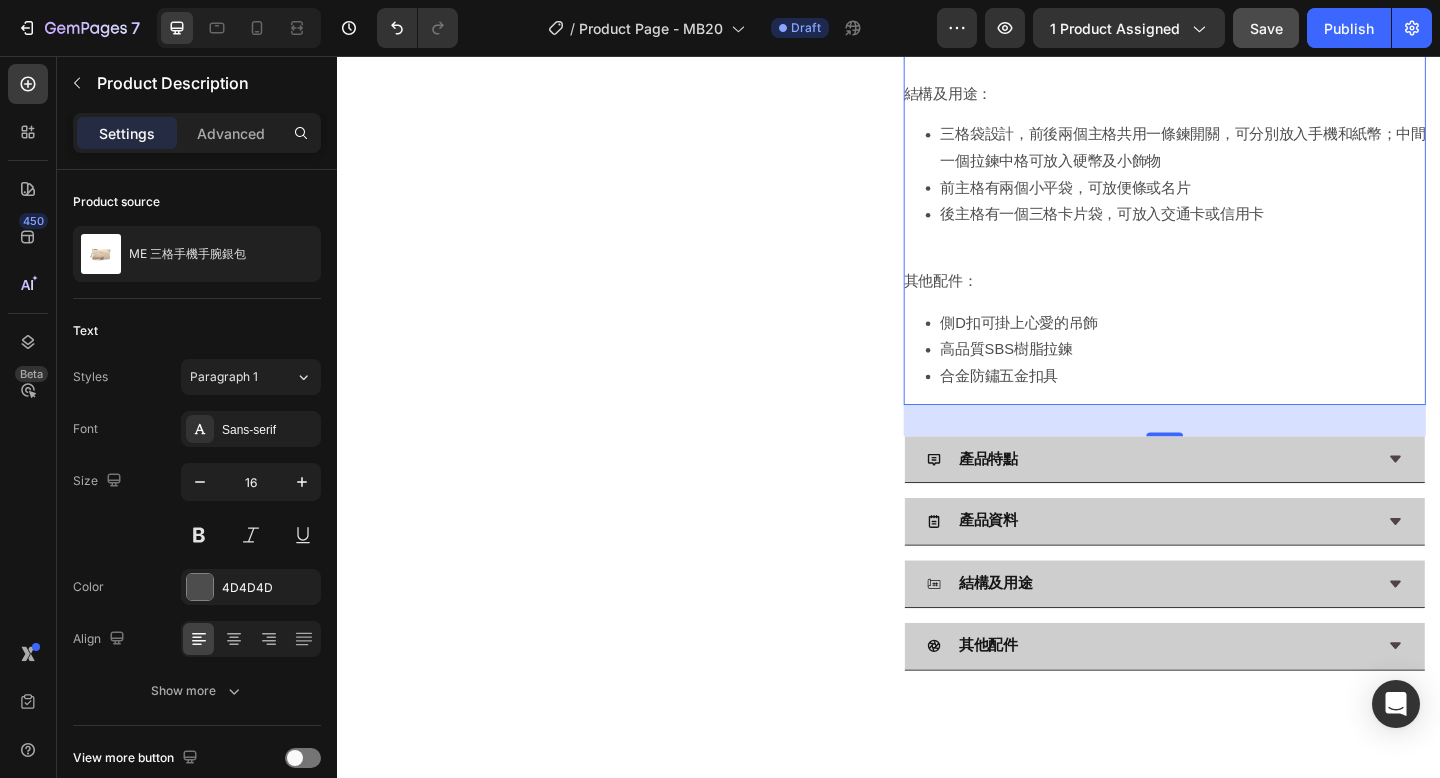 click on "34" at bounding box center (1237, 453) 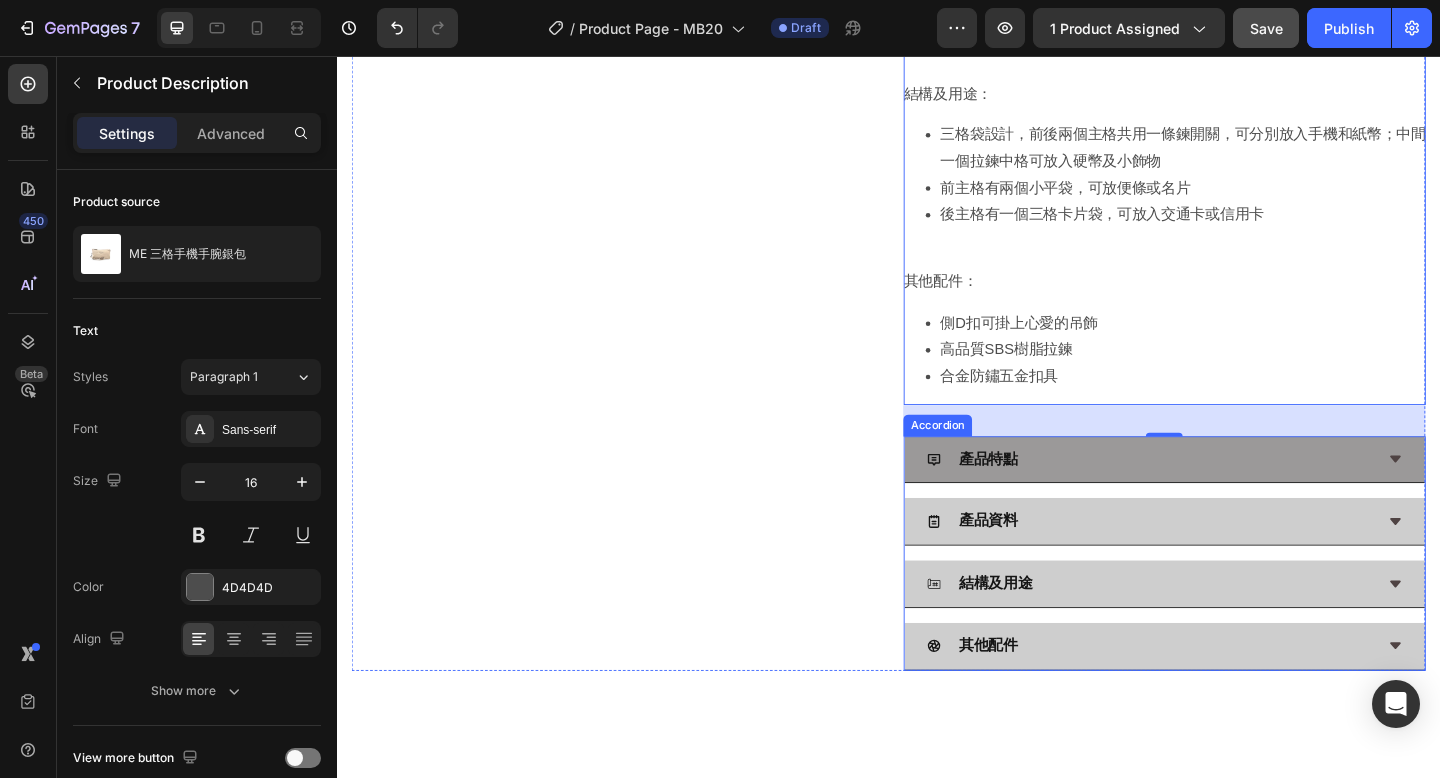 click on "產品特點" at bounding box center [1221, 495] 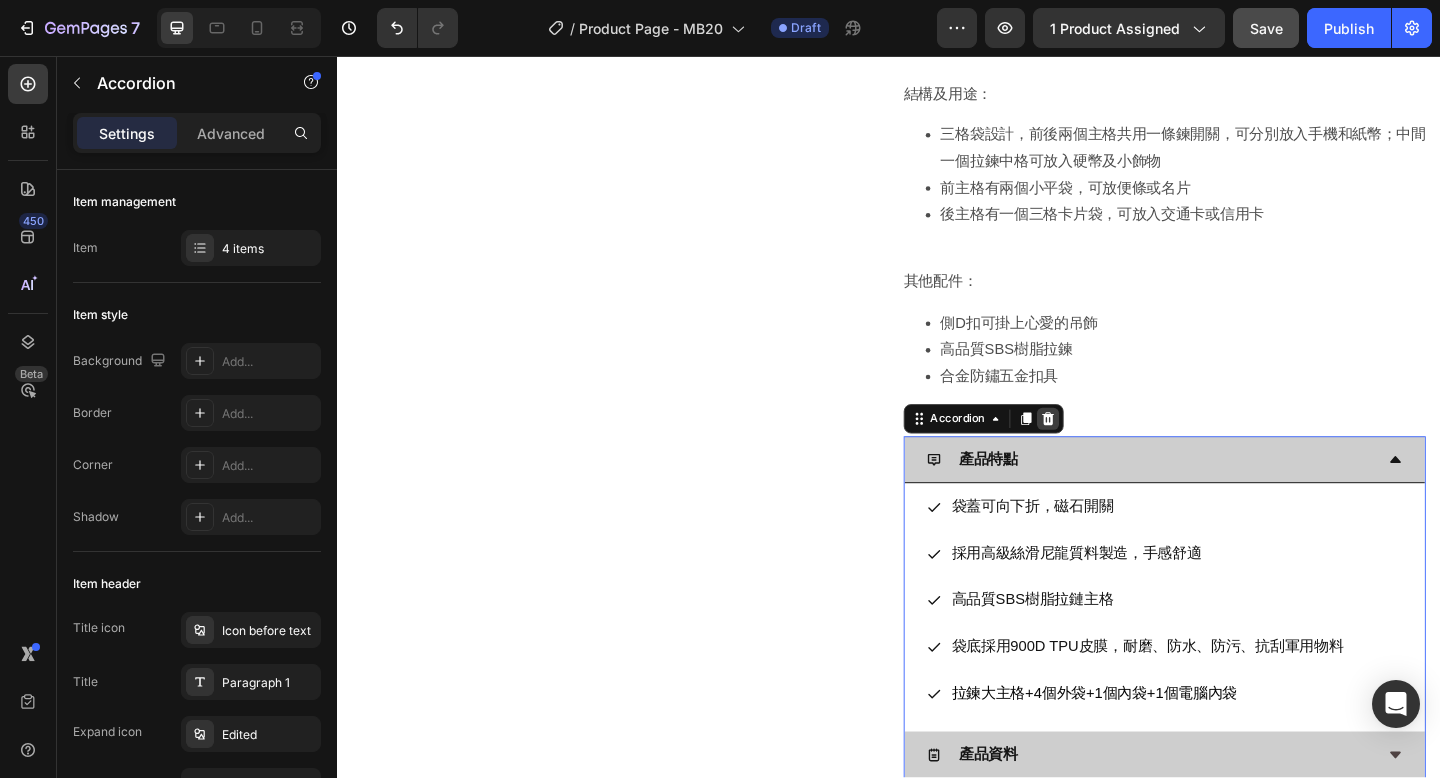 click 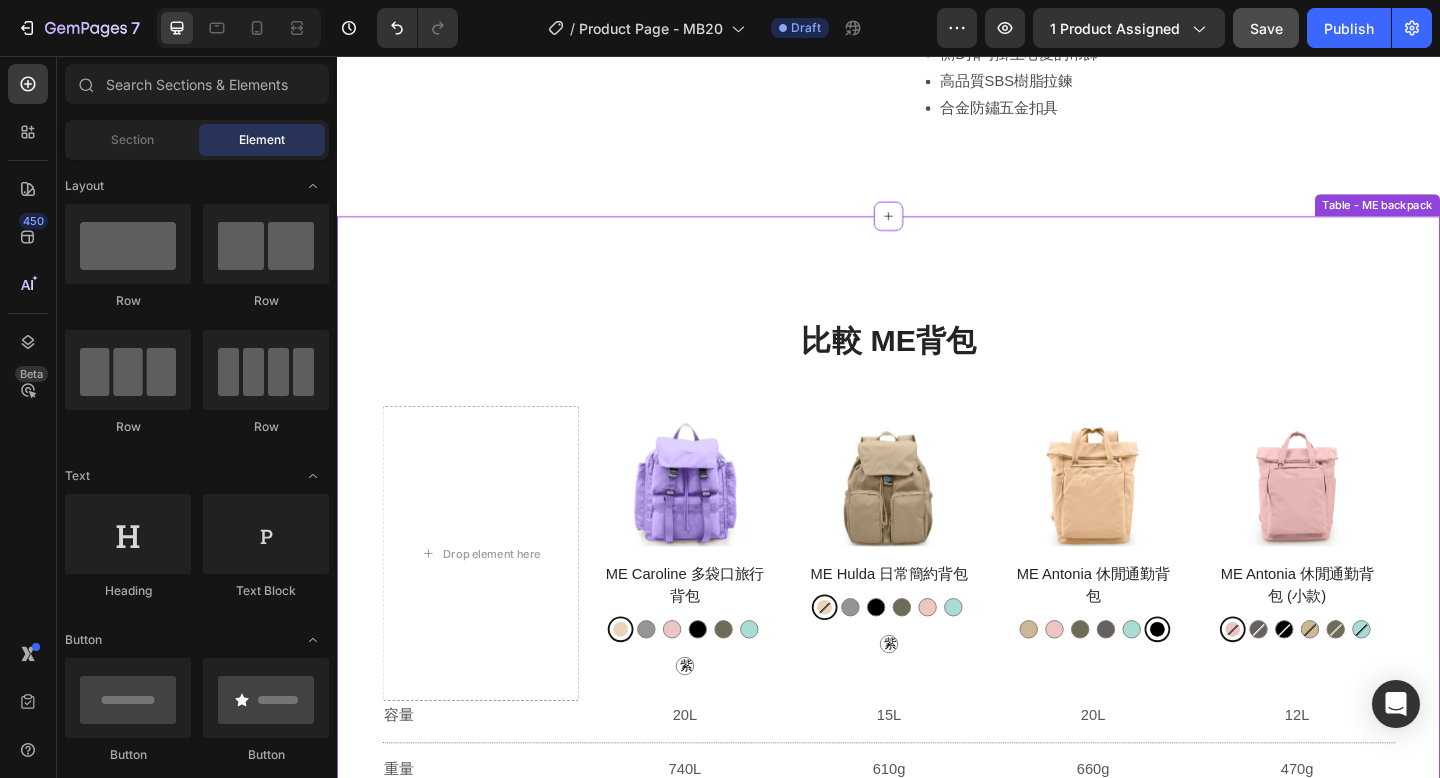 scroll, scrollTop: 1282, scrollLeft: 0, axis: vertical 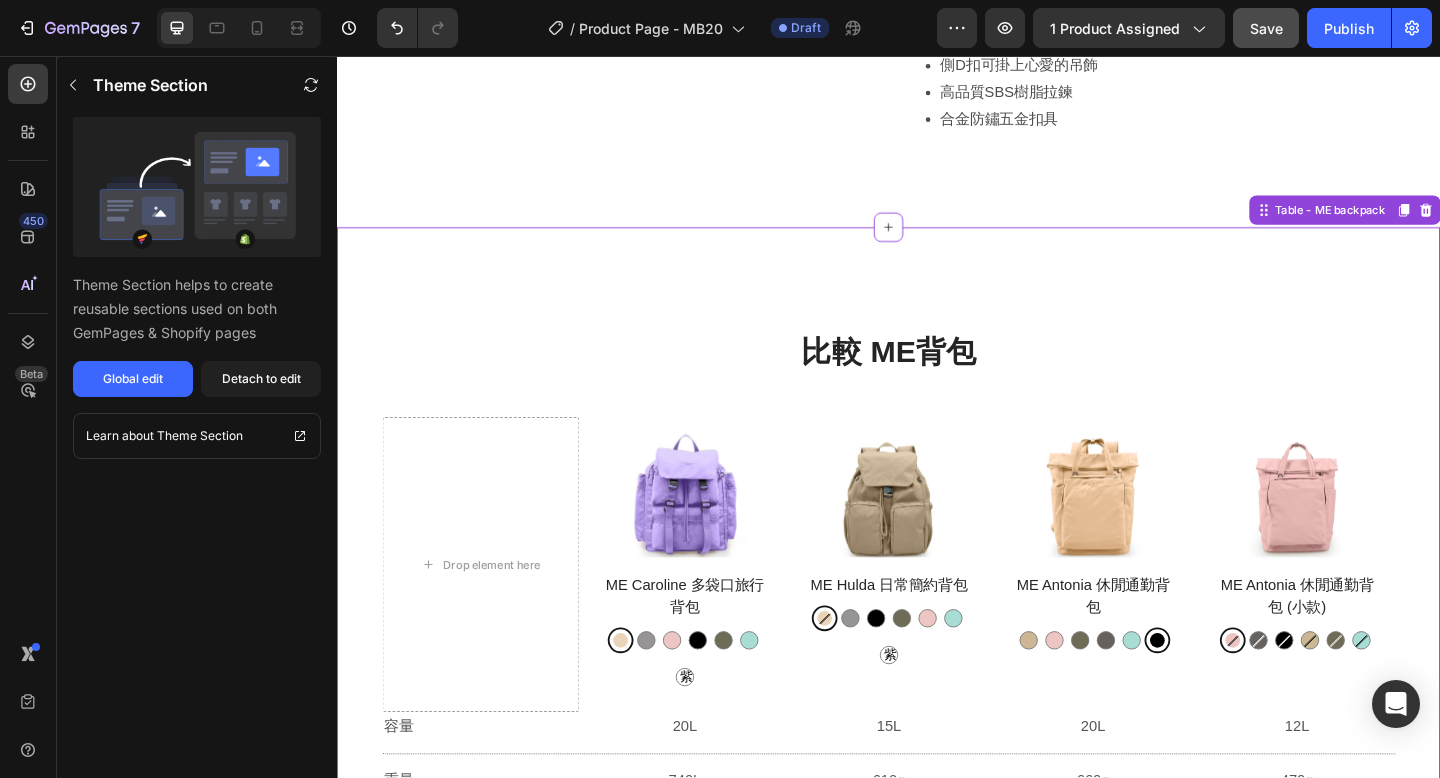 click on "比較 ME背包 Heading
Drop element here Product Images ME Caroline 多袋口旅行背包 Product Title 拿鐵奶 Latte Milk 拿鐵奶 Latte Milk 淡雅灰 Elegant Grey 淡雅灰 Elegant Grey 乾燥玫瑰 Dried Rose 乾燥玫瑰 Dried Rose 亮黑 Shining Black 亮黑 Shining Black 橄欖綠 Olive Green 橄欖綠 Olive Green 彩貝藍 Shell Blue 彩貝藍 Shell Blue 香芋紫 Taro Purple 香芋紫 Taro Purple 香芋紫 Taro Purple Product Variants & Swatches Product Row Product Images ME Hulda 日常簡約背包 Product Title 拿鐵奶 Latte Milk 拿鐵奶 Latte Milk 淡雅灰 Elegant Grey 淡雅灰 Elegant Grey 亮黑 Shining Black 亮黑 Shining Black 橄欖綠 Olive Green 橄欖綠 Olive Green 乾燥玫瑰 Dried Rose 乾燥玫瑰 Dried Rose 彩貝藍 Shell Blue 彩貝藍 Shell Blue 香芋紫 Taro Purple 香芋紫 Taro Purple 香芋紫 Taro Purple Product Variants & Swatches Product Row Product Images ME Antonia 休閒通勤背包 Product Title 奶茶 Milktea 奶茶 Milktea Product Row Row" at bounding box center (937, 997) 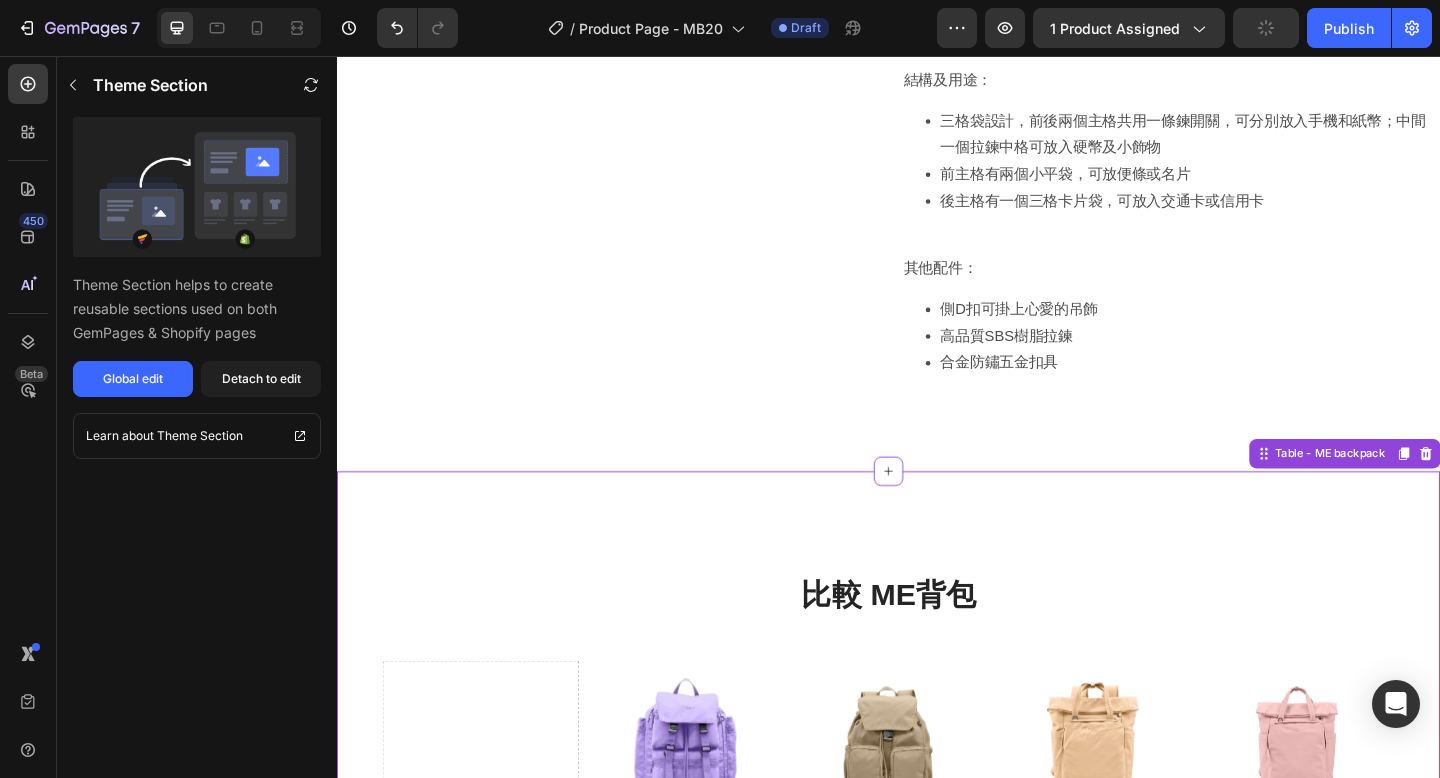 scroll, scrollTop: 1124, scrollLeft: 0, axis: vertical 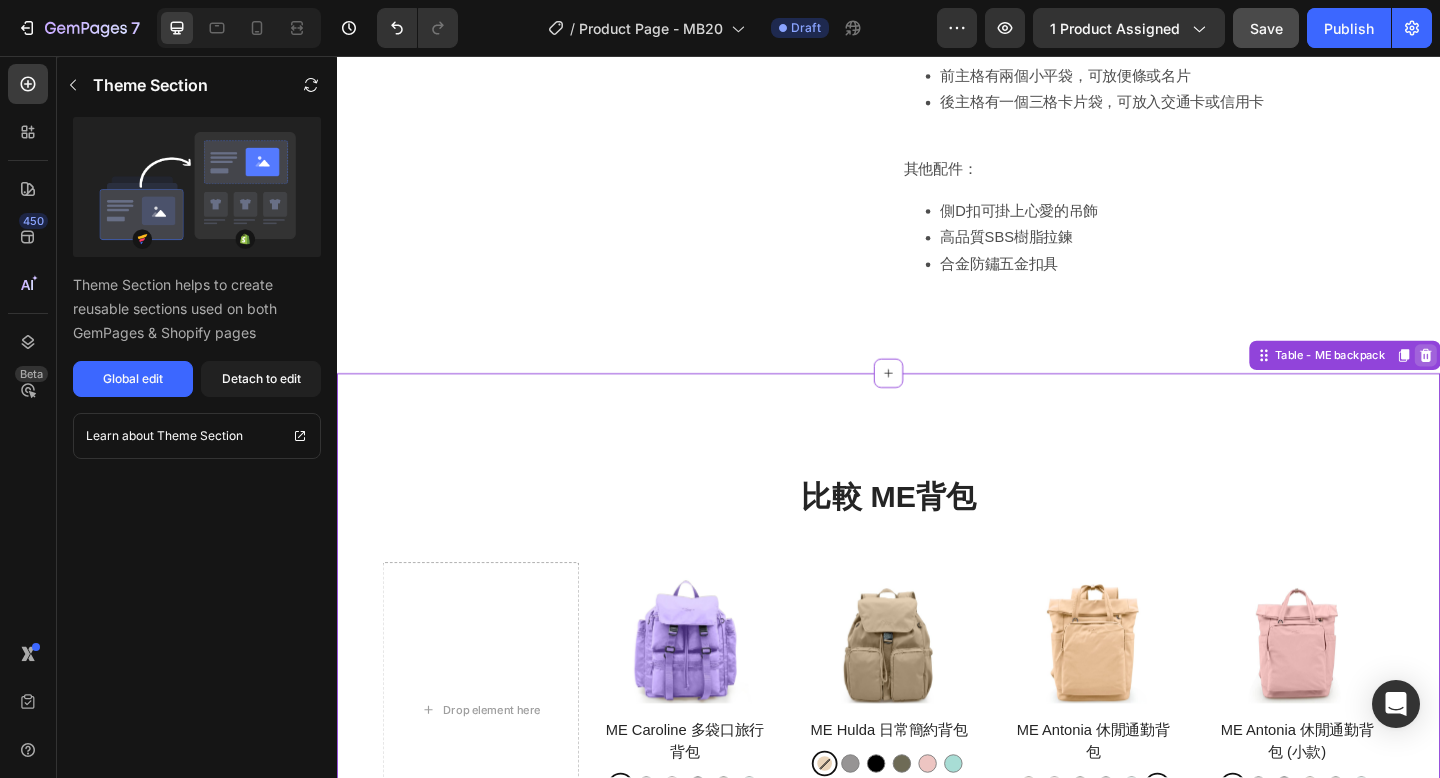 click 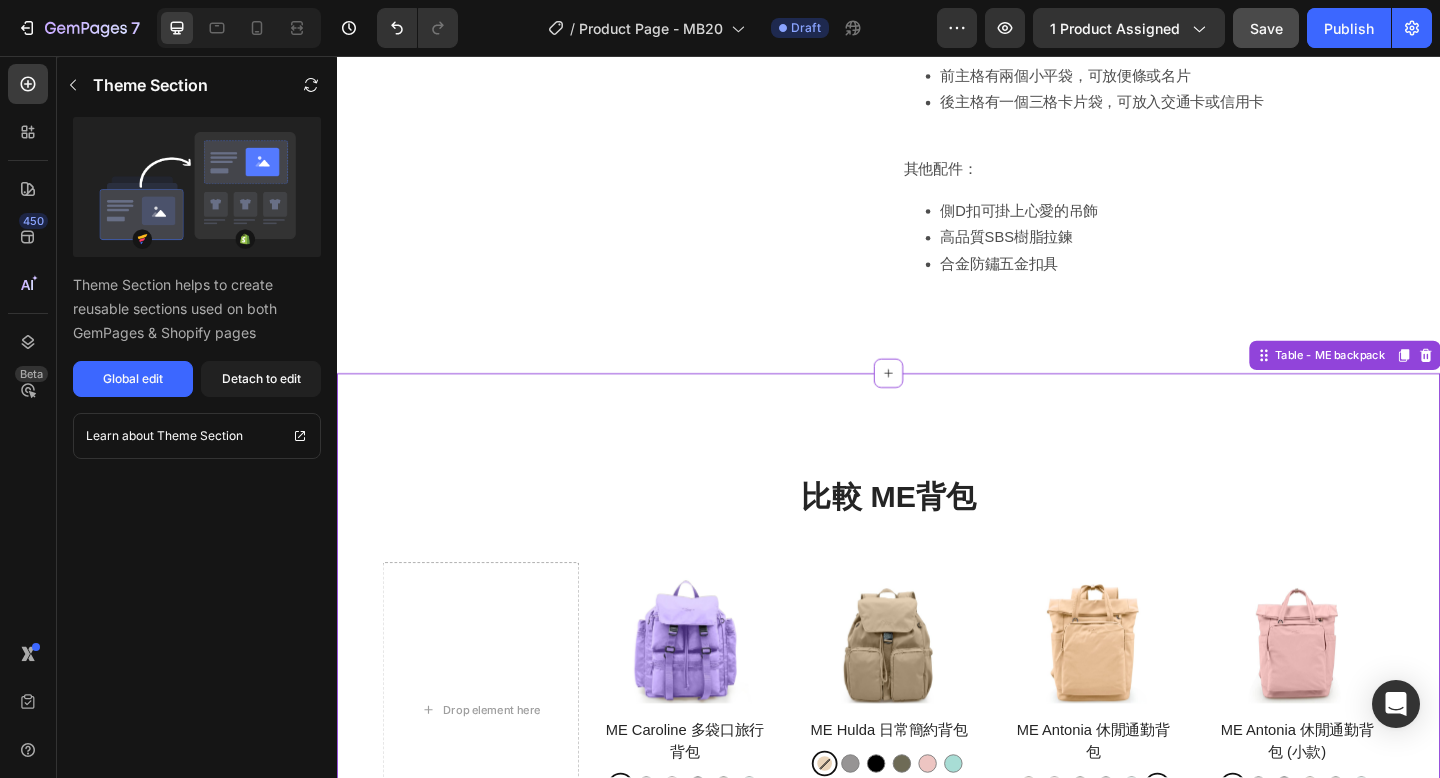 scroll, scrollTop: 971, scrollLeft: 0, axis: vertical 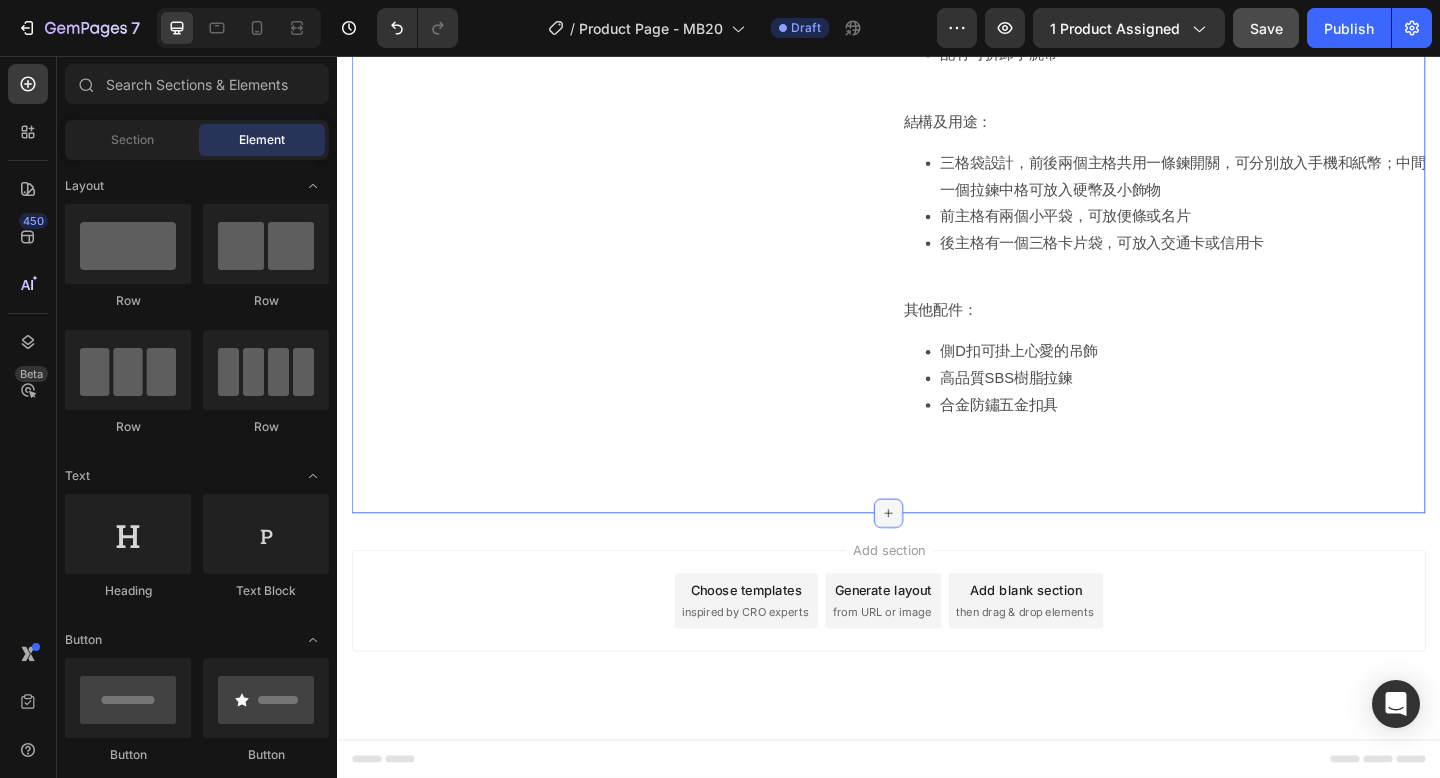 click 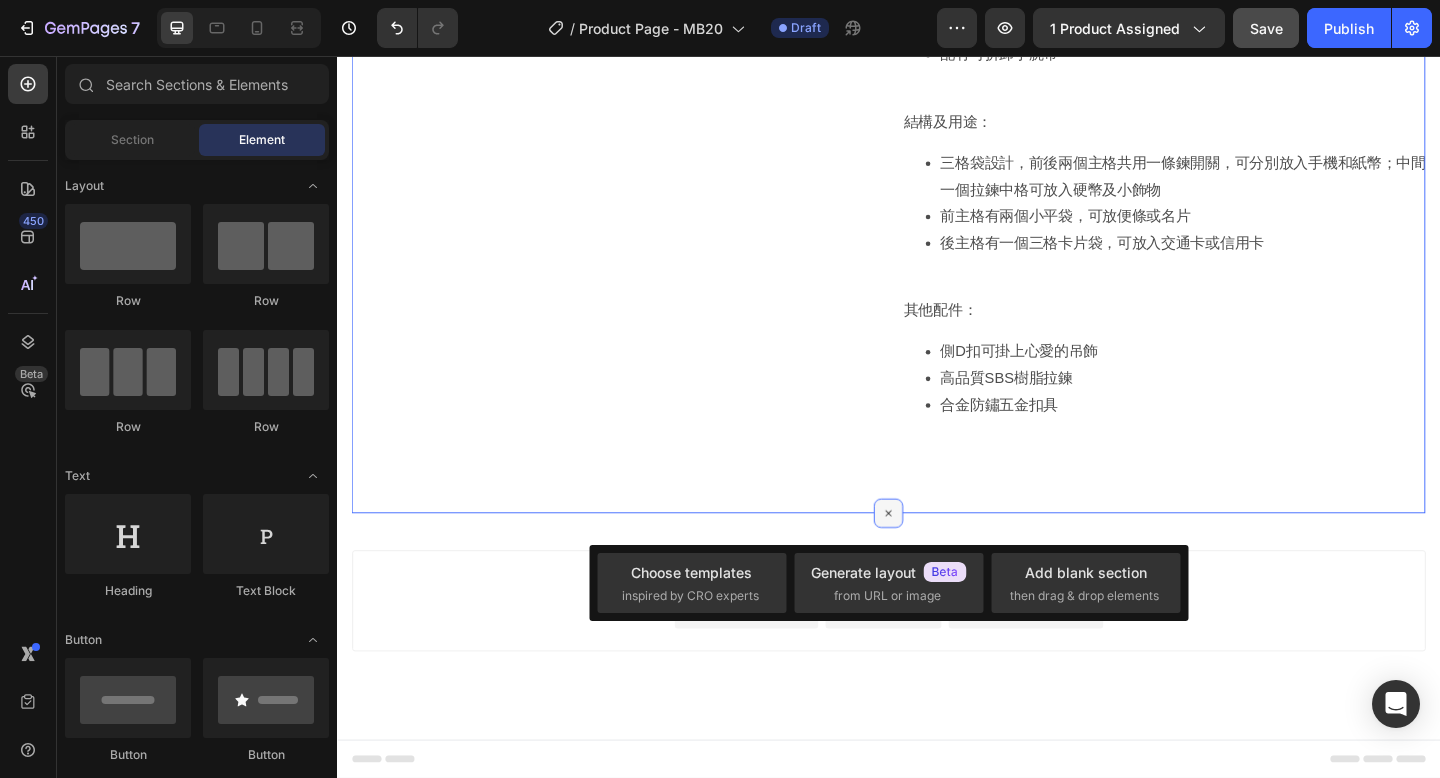 click 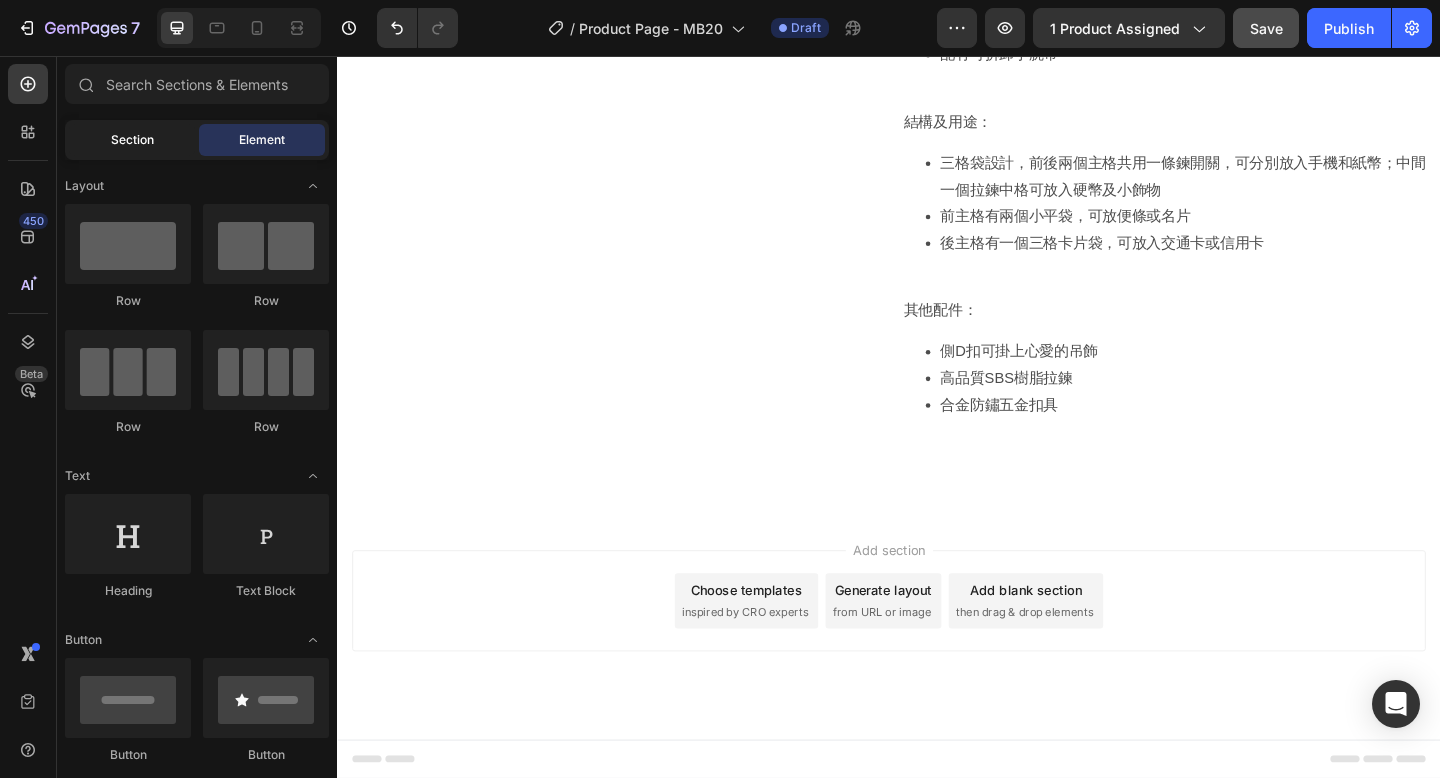 click on "Section" at bounding box center [132, 140] 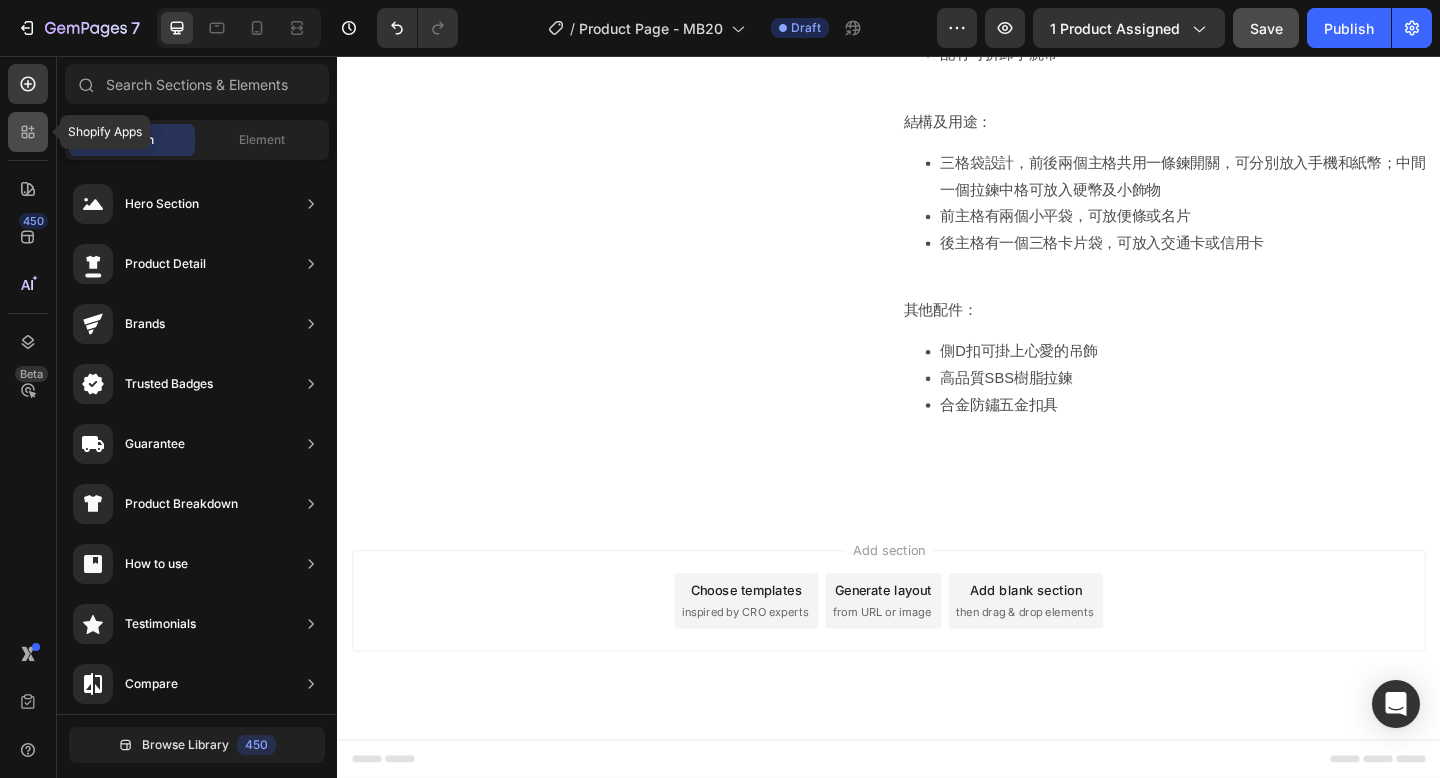 click 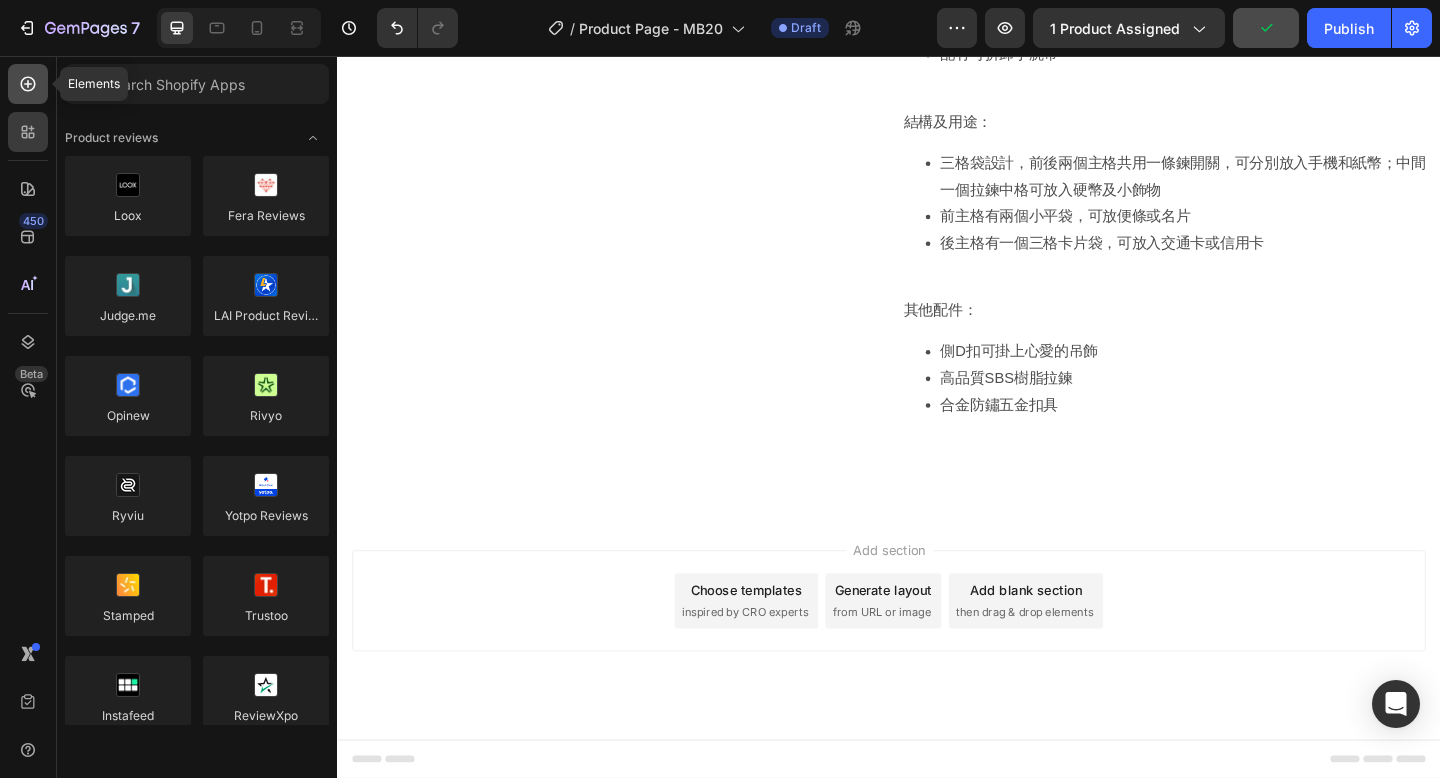 click 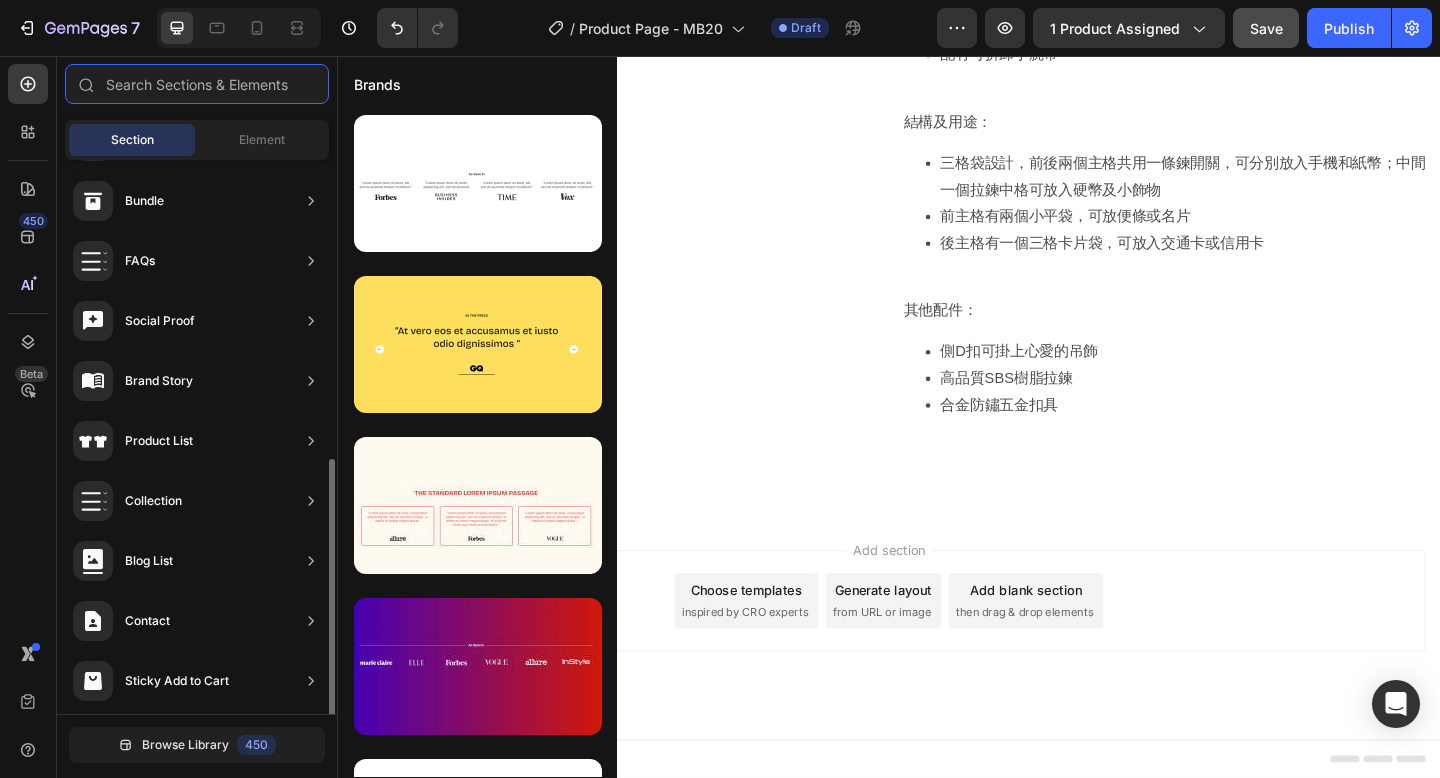 scroll, scrollTop: 606, scrollLeft: 0, axis: vertical 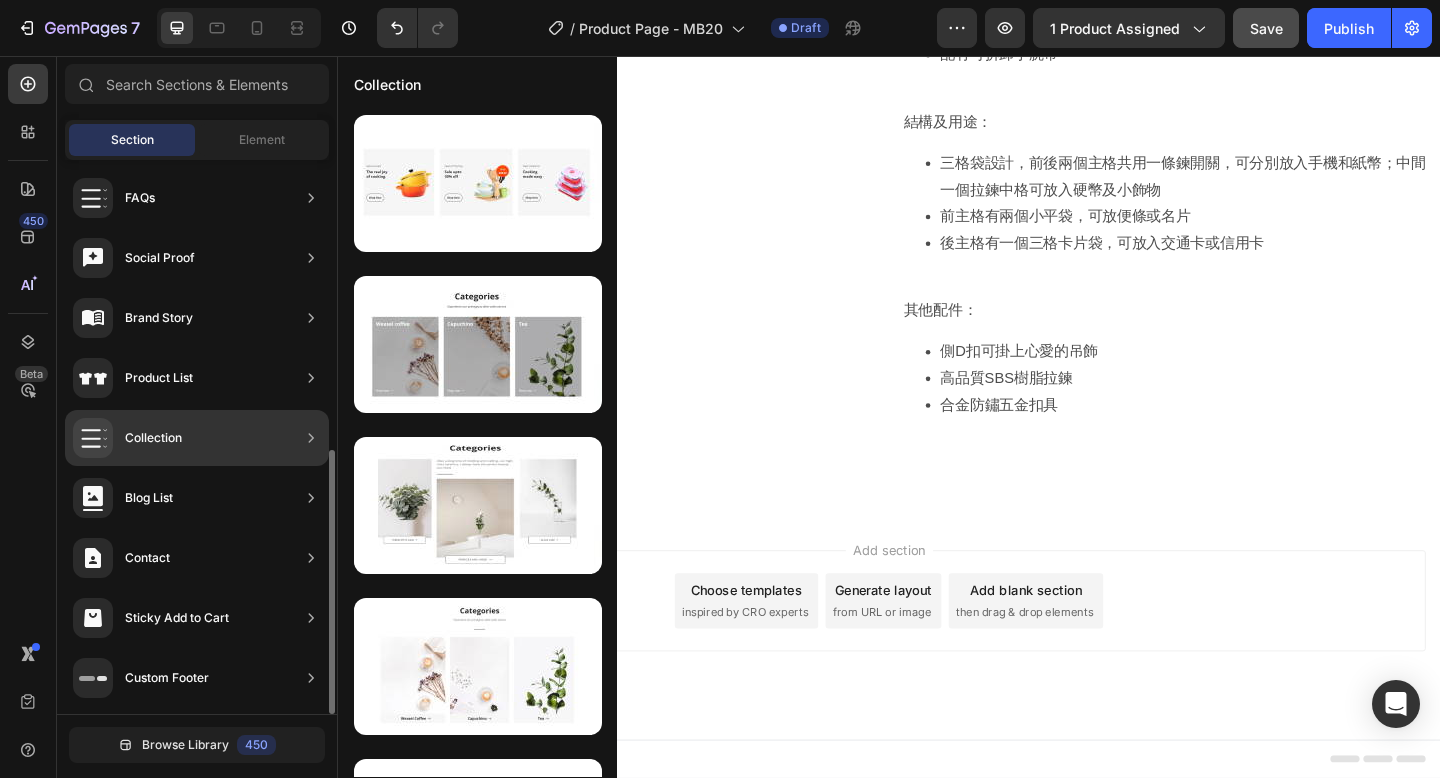 click on "Collection" 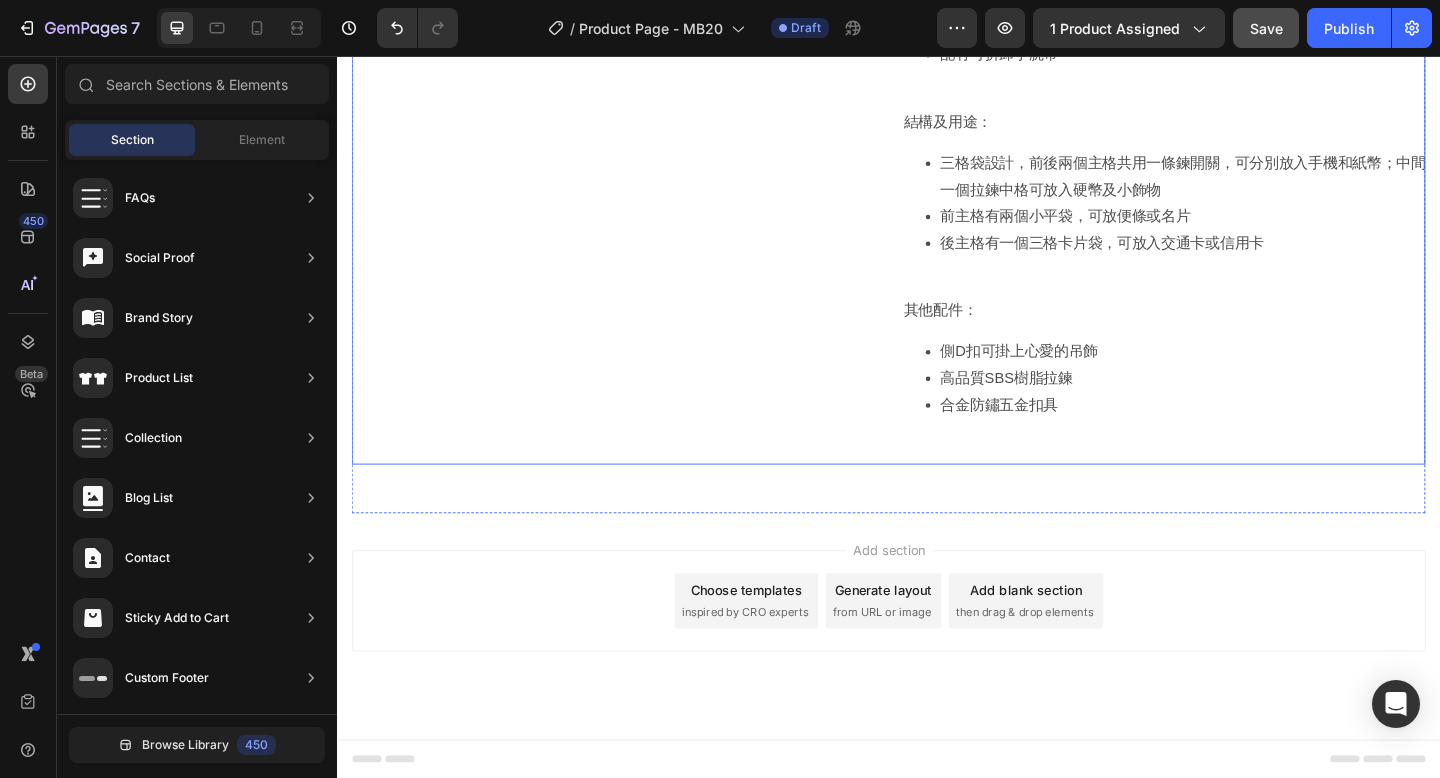 click on "Product Images 主頁  /  ME系列  /  手腕包 Text Block ME 三格手機手腕銀包 Product Title MB19 Text Block $880.00 Product Price Product Price $220.00 Product Price Product Price 75% OFF Discount Tag Row 顏色 Color: 奶茶 Milktea 奶茶 Milktea 奶茶 Milktea   Product Variants & Swatches 數量 Text Block
1
Product Quantity
加入購物車 Add to Cart 立即購買 Dynamic Checkout Row ME 三格手機手腕銀包以其精心設計的多功能性和高品質材質脫穎而出，無論是日常使用還是旅行時攜帶，都是您的理想選擇。它的三格袋設計不僅提升了收納的便利性，還讓分類變得輕而易舉。可拆卸手腕帶的設計則增加了使用的靈活性和安全性，讓您在任何情況下都能輕鬆攜帶。
尺寸：L19.5 x W2.8 x H11 cm 面料 : 290T尼龍 里布：210DPU 重量：96g 結構： 拉鍊大主格內有兩個分格及1個拉鍊中格
注：手工測量正負0.5cm誤差值屬正常範圍" at bounding box center [937, -171] 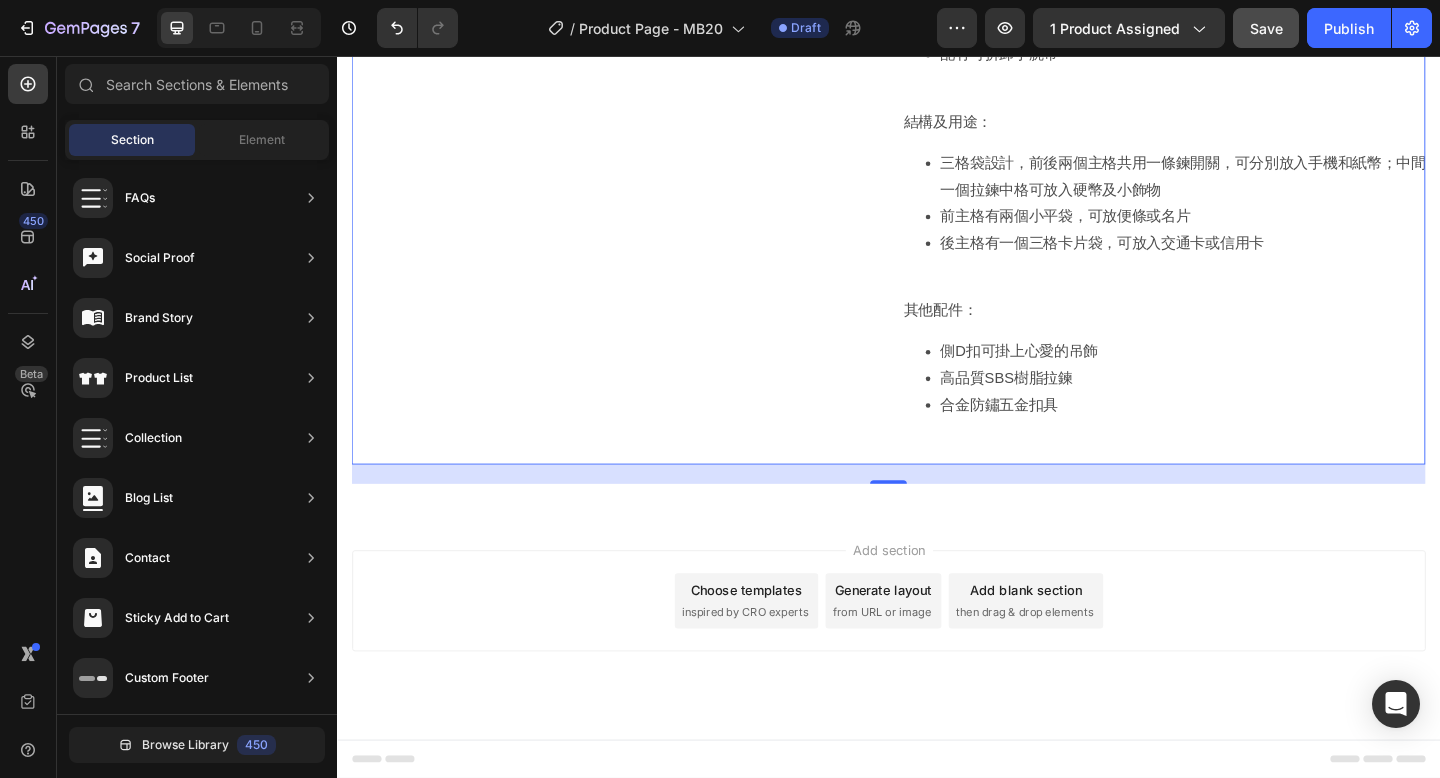 click on "Add section Choose templates inspired by CRO experts Generate layout from URL or image Add blank section then drag & drop elements" at bounding box center (937, 677) 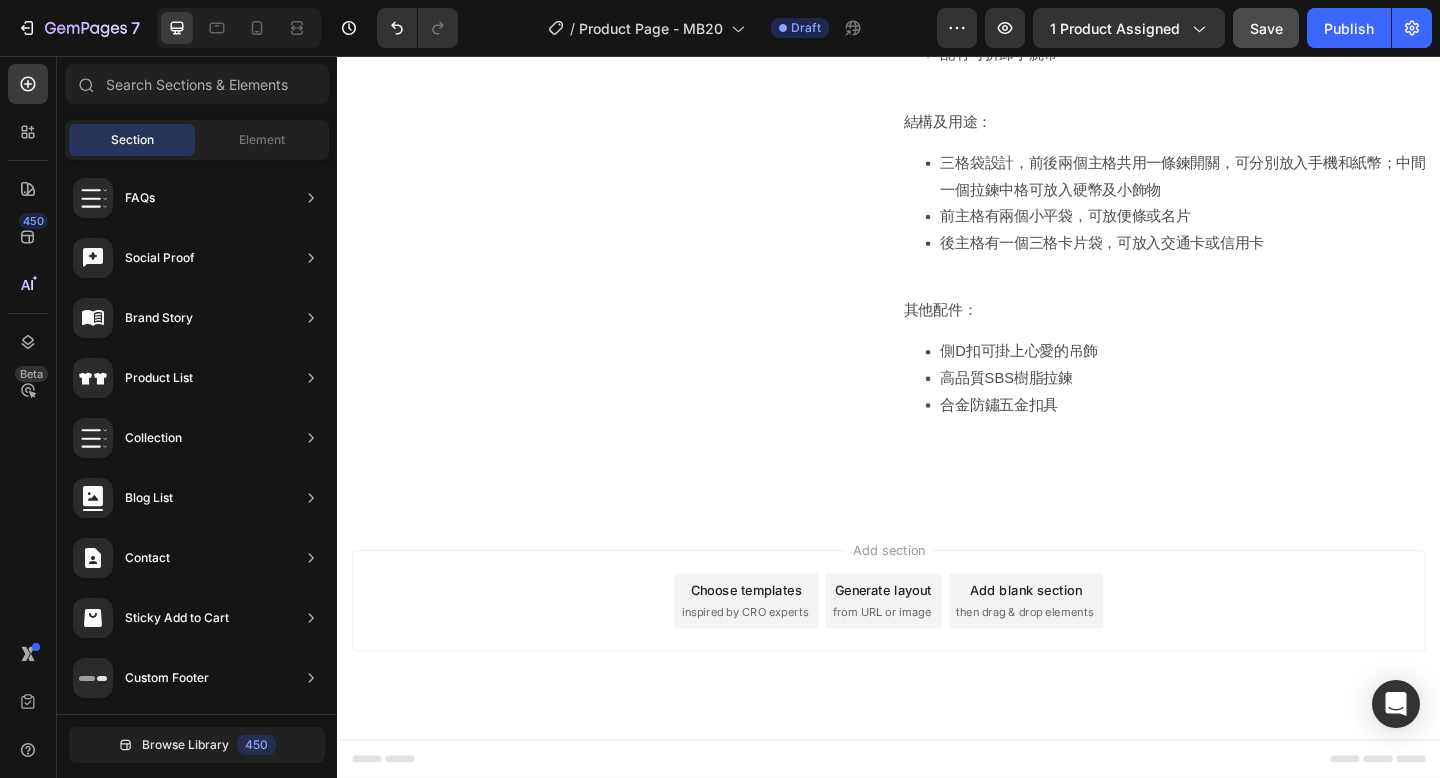 click on "Add section Choose templates inspired by CRO experts Generate layout from URL or image Add blank section then drag & drop elements" at bounding box center (937, 677) 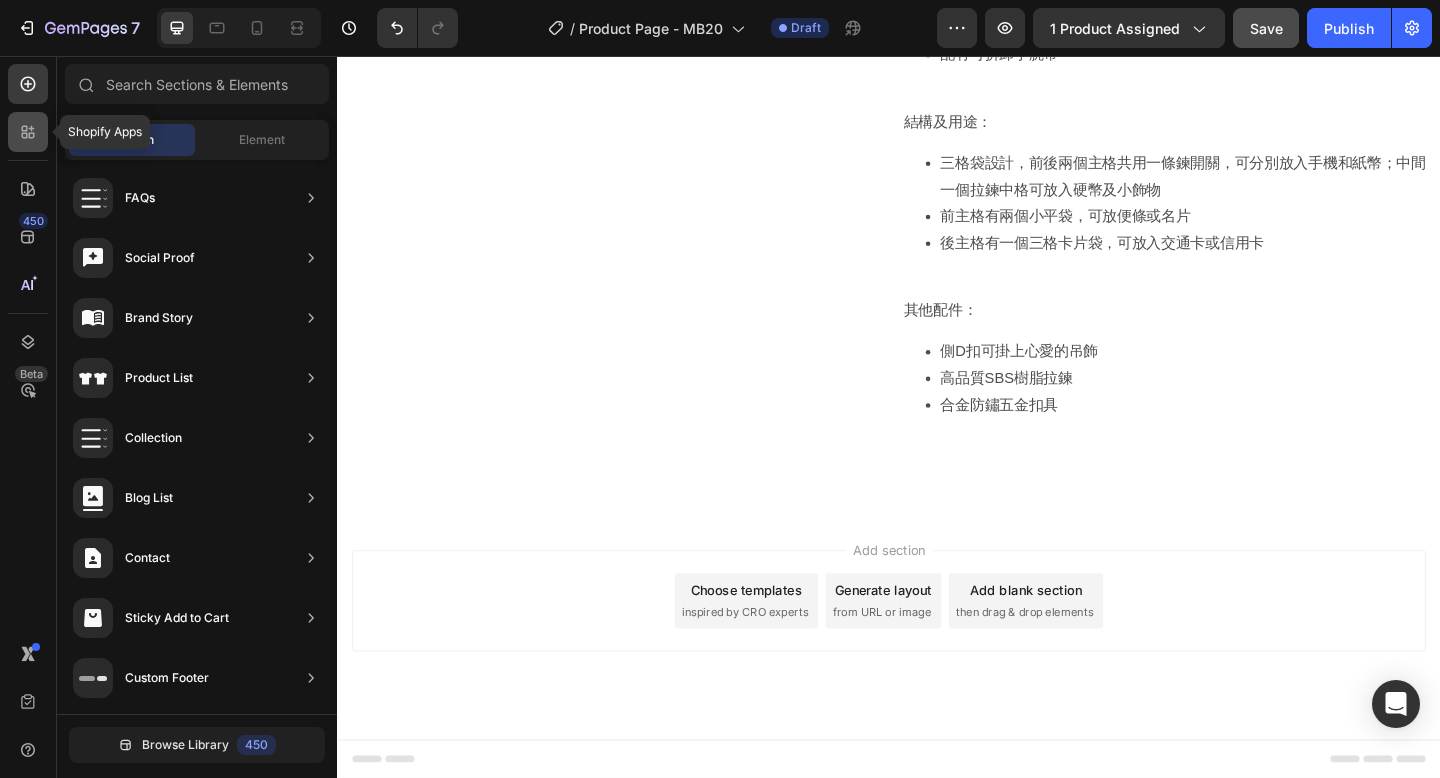 click 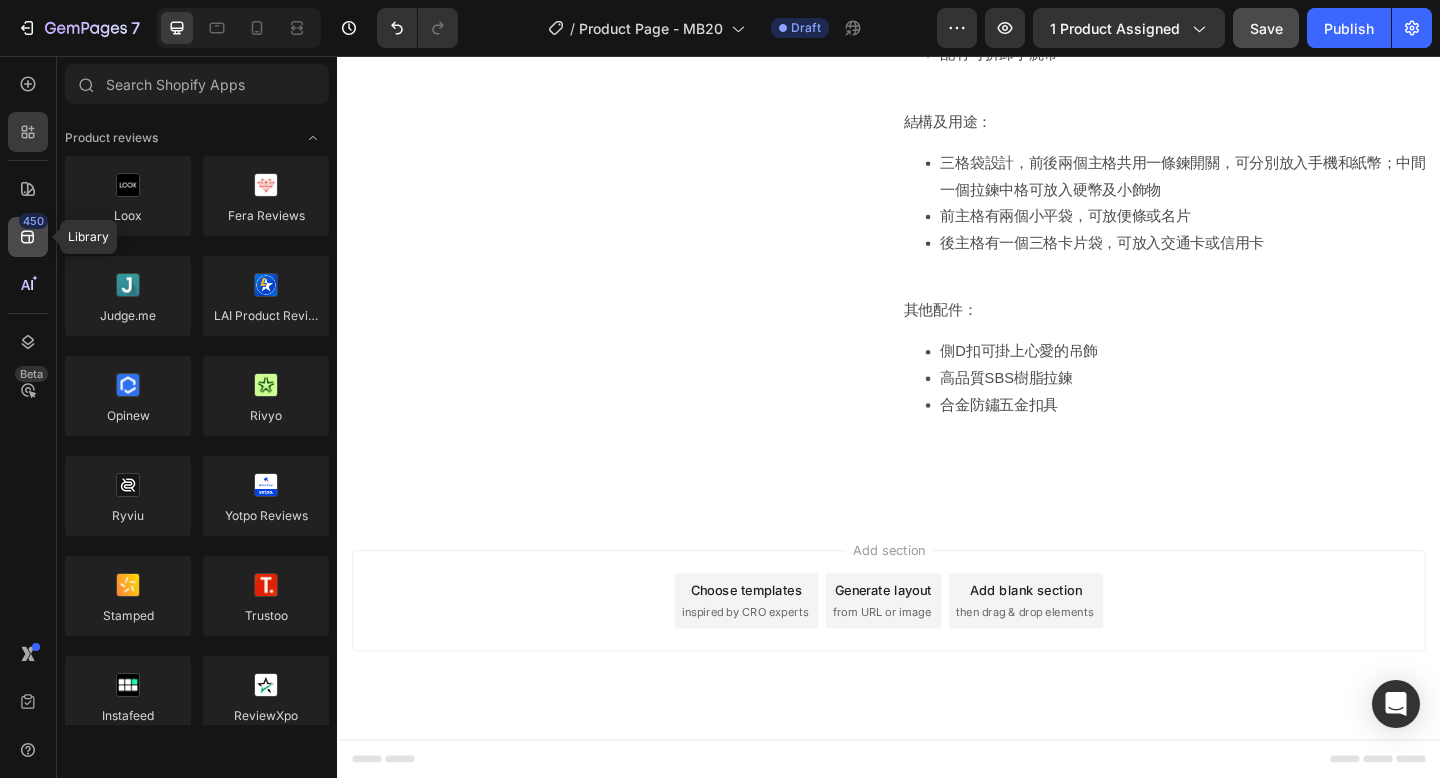 click on "450" at bounding box center [33, 221] 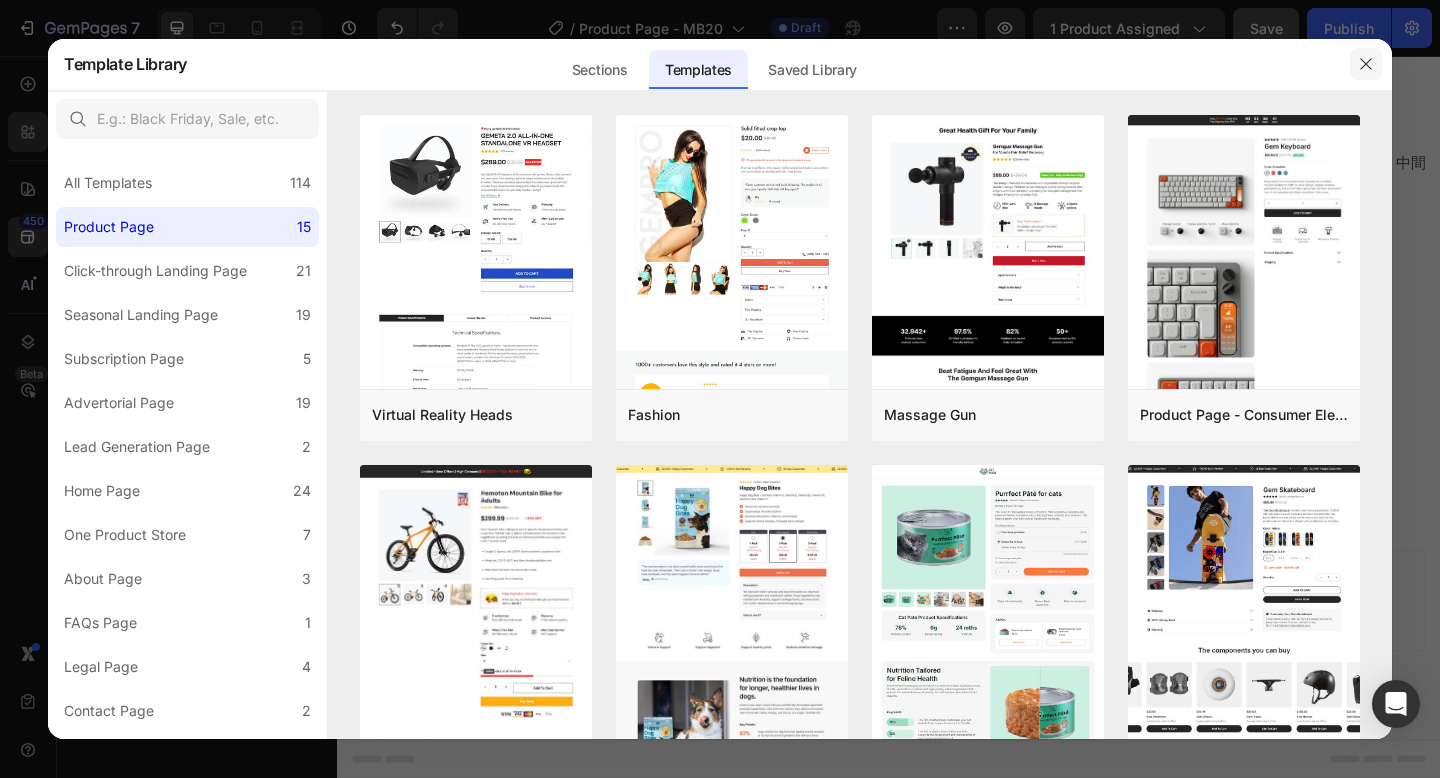 click 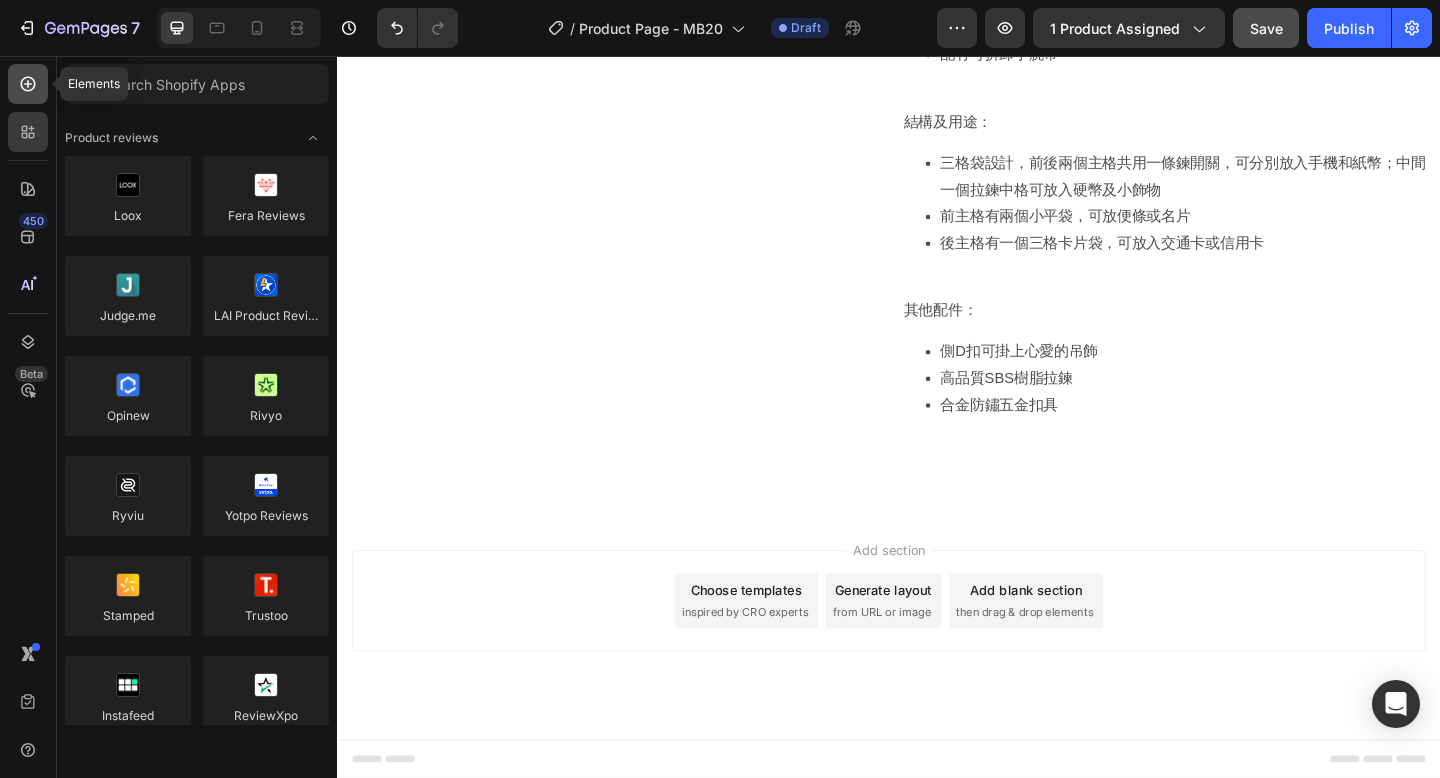 click 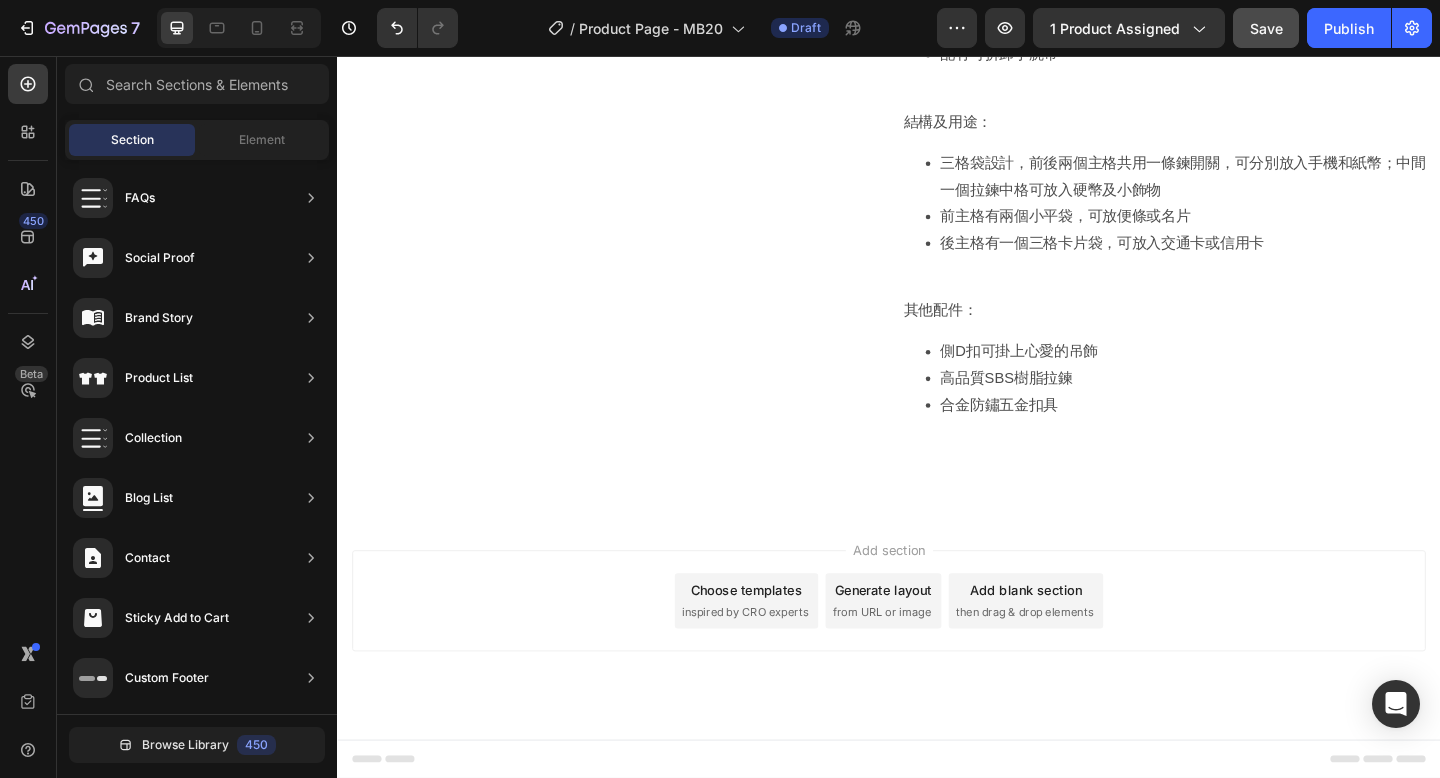 click on "Section" at bounding box center (132, 140) 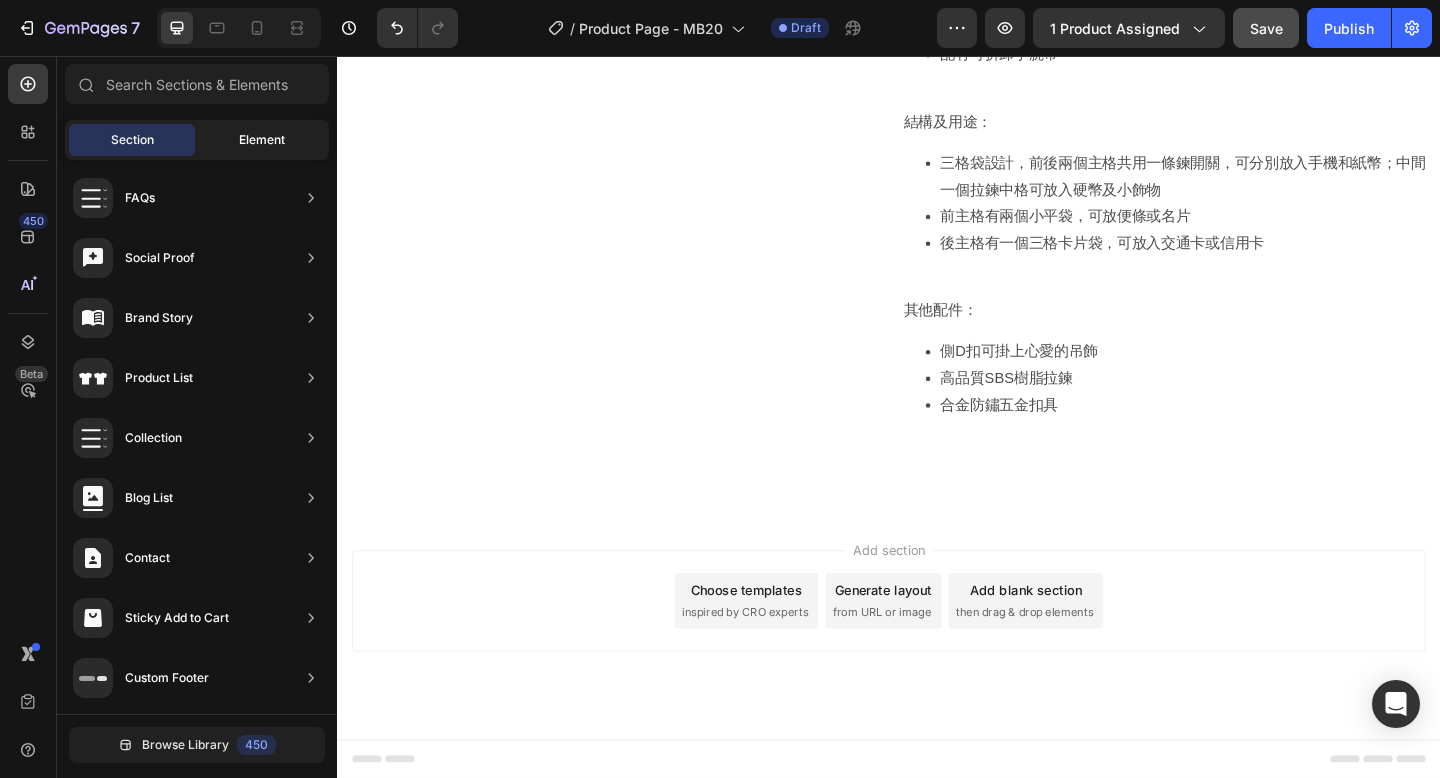click on "Element" at bounding box center [262, 140] 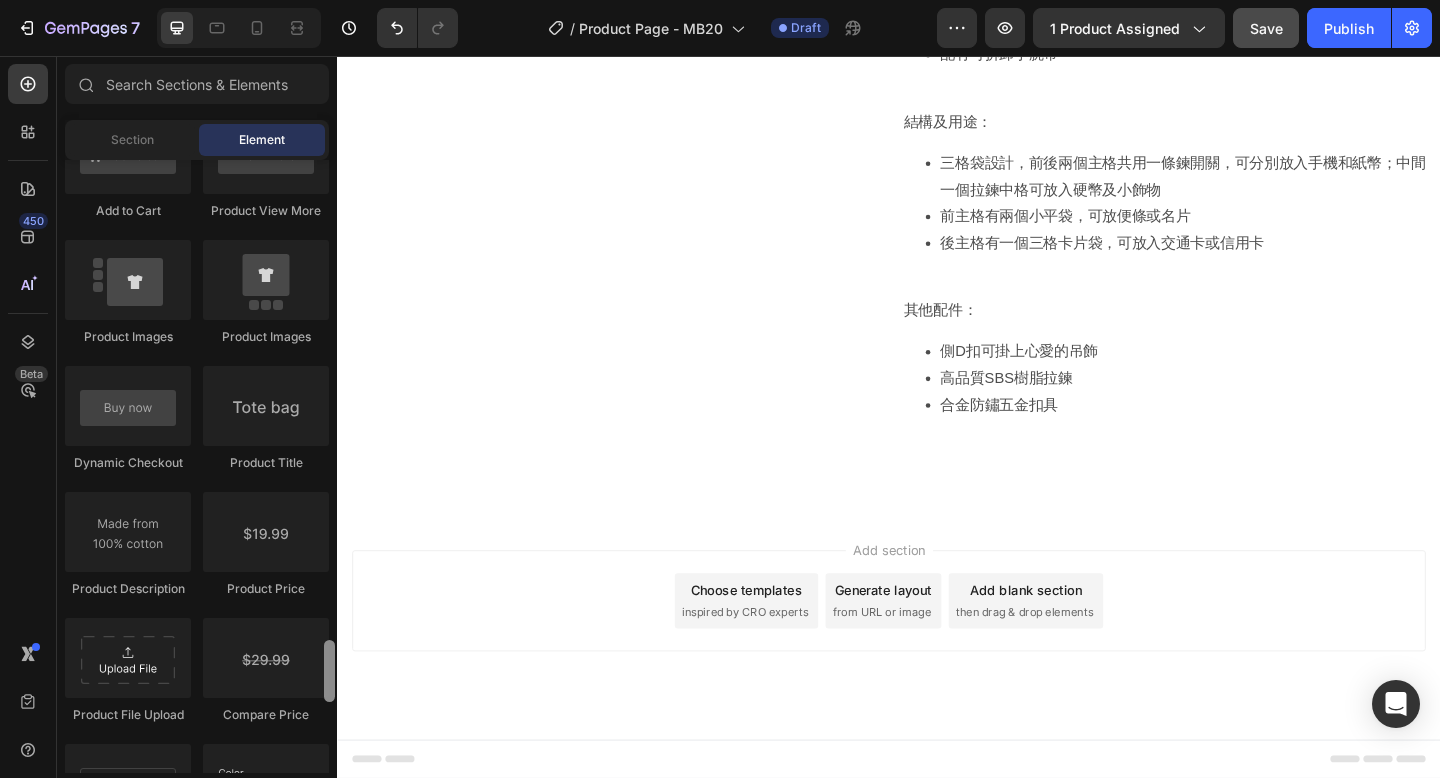 scroll, scrollTop: 3241, scrollLeft: 0, axis: vertical 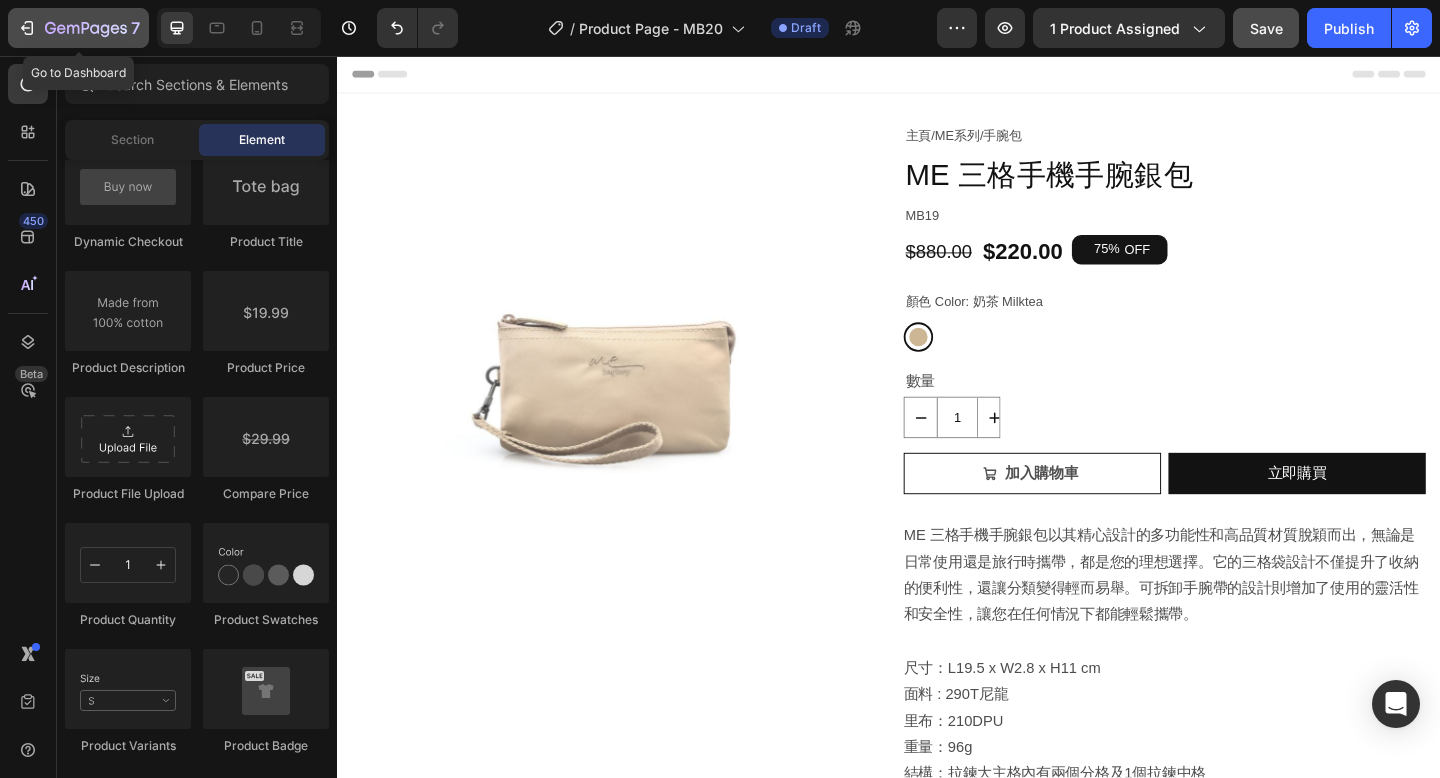 click 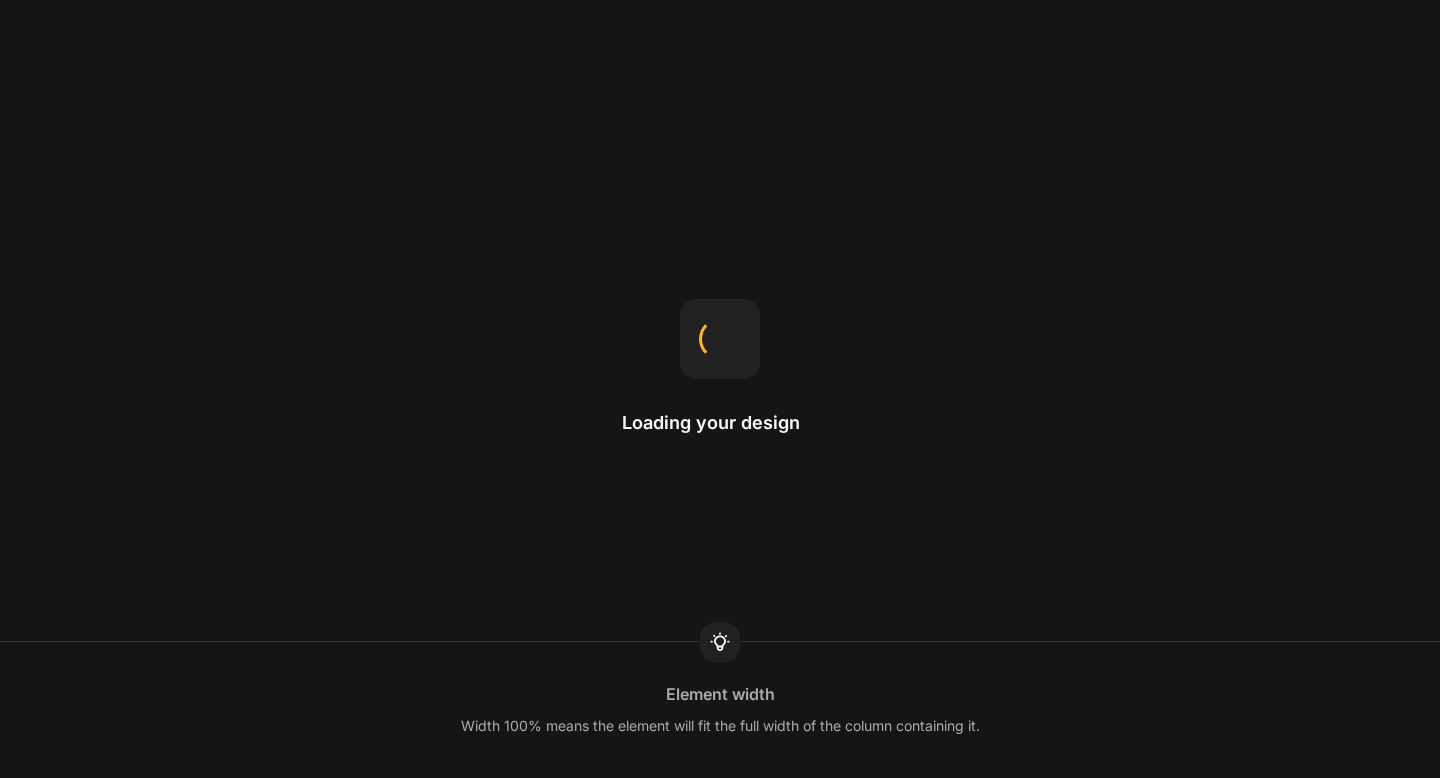 scroll, scrollTop: 0, scrollLeft: 0, axis: both 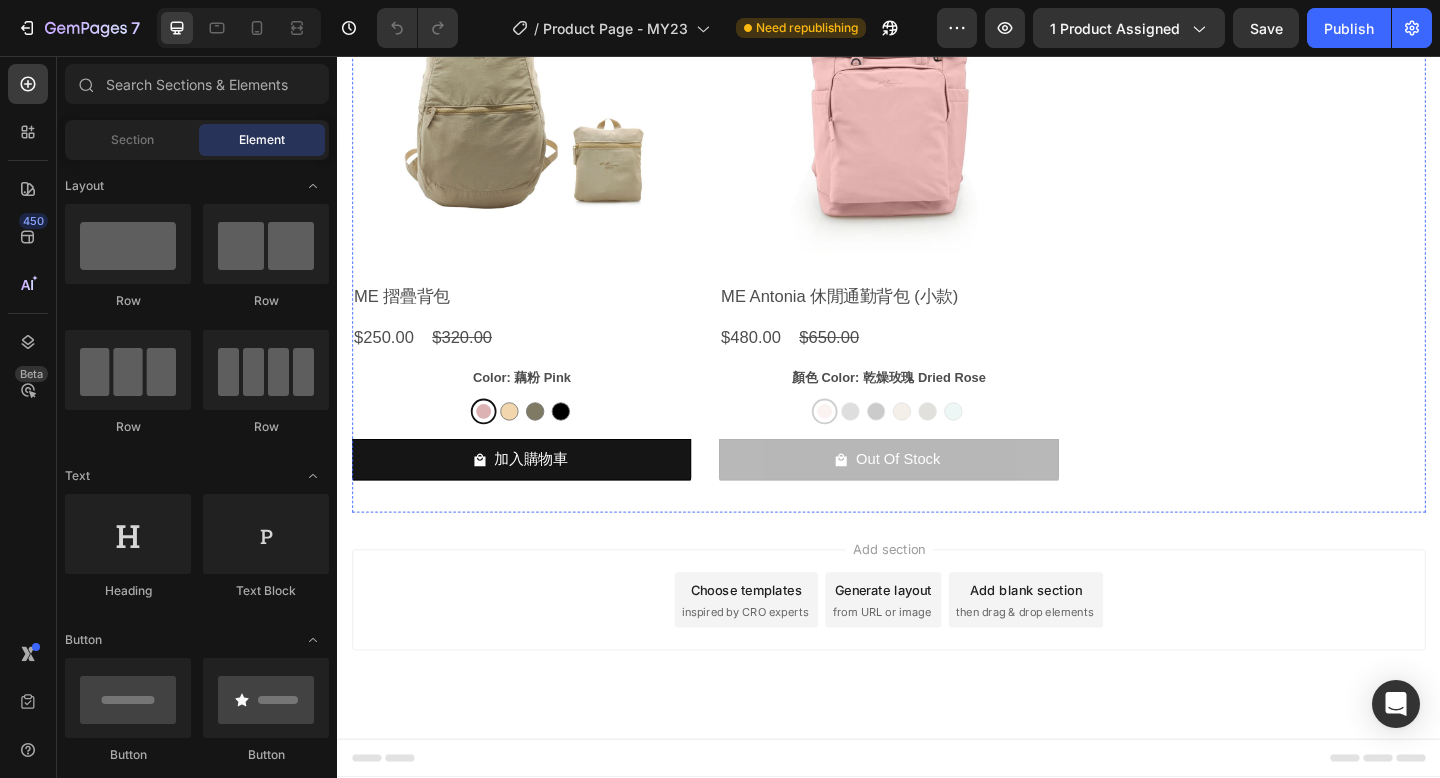 click on "查看 ME背包系列" at bounding box center (937, -812) 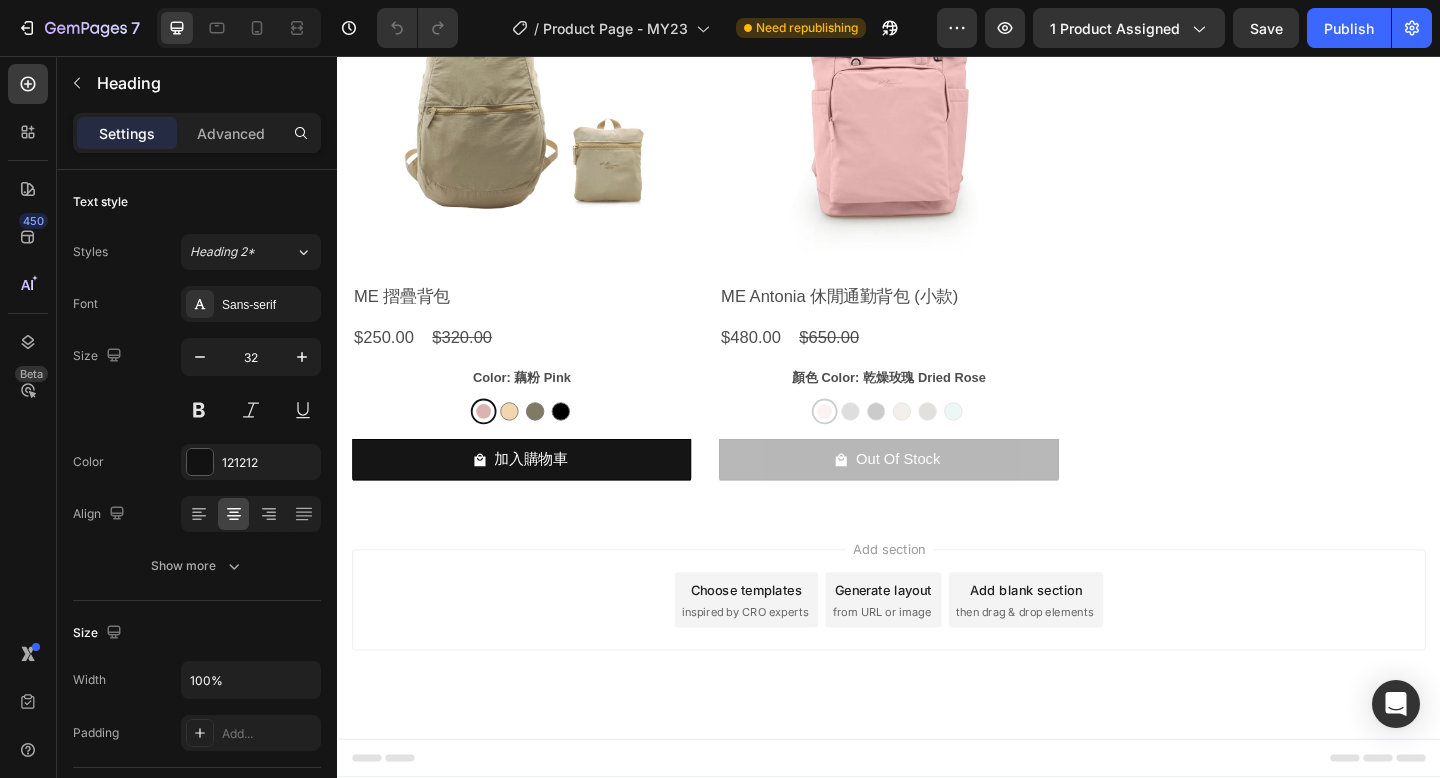 click on "查看 ME背包系列" at bounding box center [937, -812] 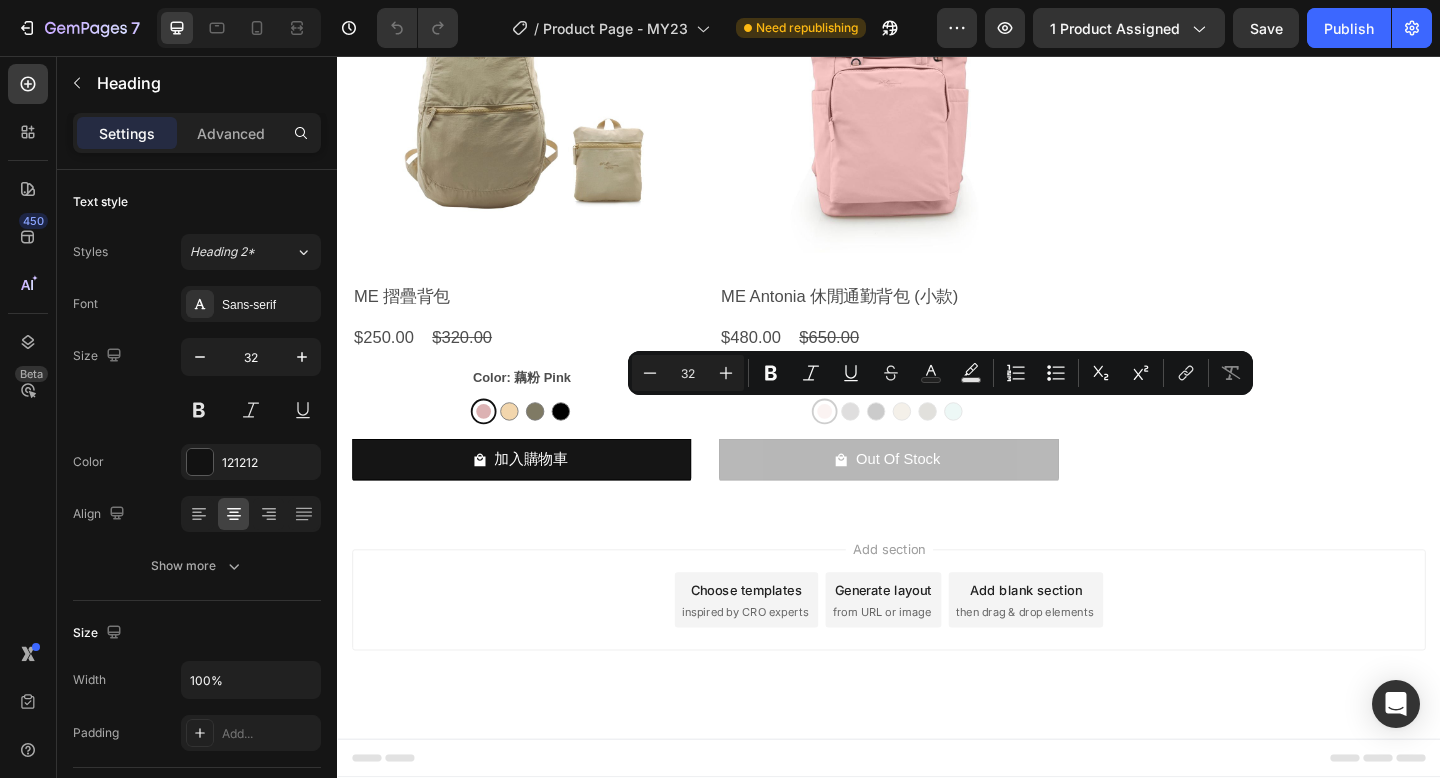 type 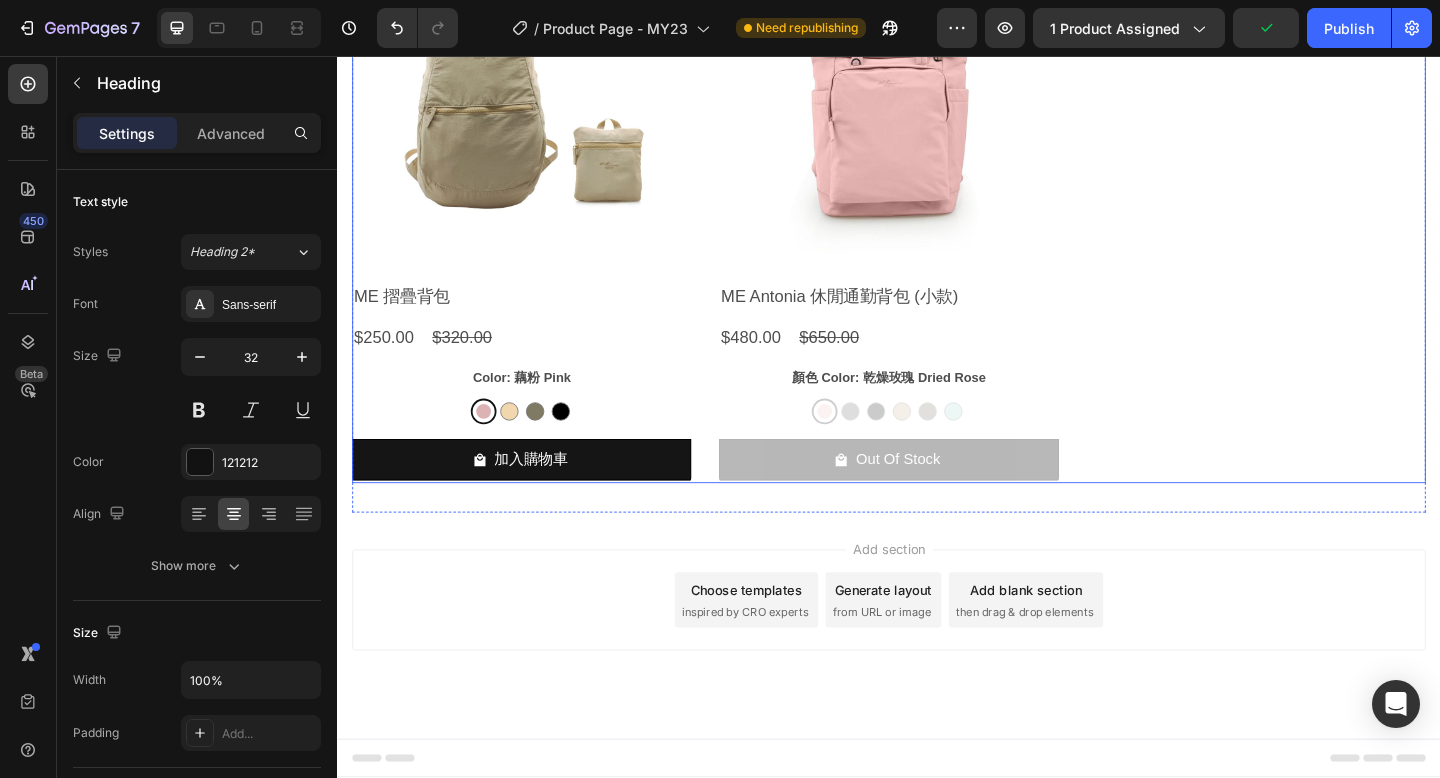 scroll, scrollTop: 11304, scrollLeft: 0, axis: vertical 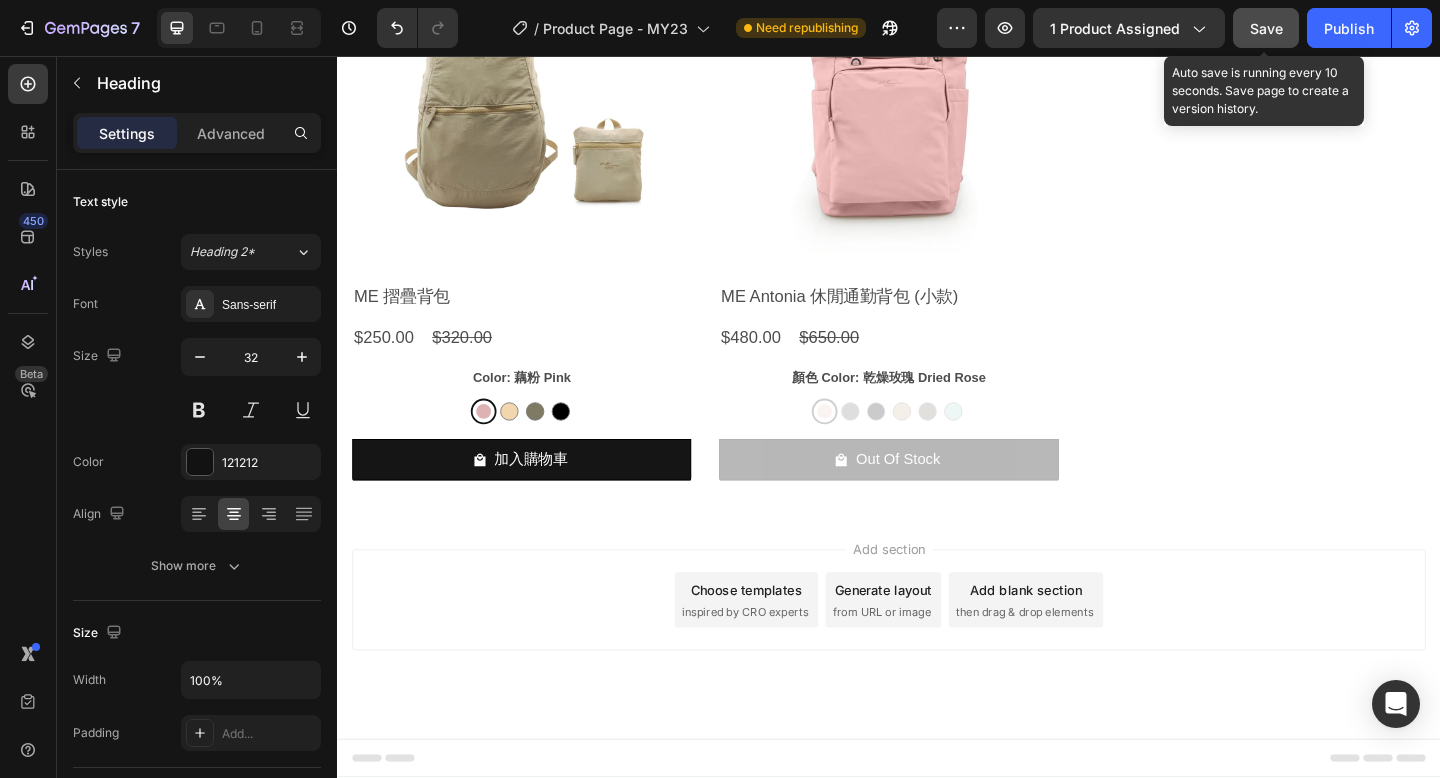 click on "Save" at bounding box center [1266, 28] 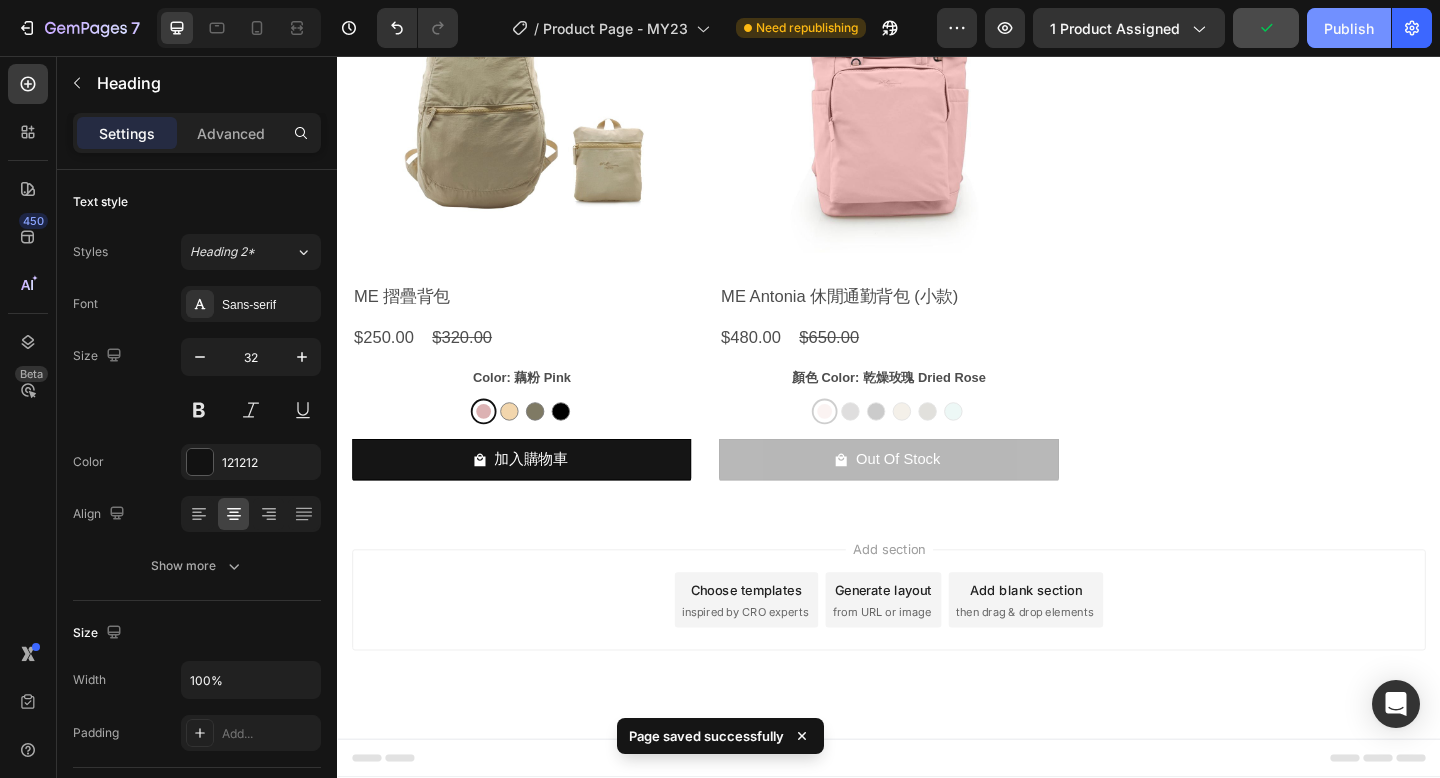 click on "Publish" at bounding box center (1349, 28) 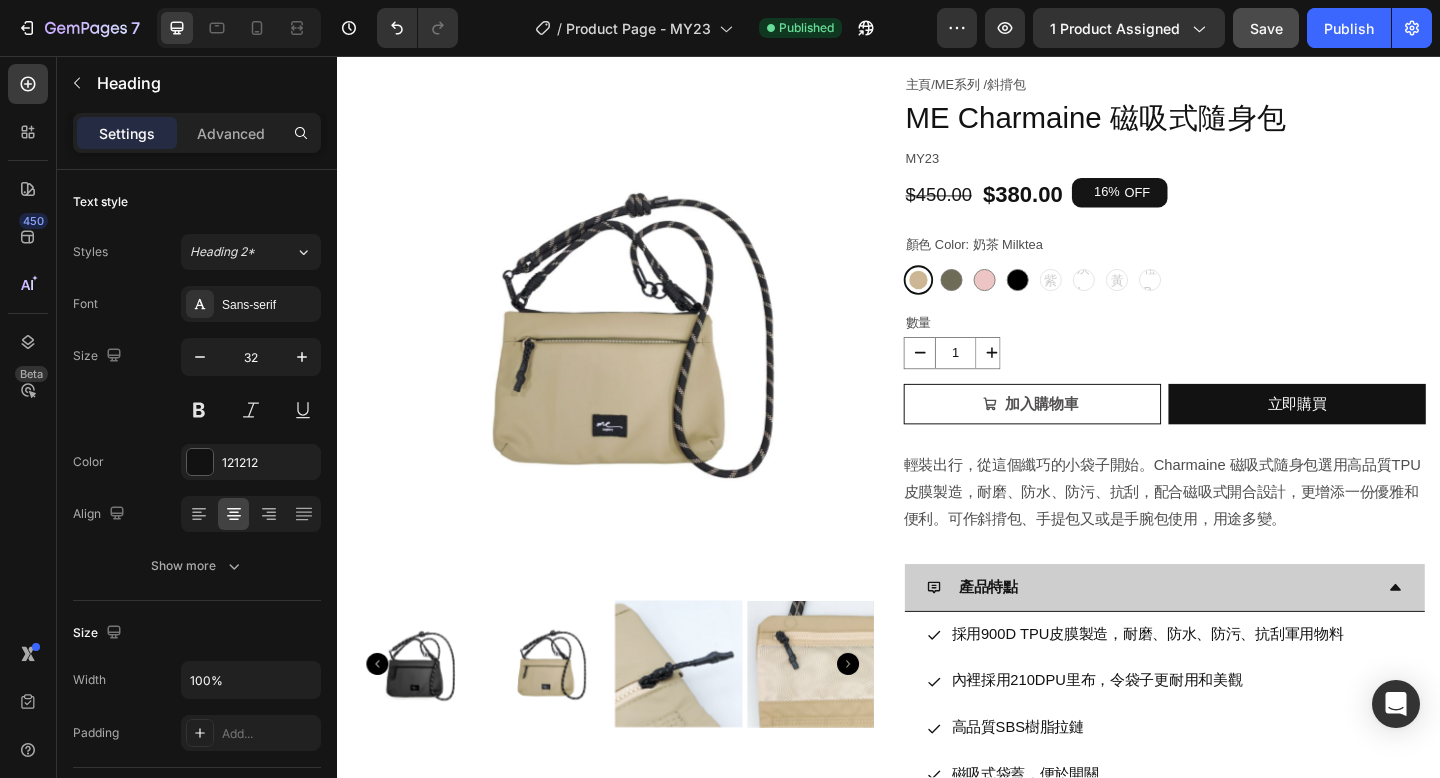 scroll, scrollTop: 0, scrollLeft: 0, axis: both 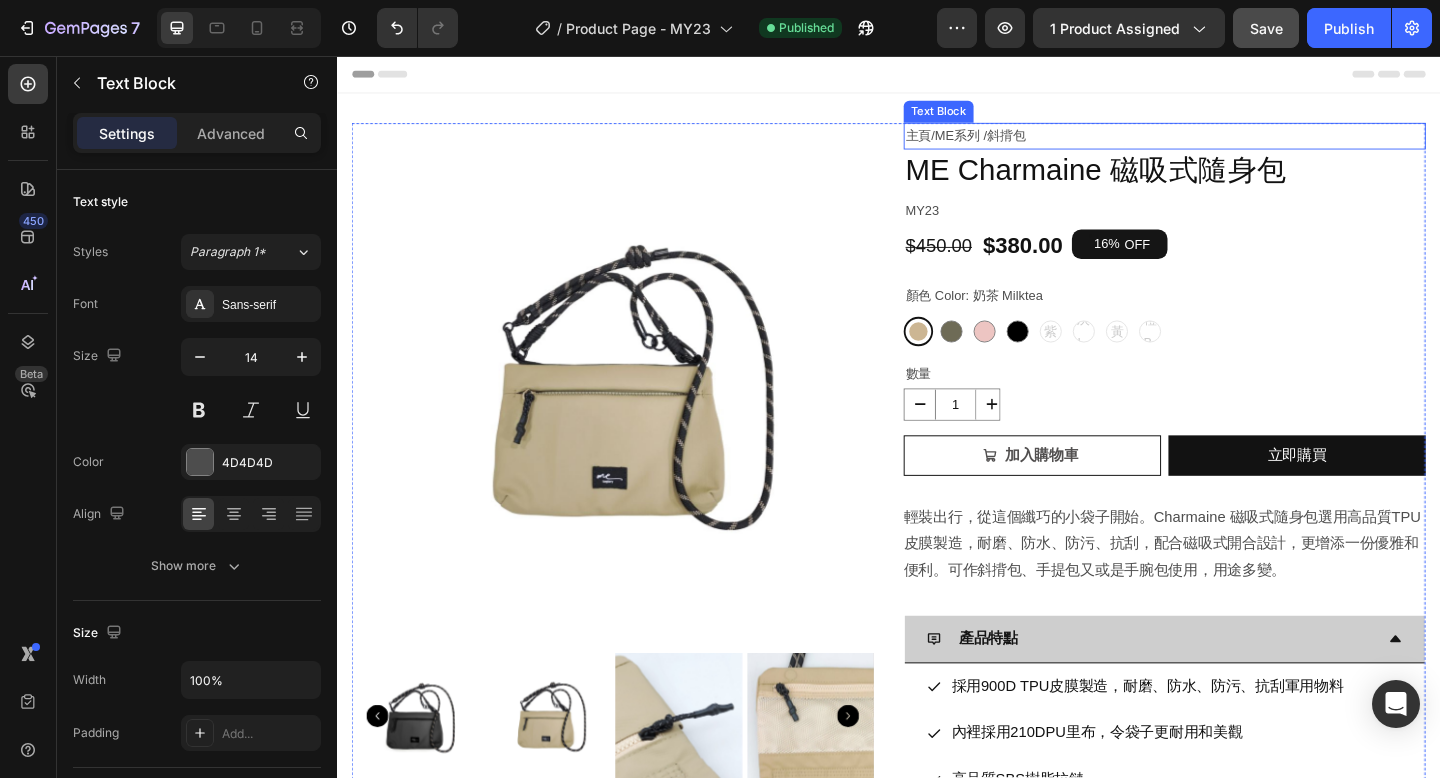 click on "主頁  /  ME系列 /  斜揹包" at bounding box center (1237, 143) 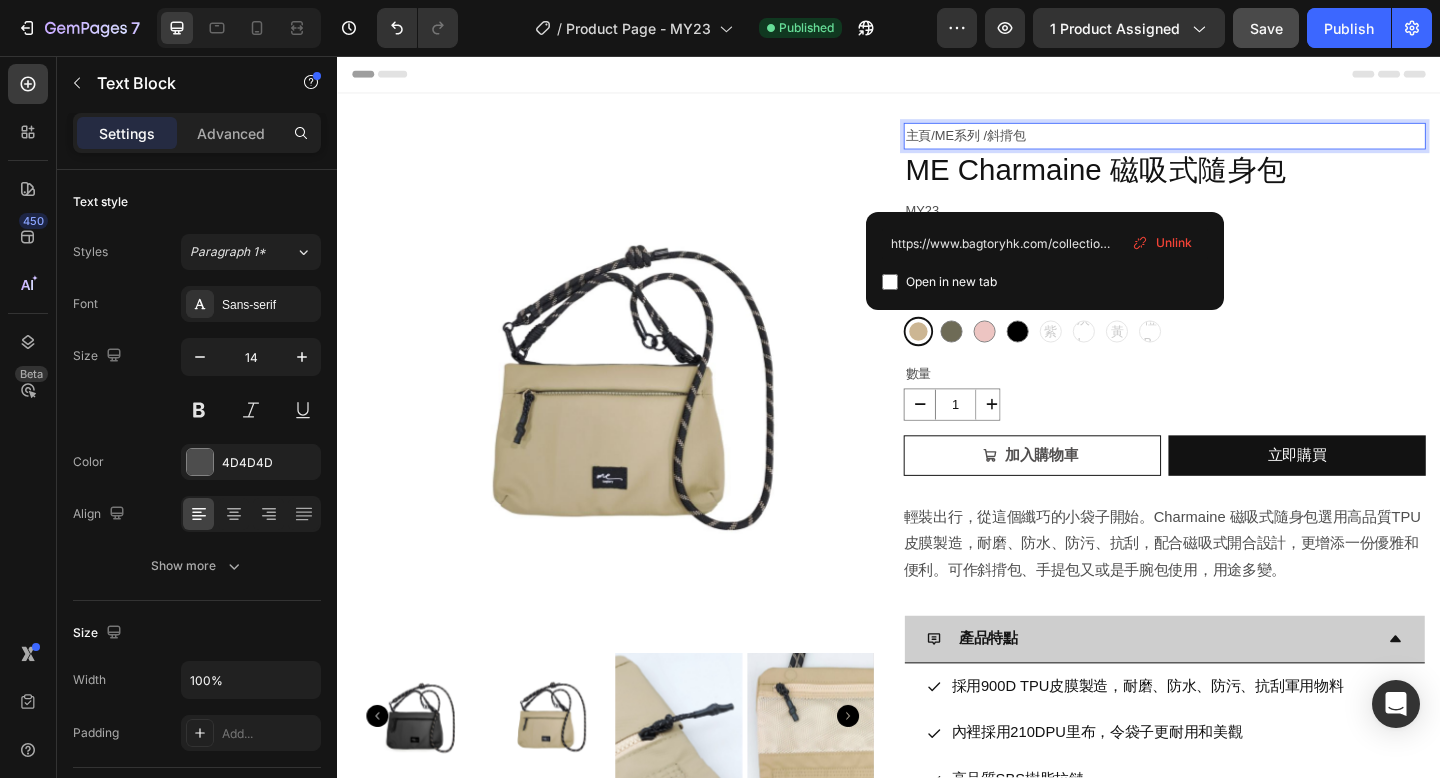 click on "主頁  /  ME系列 /  斜揹包 ⁠⁠⁠⁠⁠⁠⁠" at bounding box center [1237, 143] 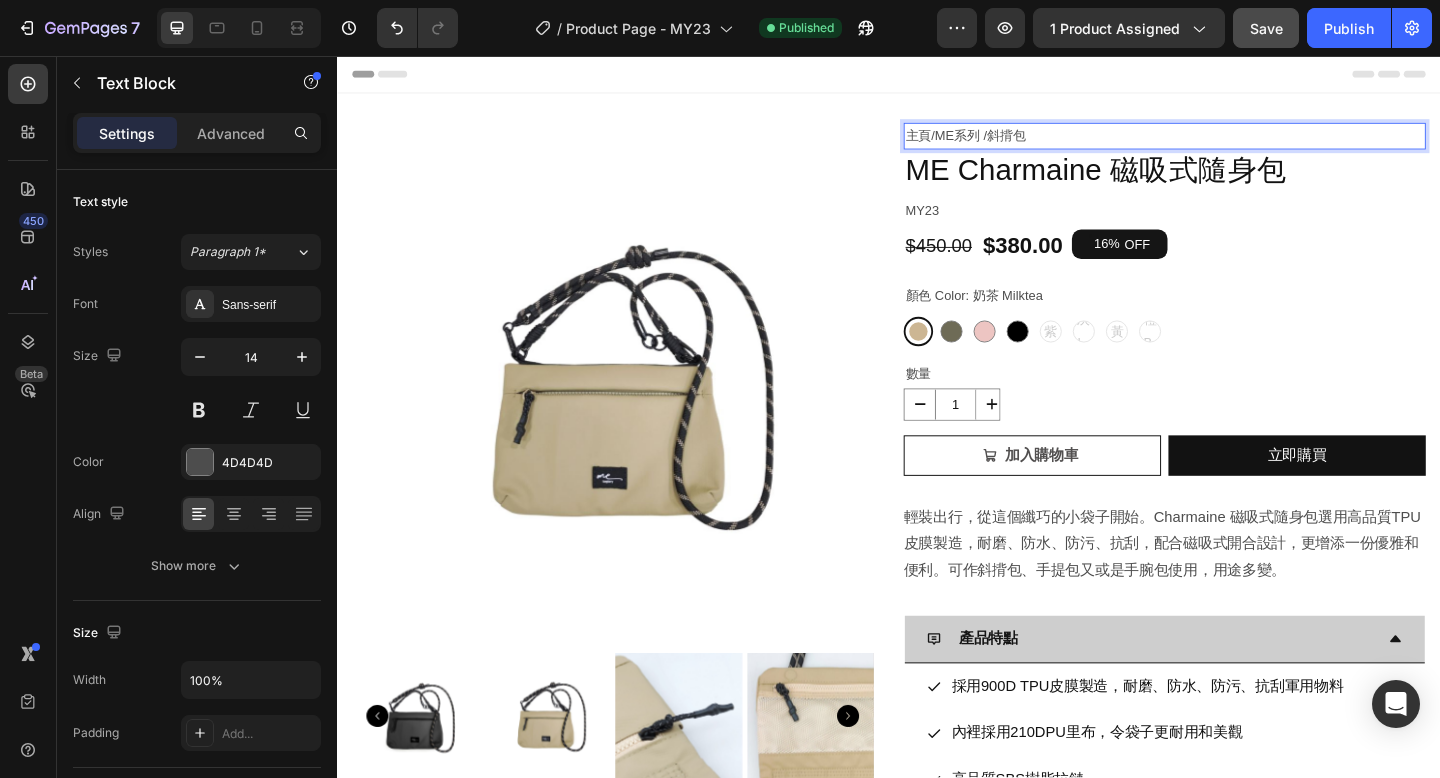 type 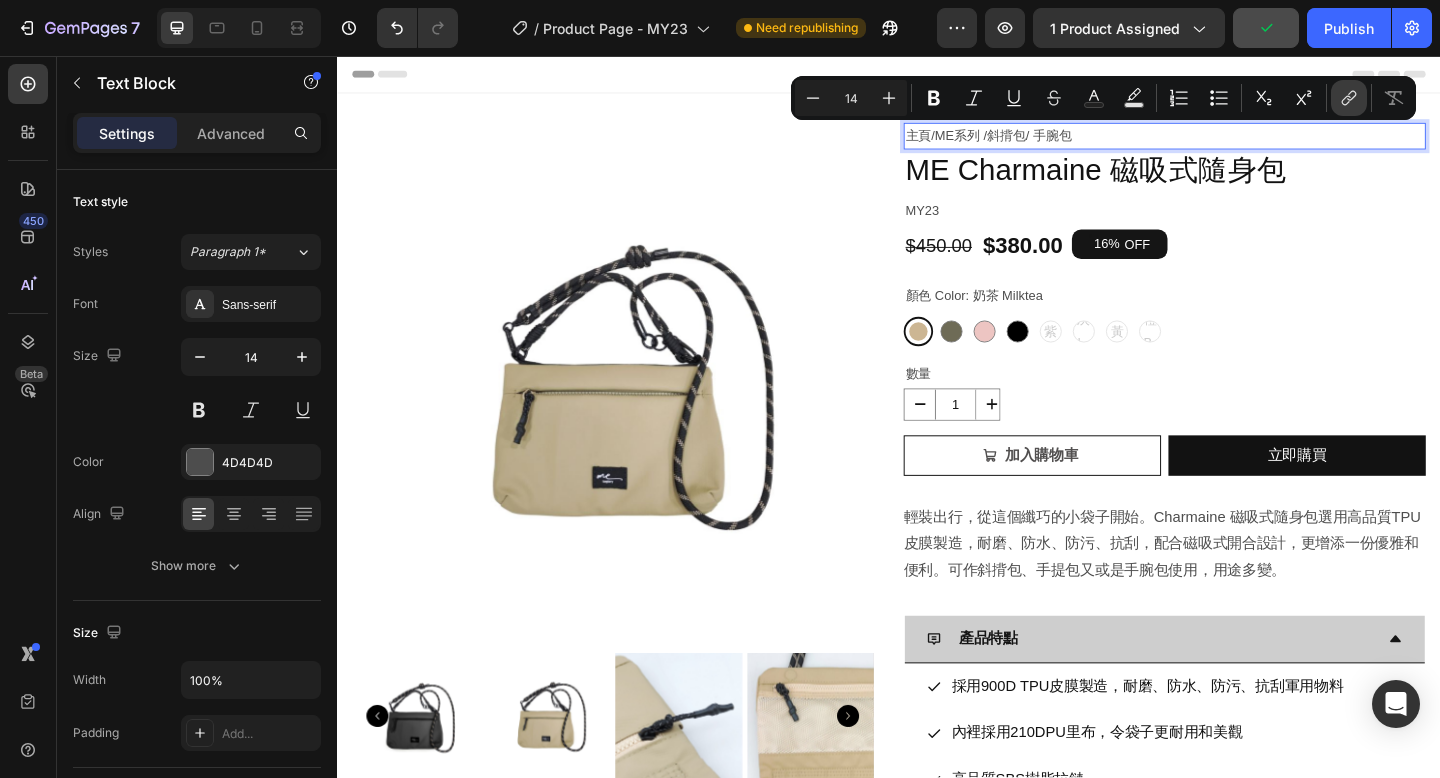click 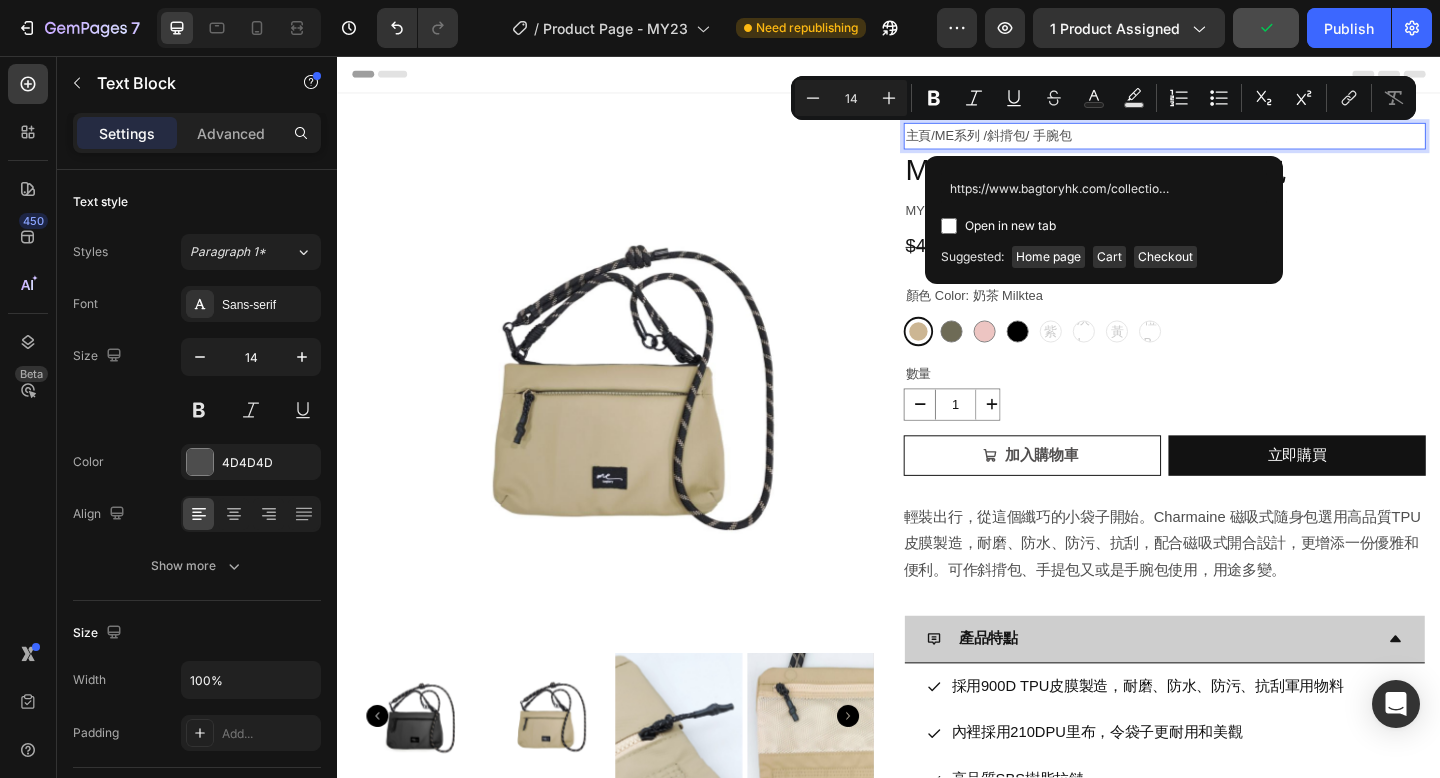 scroll, scrollTop: 0, scrollLeft: 58, axis: horizontal 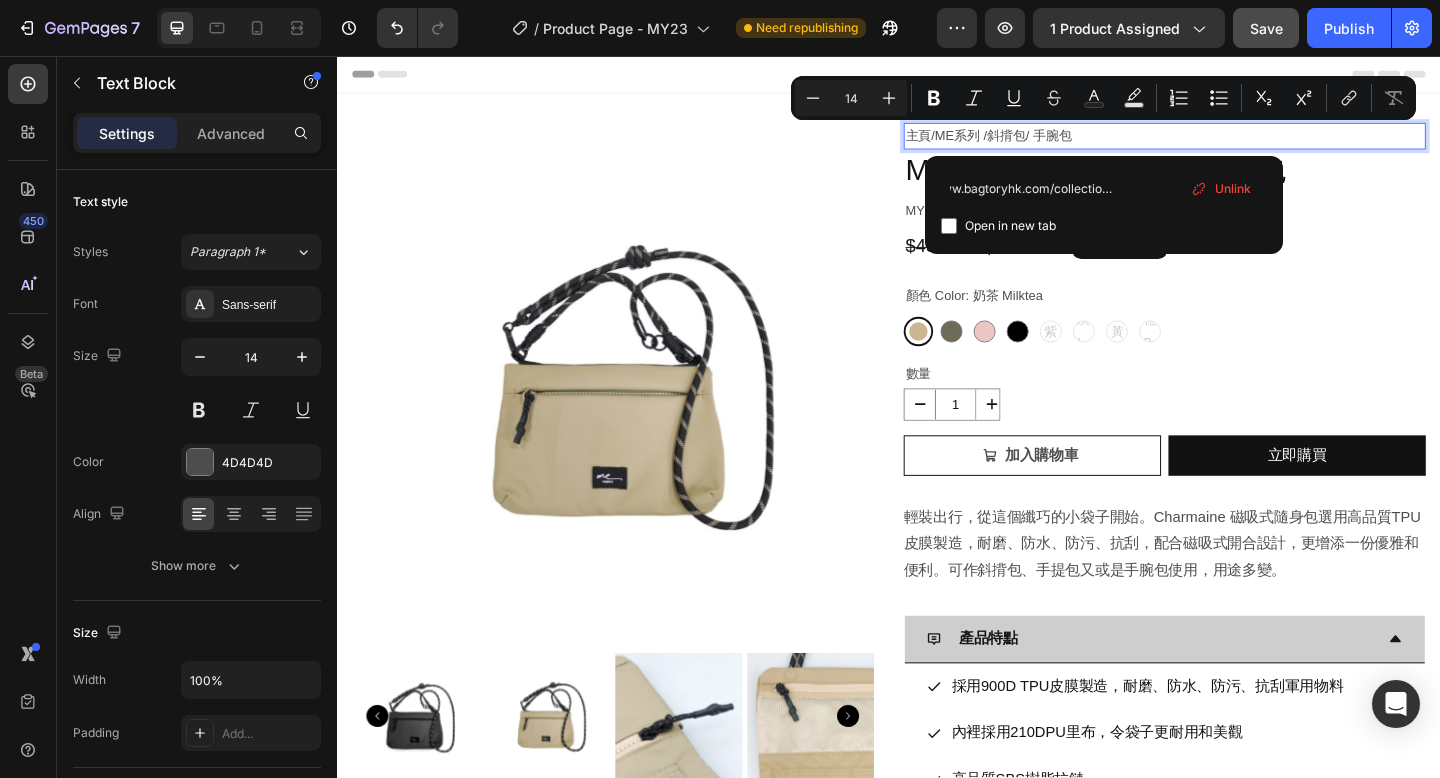 type on "https://www.bagtoryhk.com/collections/wrist-bag" 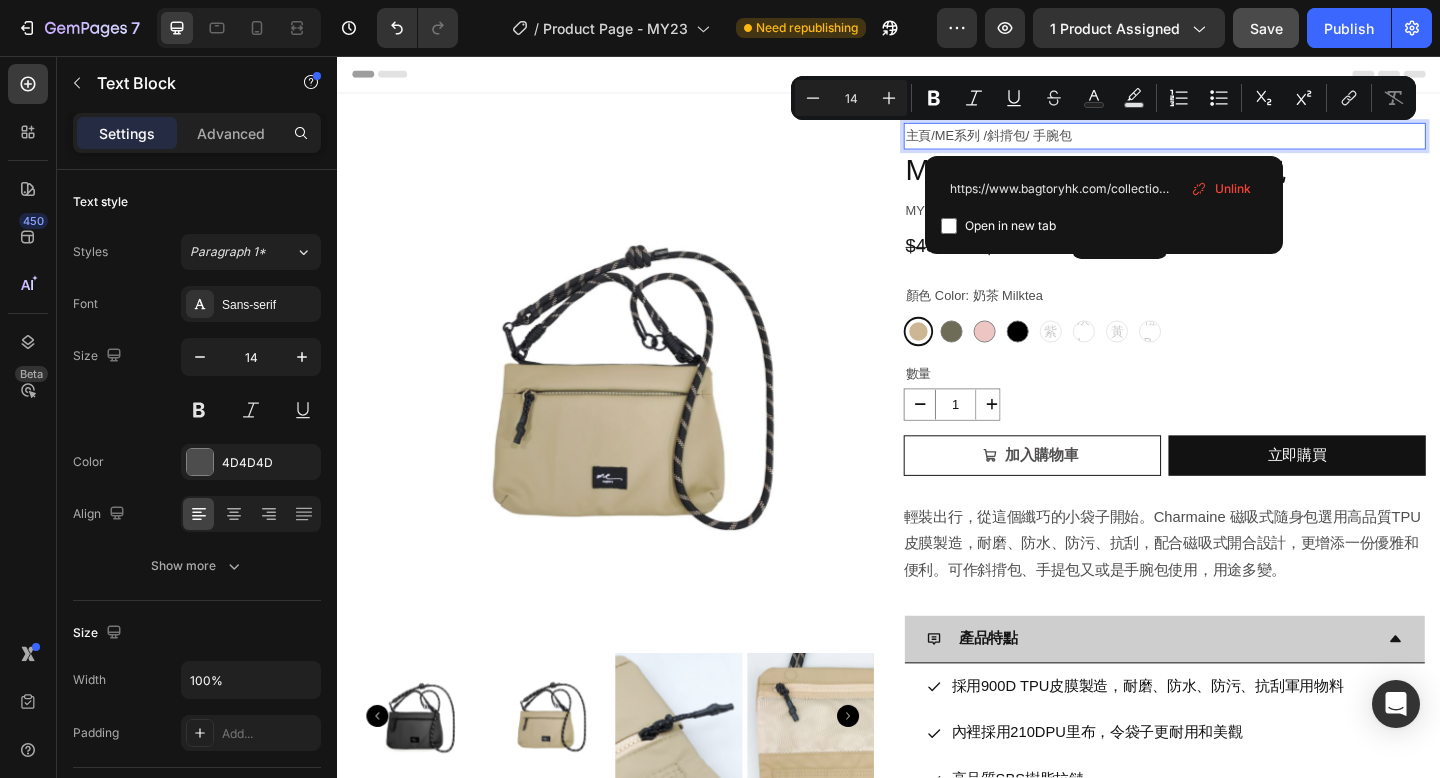 click on "https://www.bagtoryhk.com/collections/wrist-bag Open in new tab Unlink" at bounding box center (1104, 205) 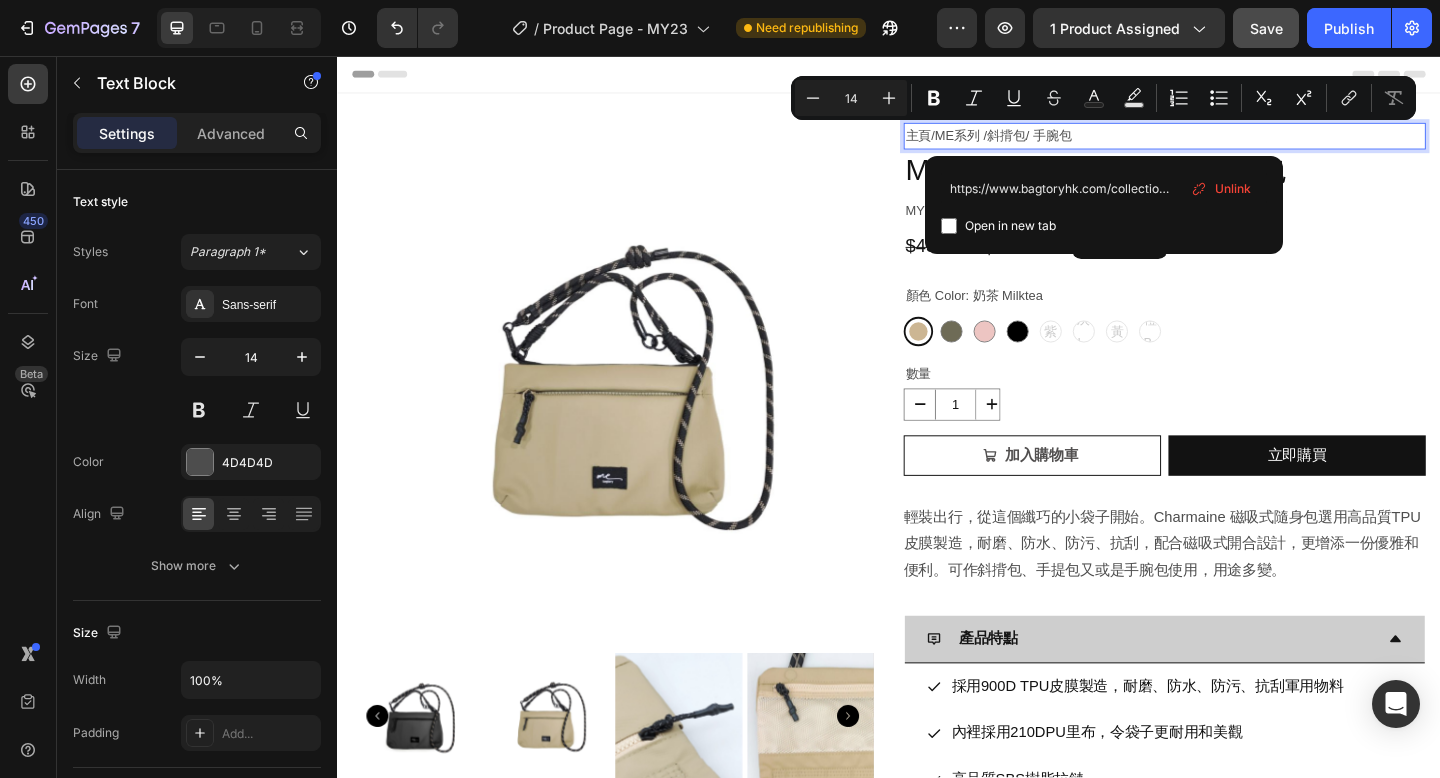 click on "$450.00 Product Price Product Price $380.00 Product Price Product Price 16% OFF Discount Tag Row" at bounding box center (1237, 262) 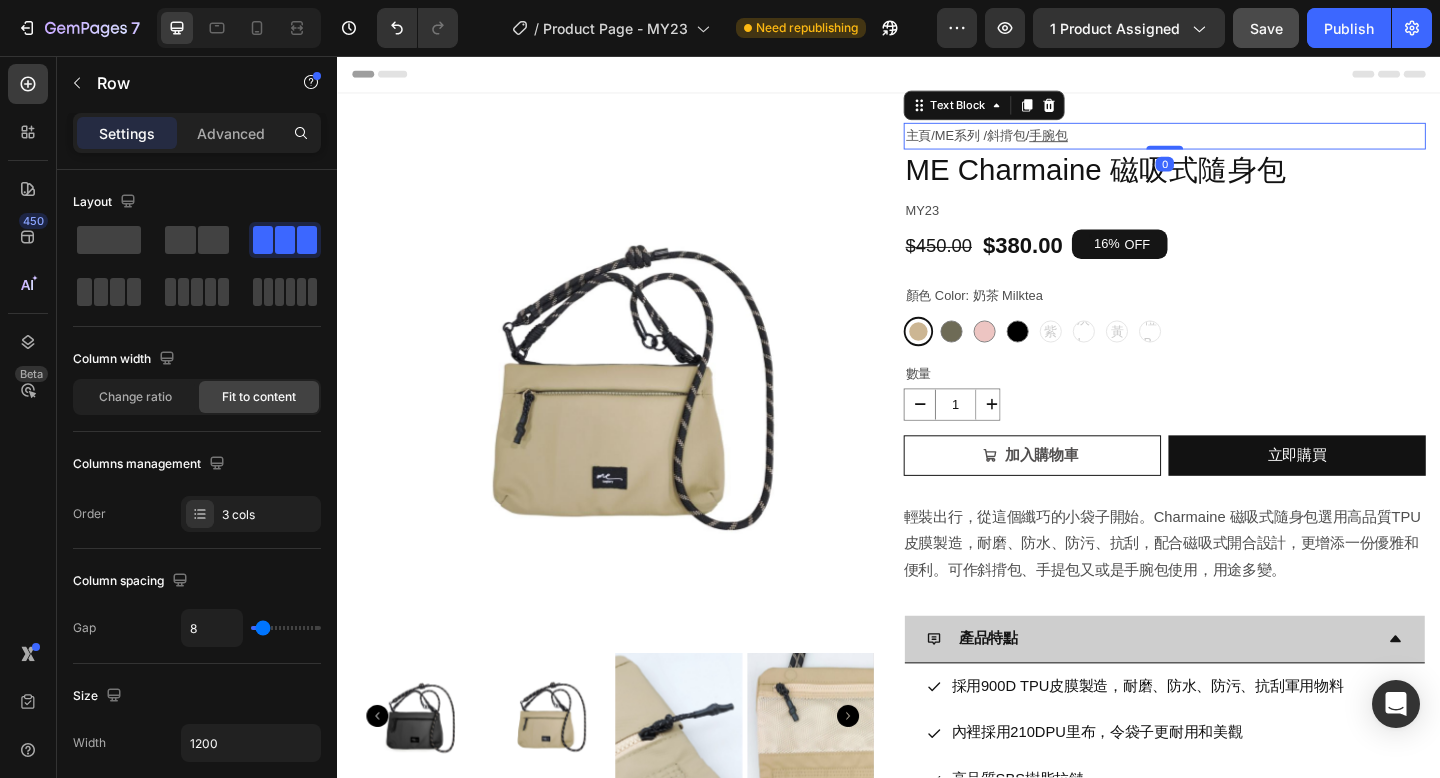 click on "主頁  /  ME系列 /  斜揹包  /  手腕包" at bounding box center [1237, 143] 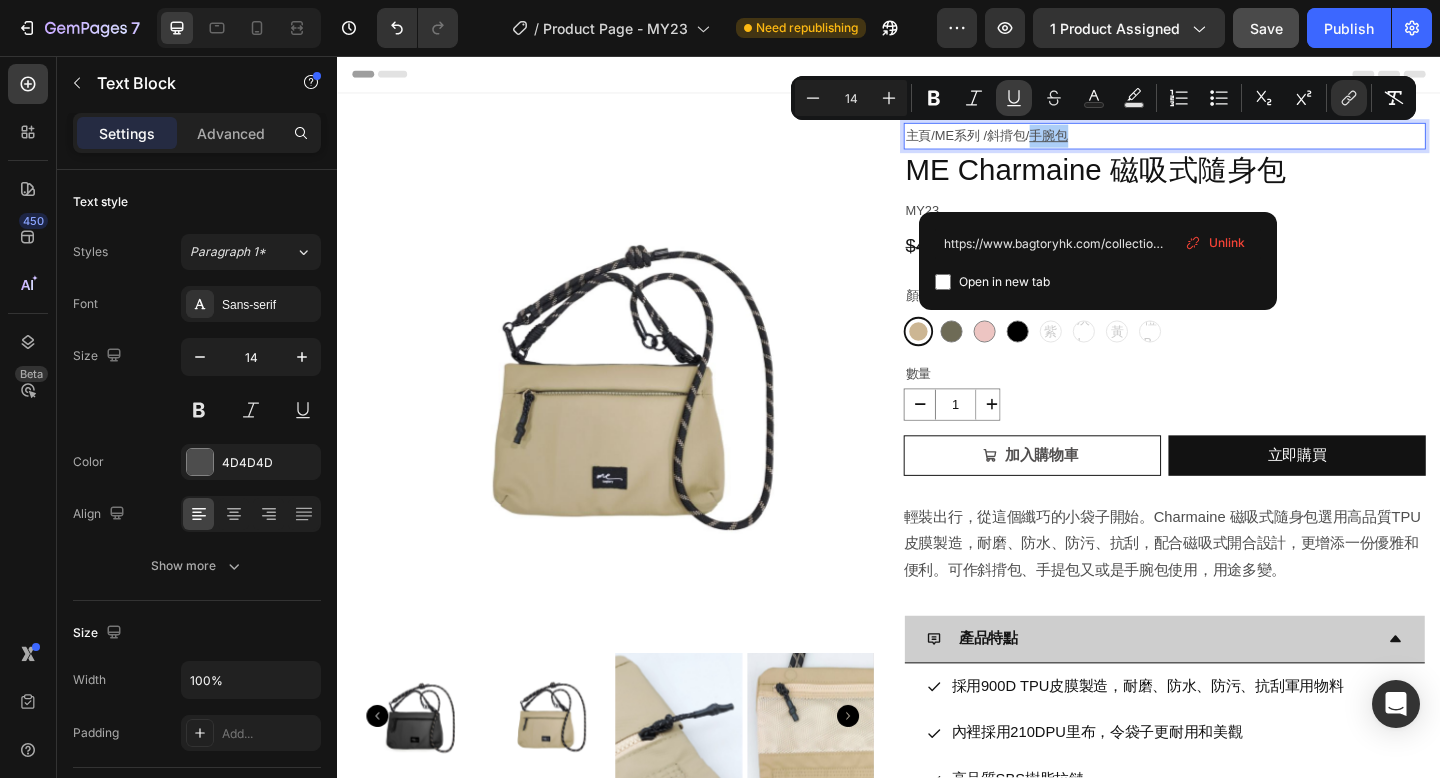 click 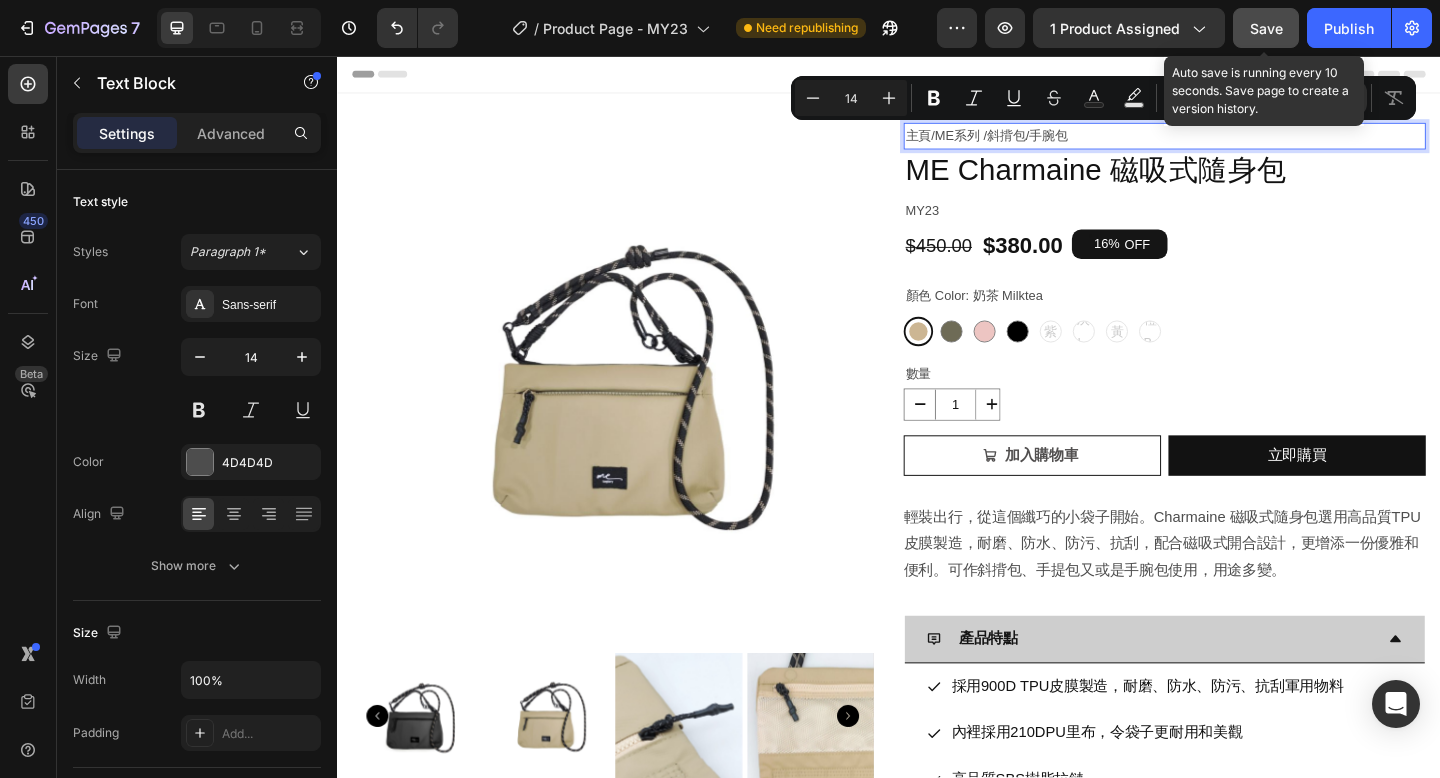 click on "Save" at bounding box center (1266, 28) 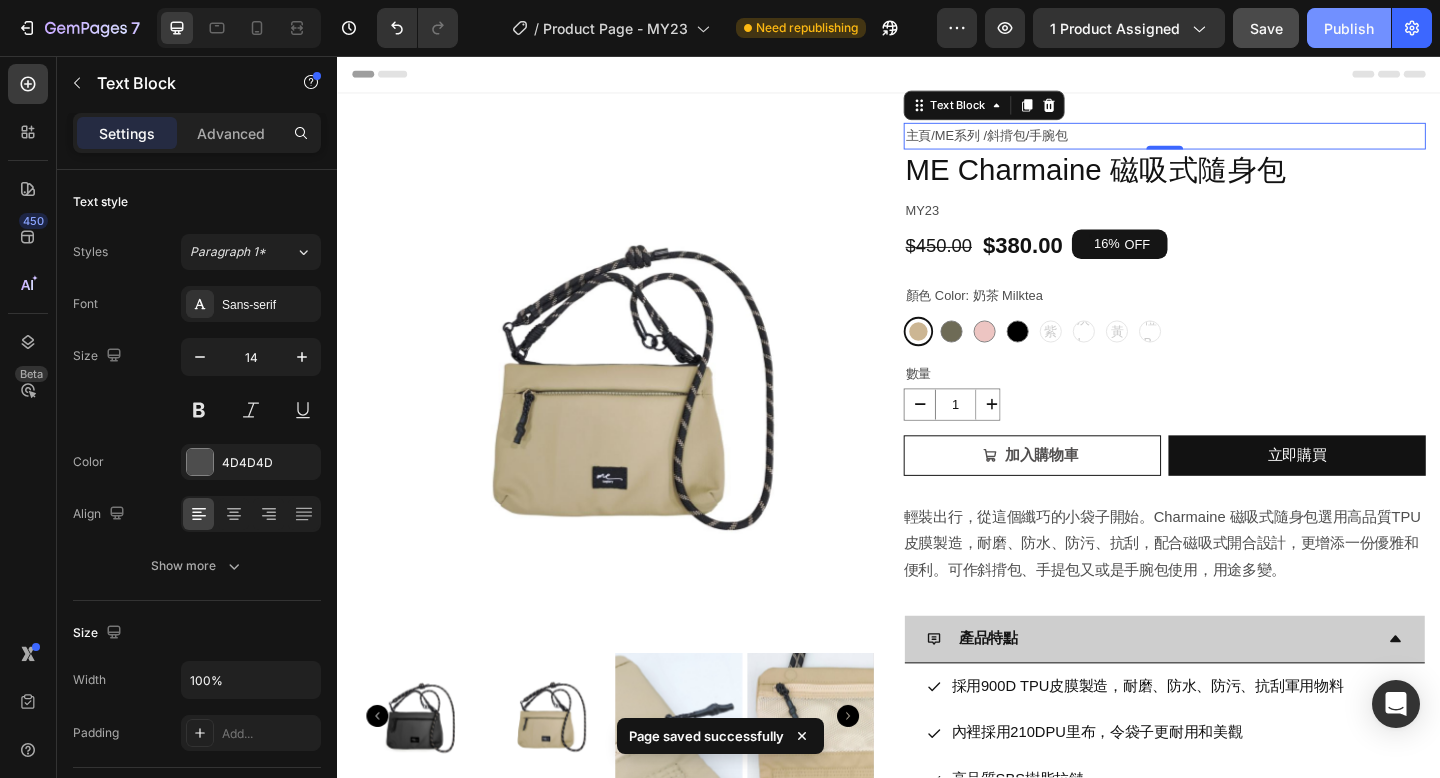 click on "Publish" at bounding box center (1349, 28) 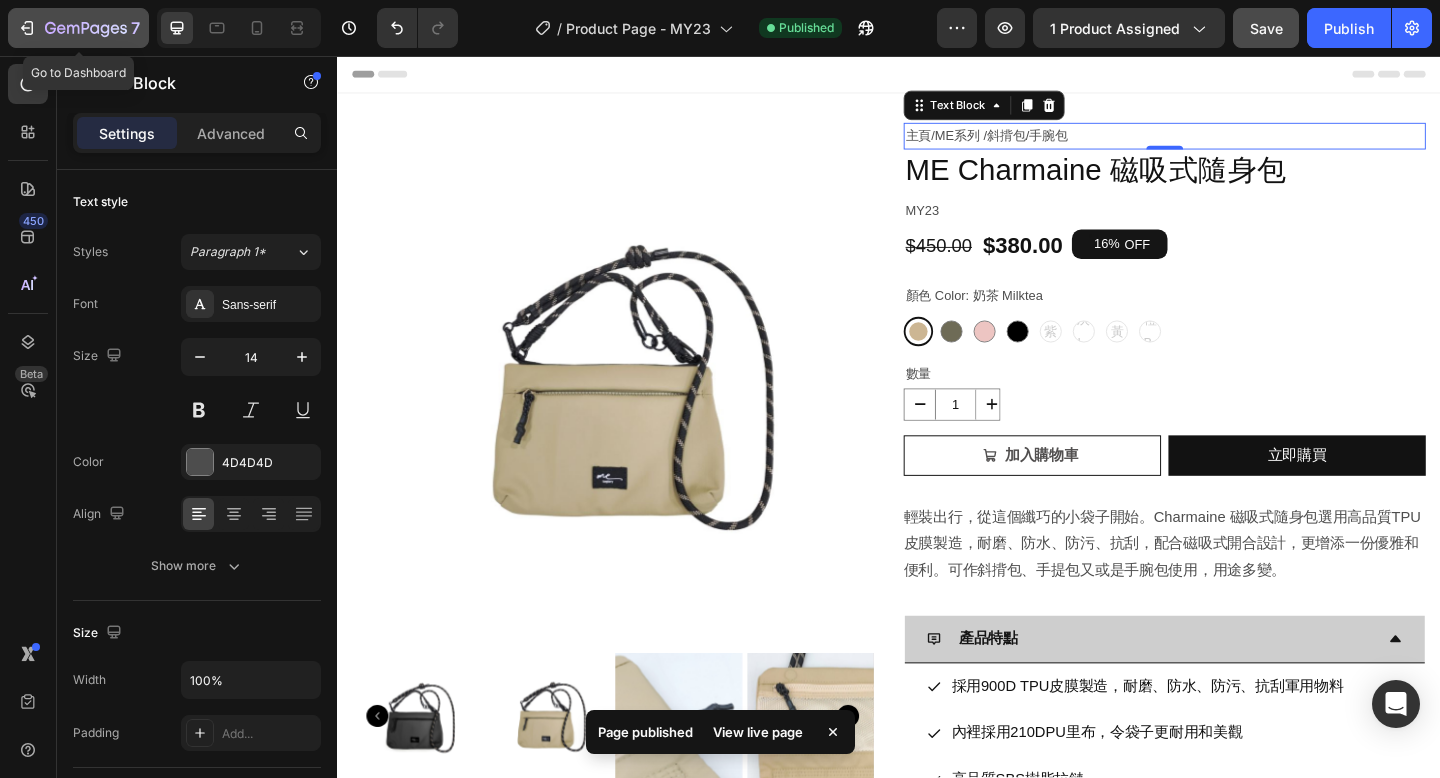 click 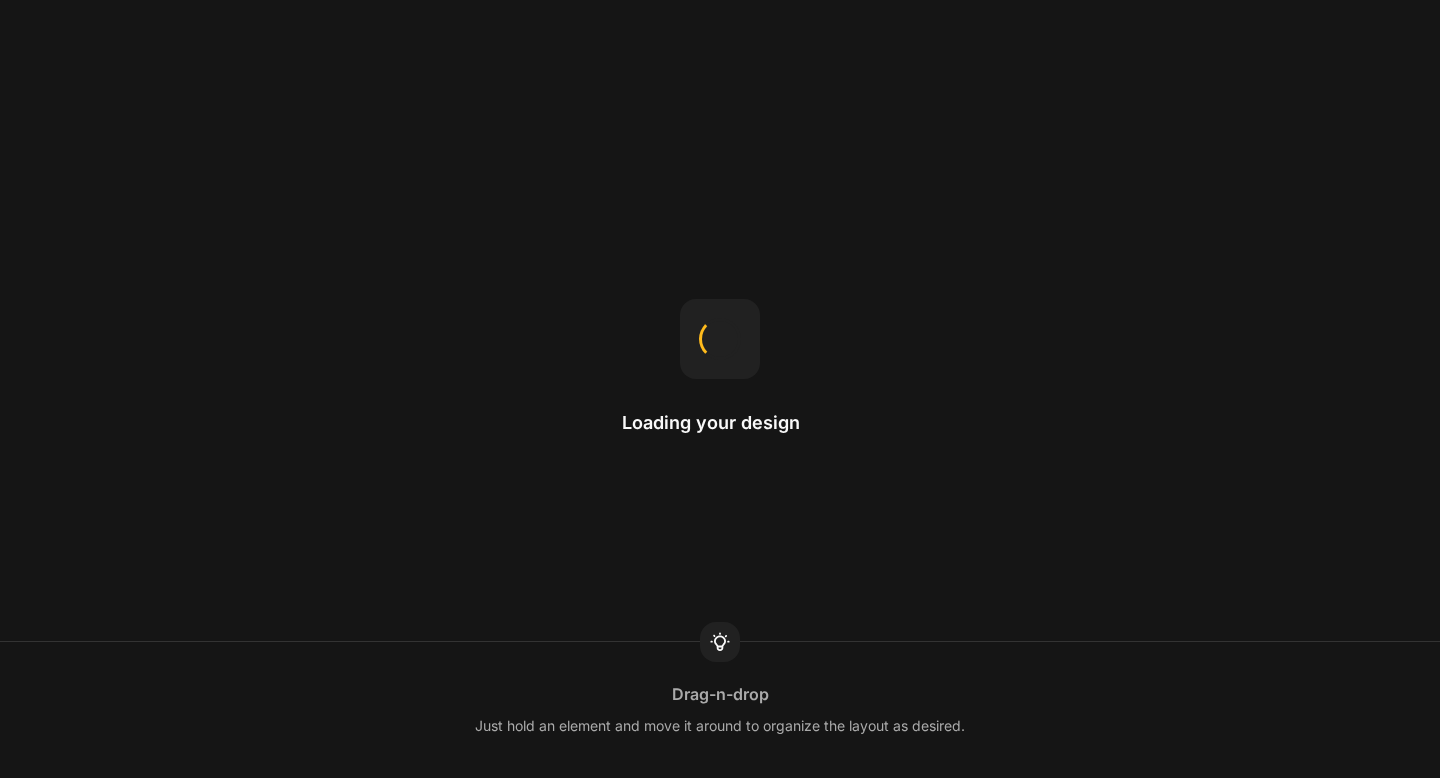 scroll, scrollTop: 0, scrollLeft: 0, axis: both 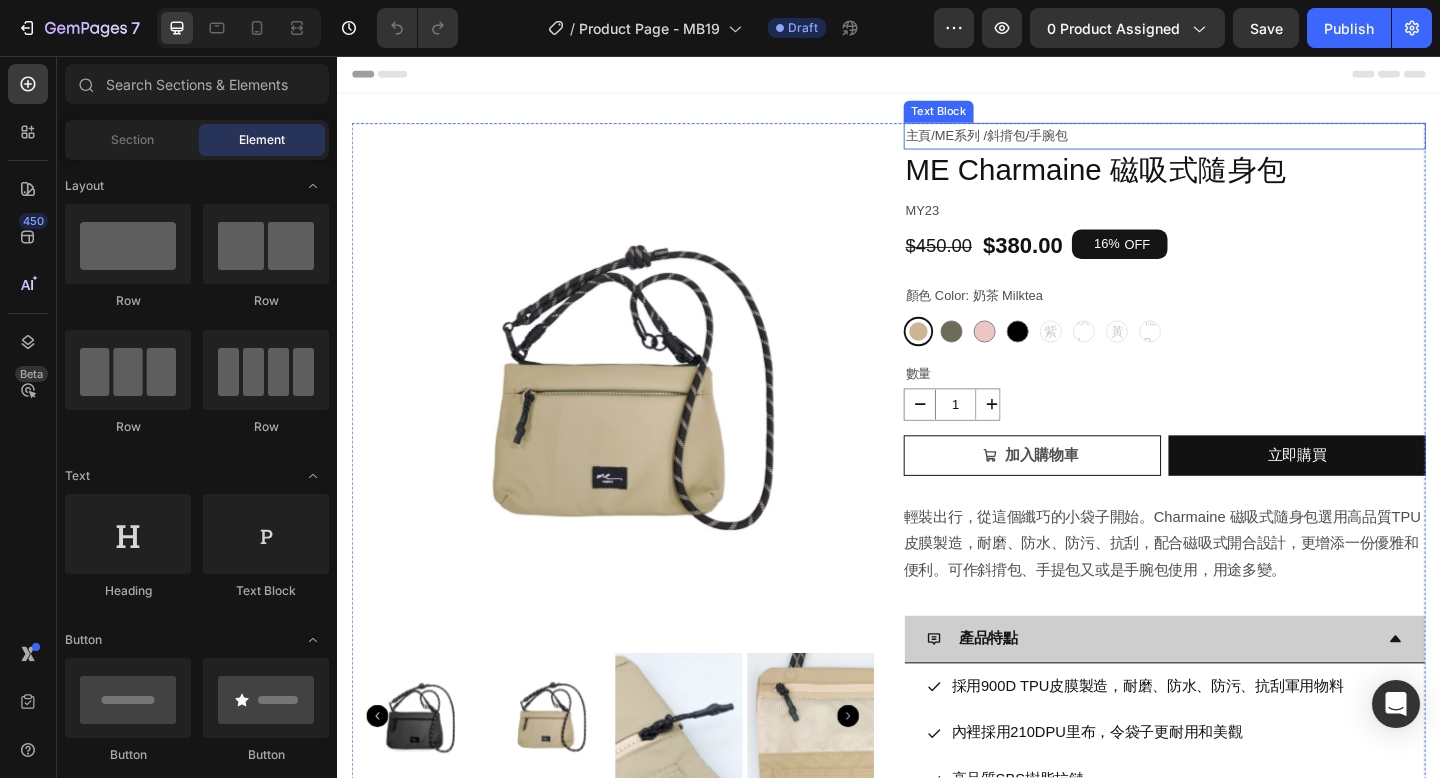 click on "斜揹包" at bounding box center (1065, 143) 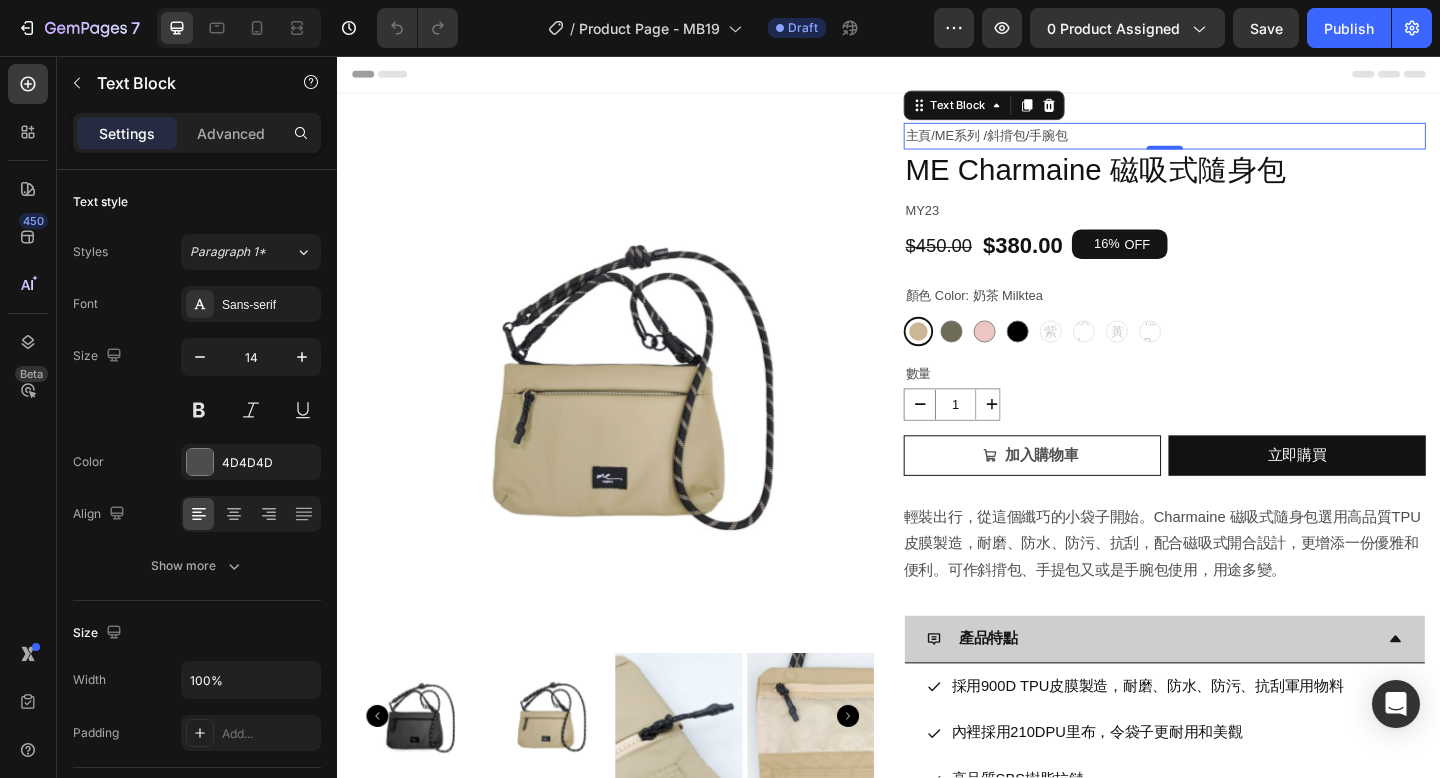 click on "主頁  /  ME系列 /  斜揹包  /  手腕包" at bounding box center [1237, 143] 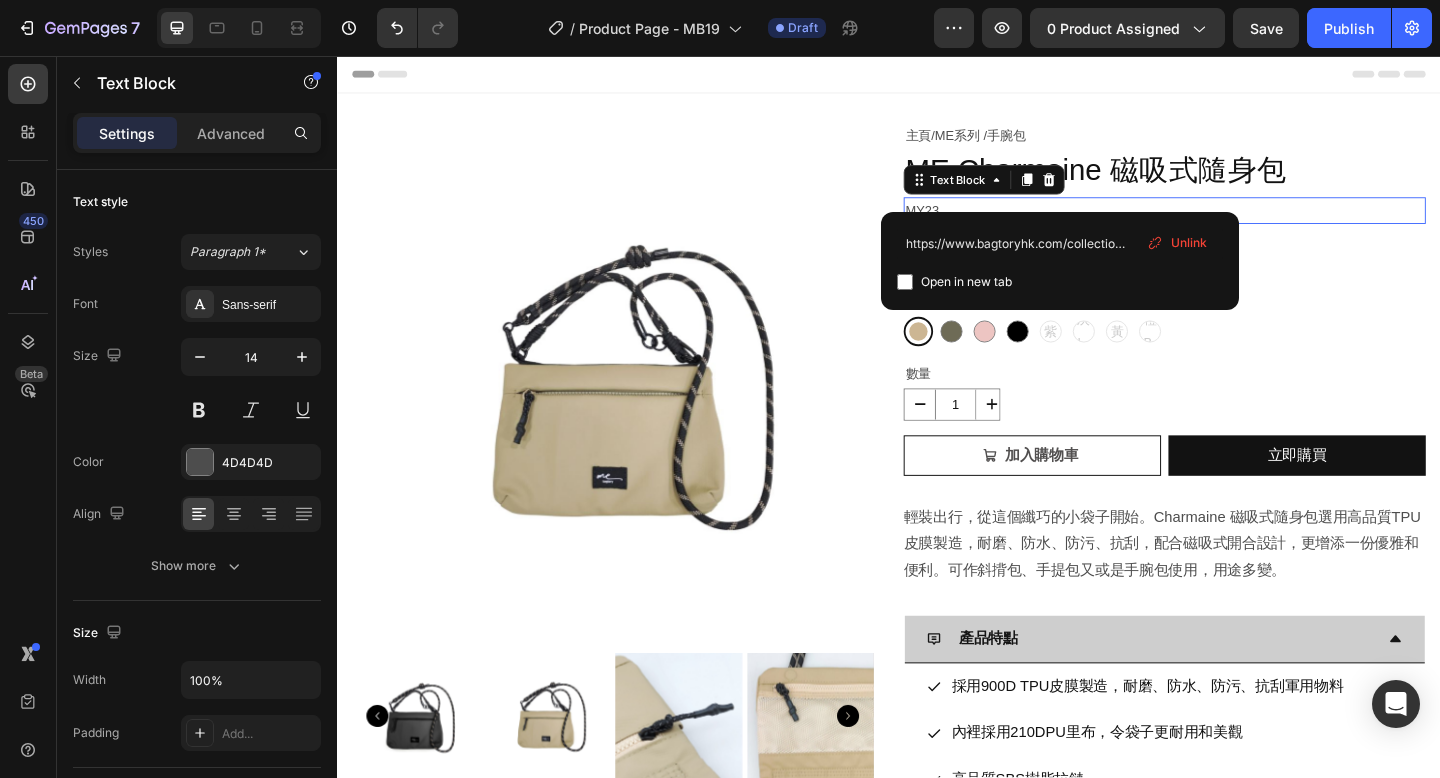 click on "MY23" at bounding box center (1237, 224) 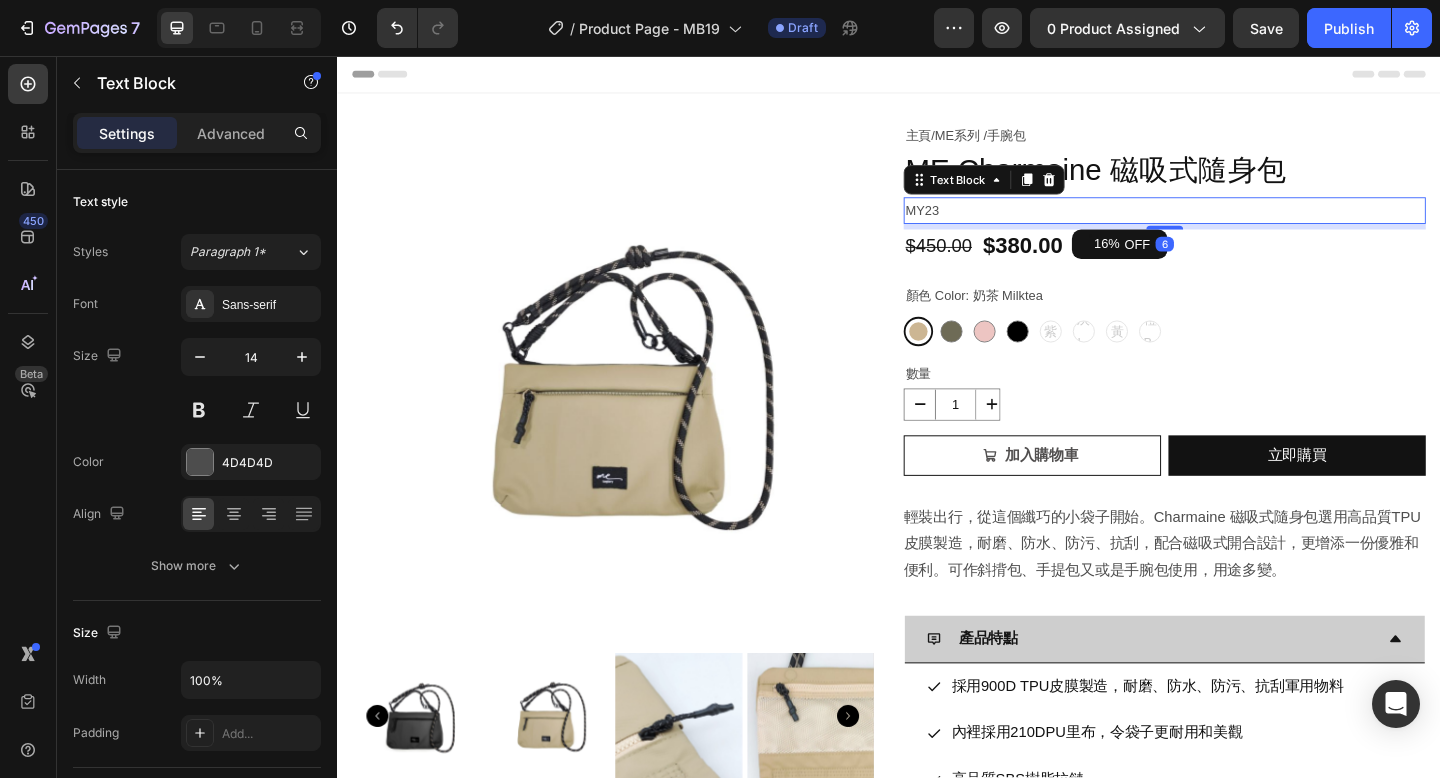 click on "MY23" at bounding box center [1237, 224] 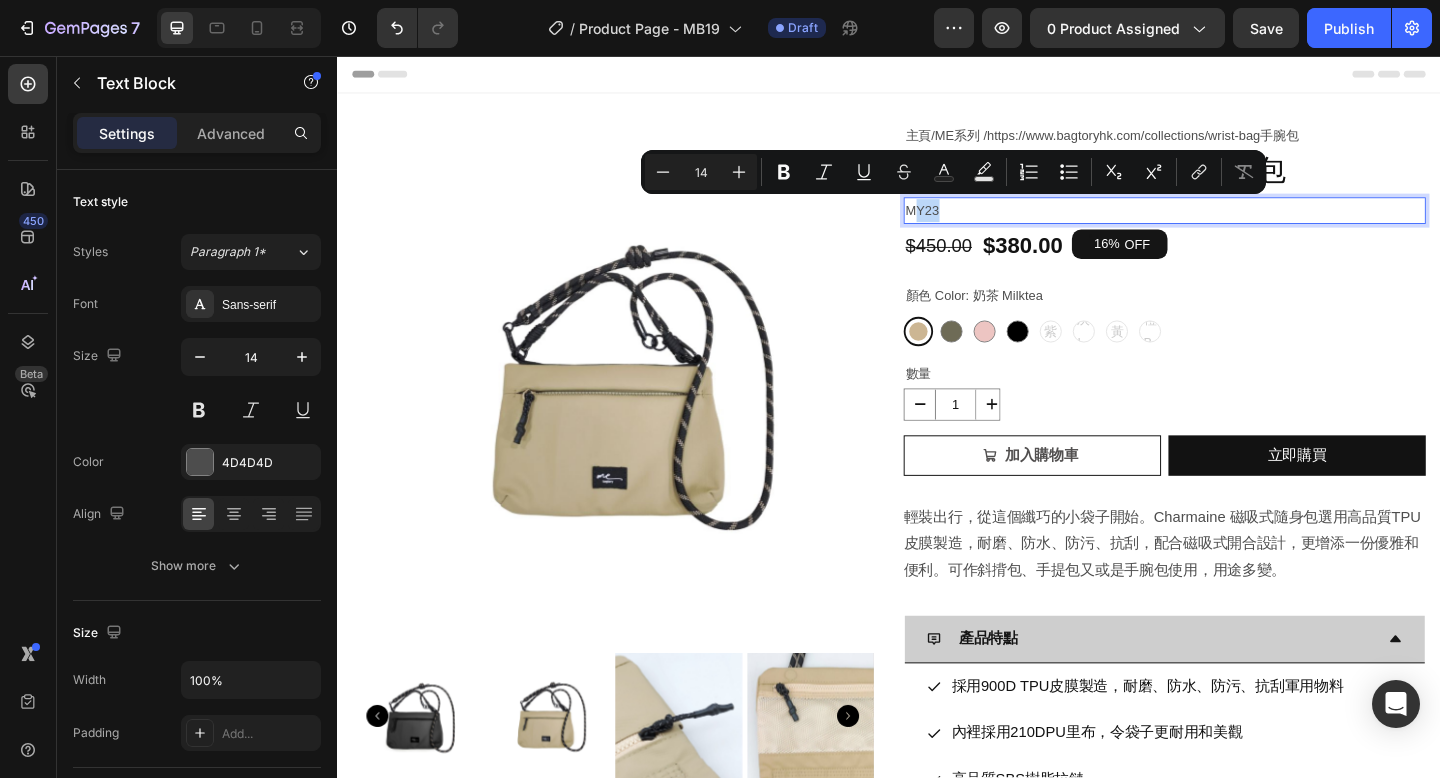type 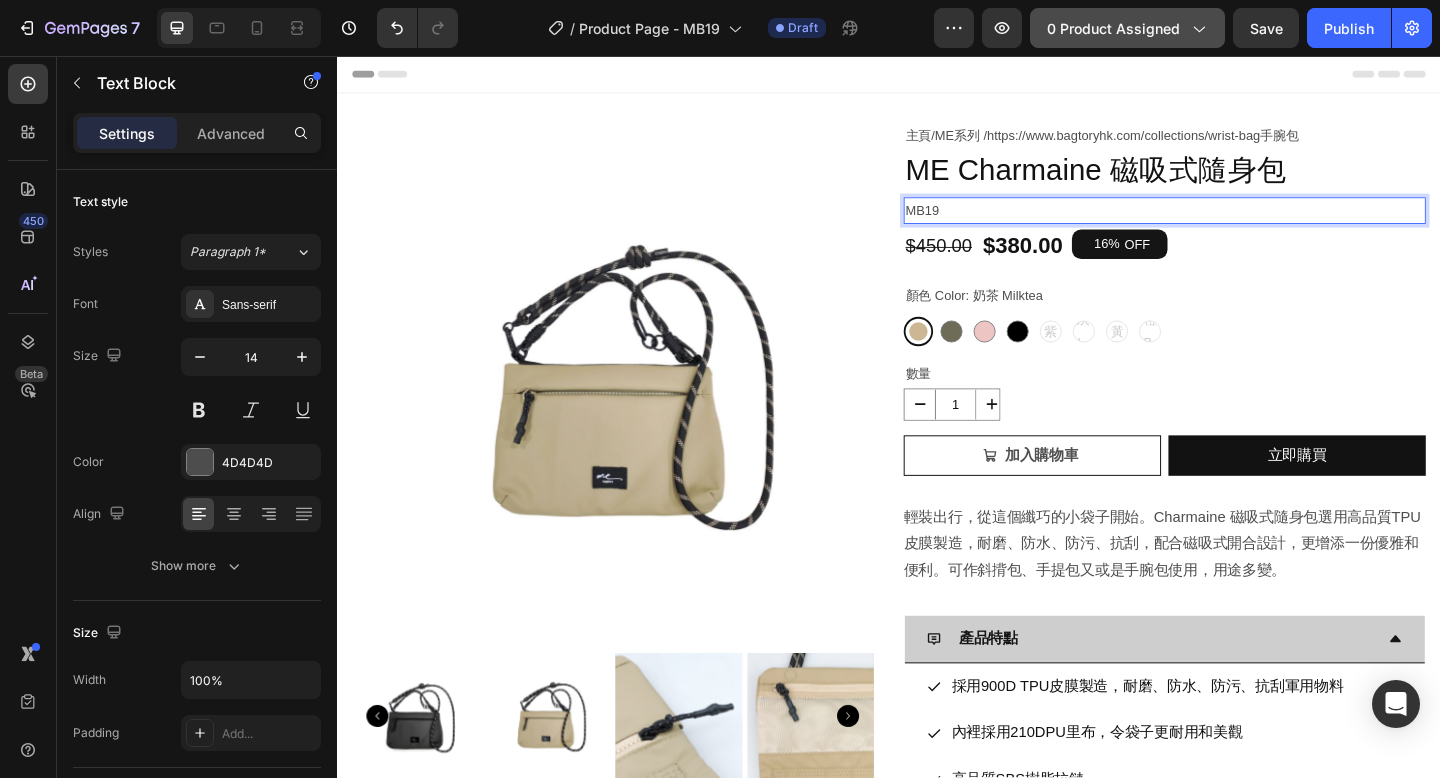 click on "0 product assigned" 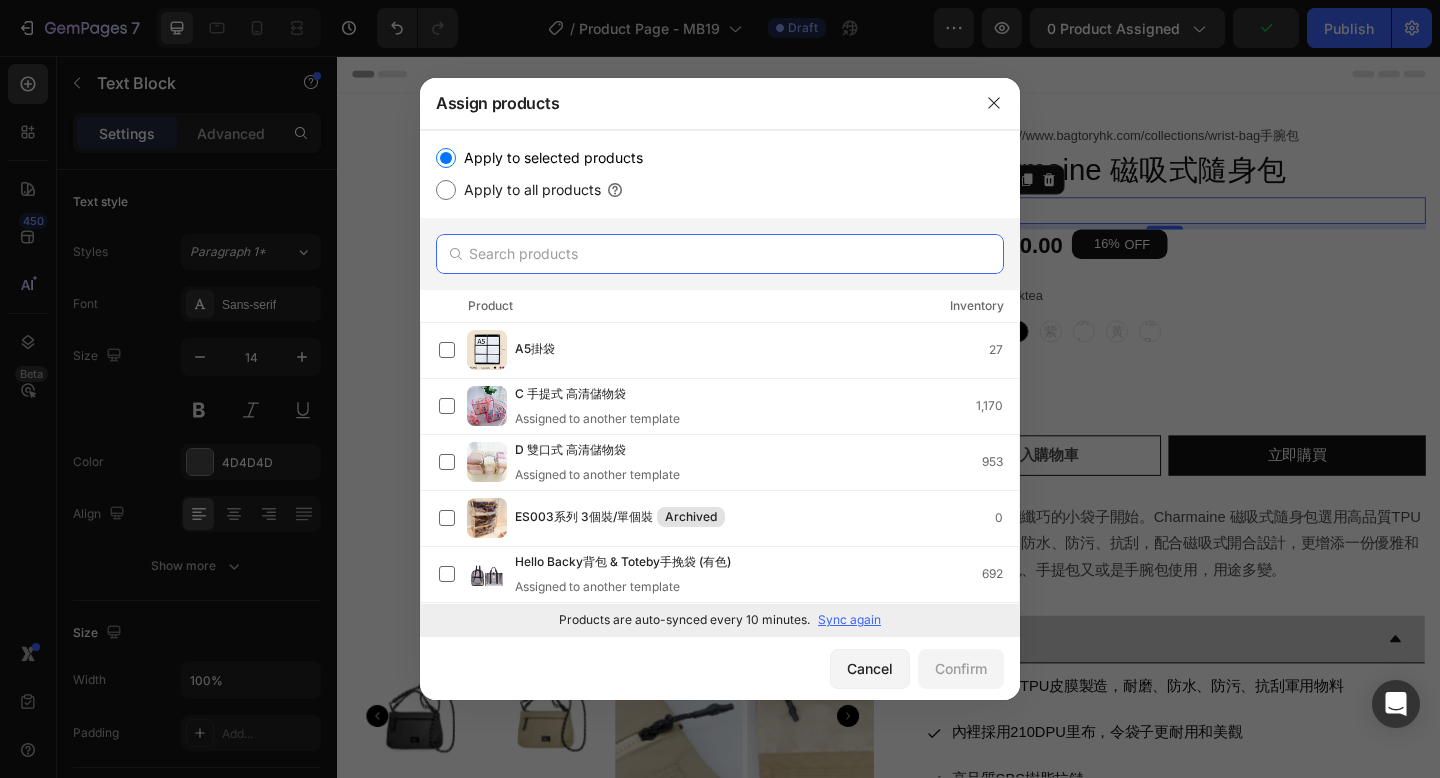 click at bounding box center [720, 254] 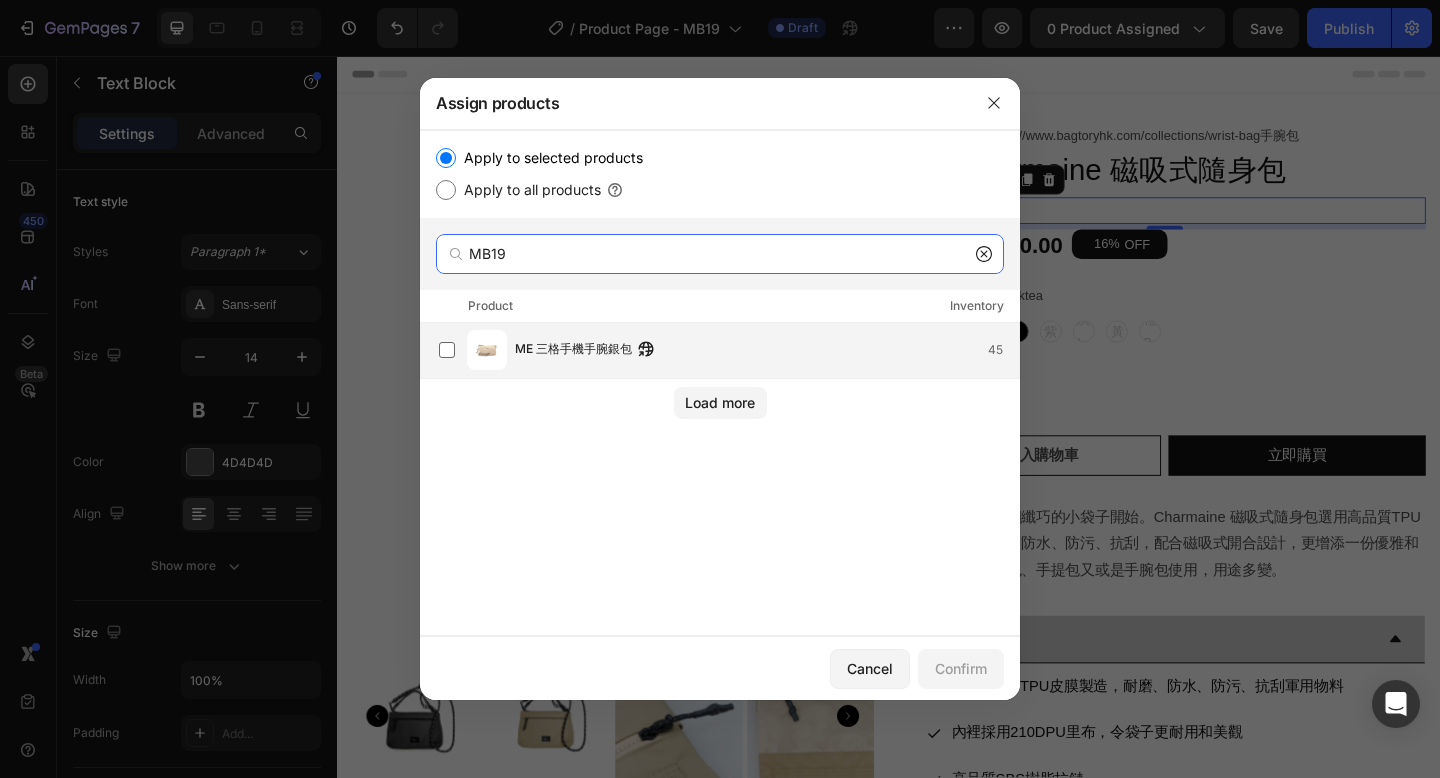 type on "MB19" 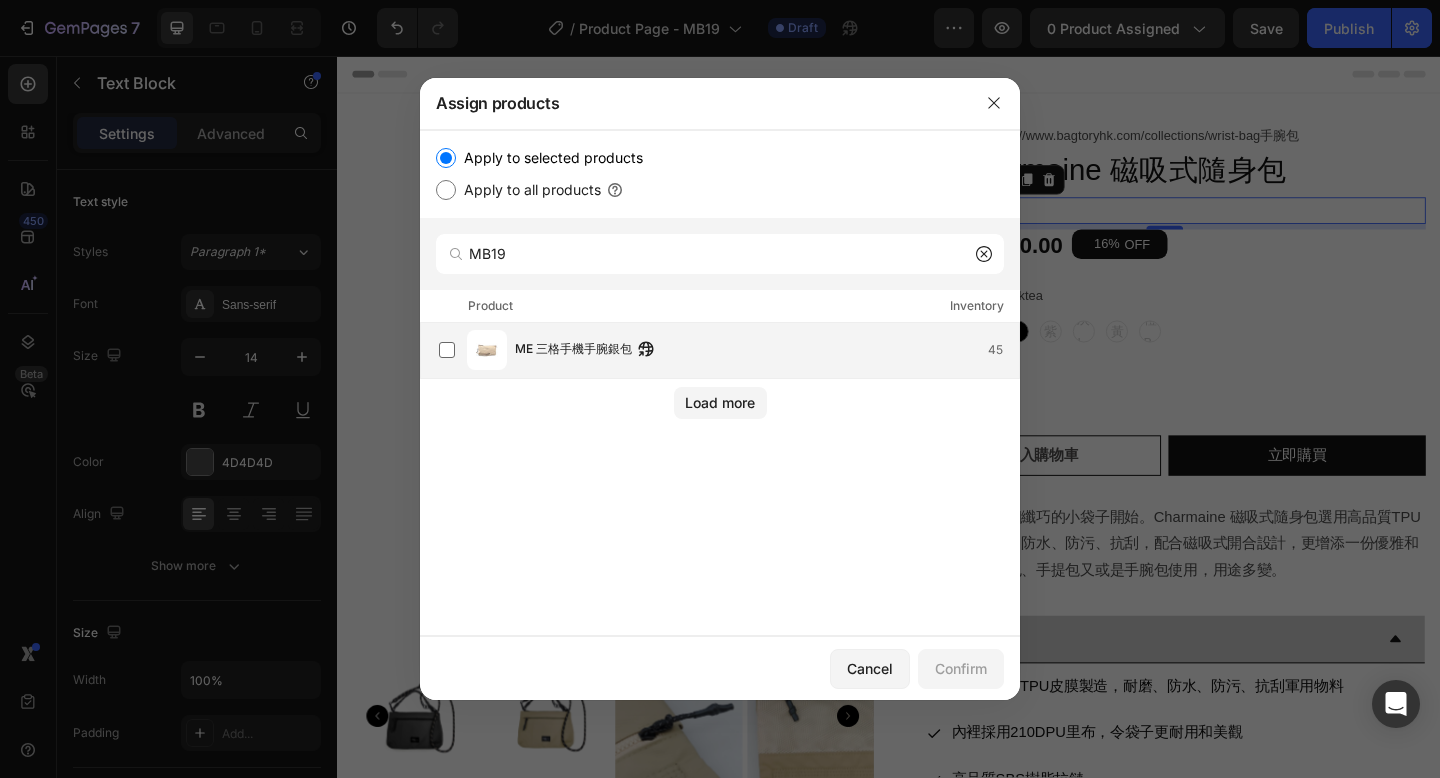 click on "ME 三格手機手腕銀包 45" at bounding box center (767, 350) 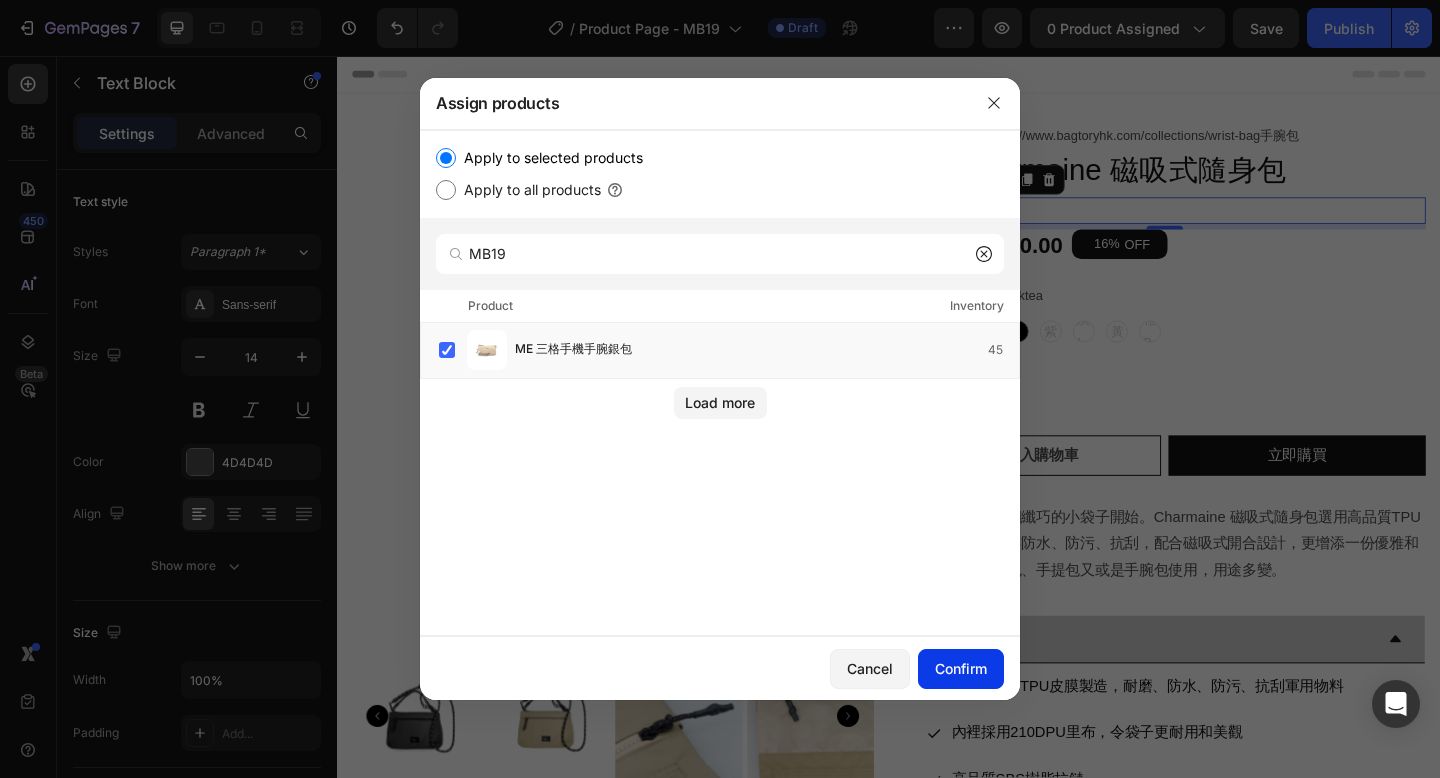 click on "Confirm" at bounding box center [961, 668] 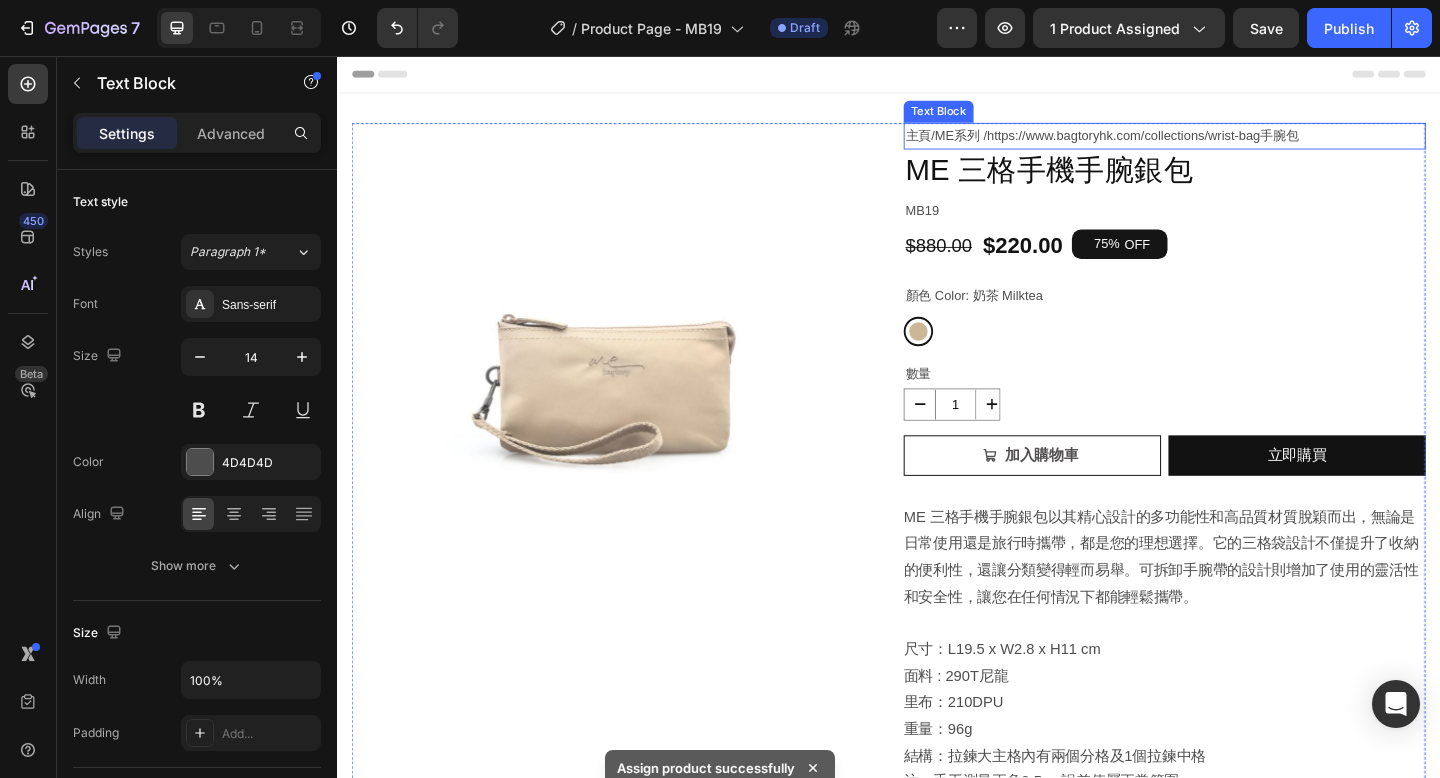 click on "https://www.bagtoryhk.com/collections/wrist-bag手腕包" at bounding box center (1213, 143) 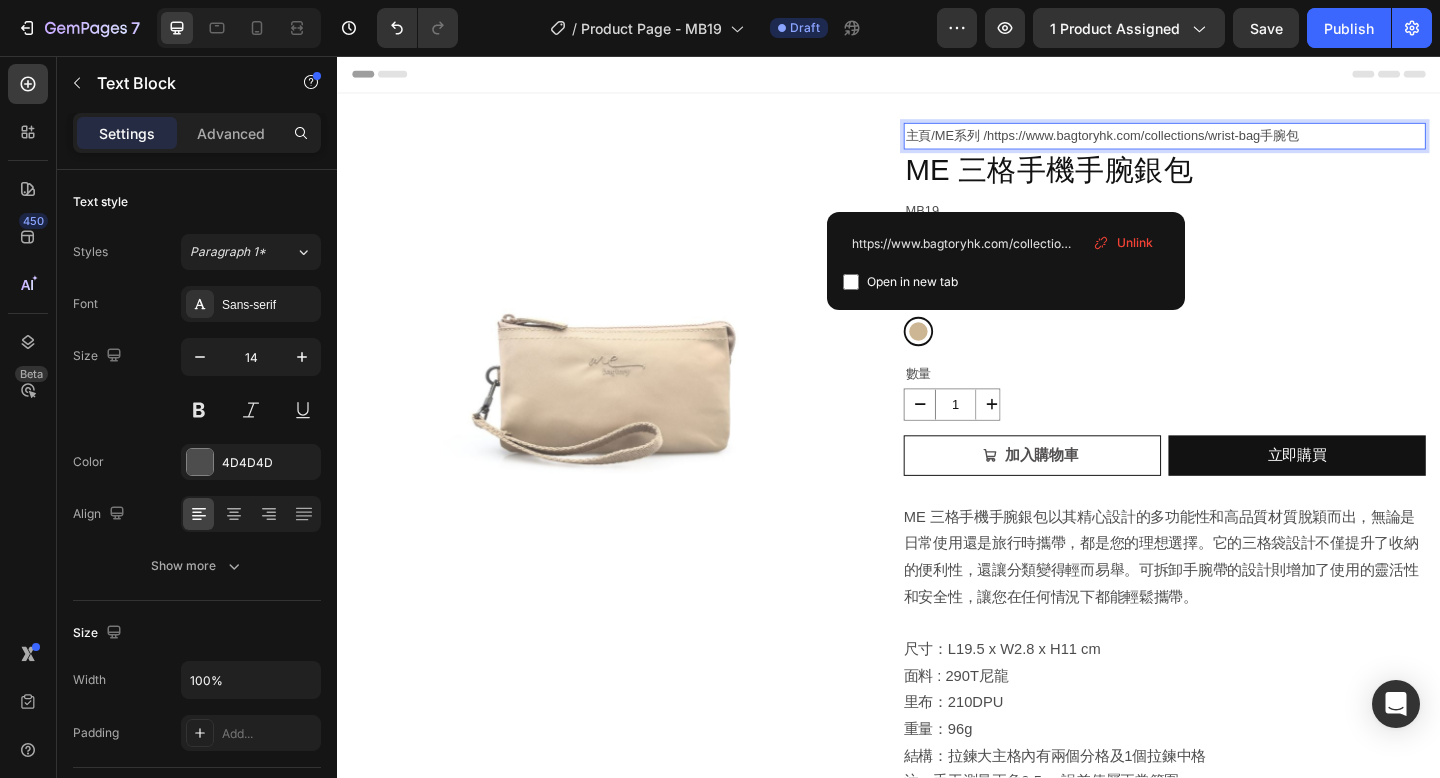 click on "https://www.bagtoryhk.com/collections/wrist-bag手腕包" at bounding box center [1213, 143] 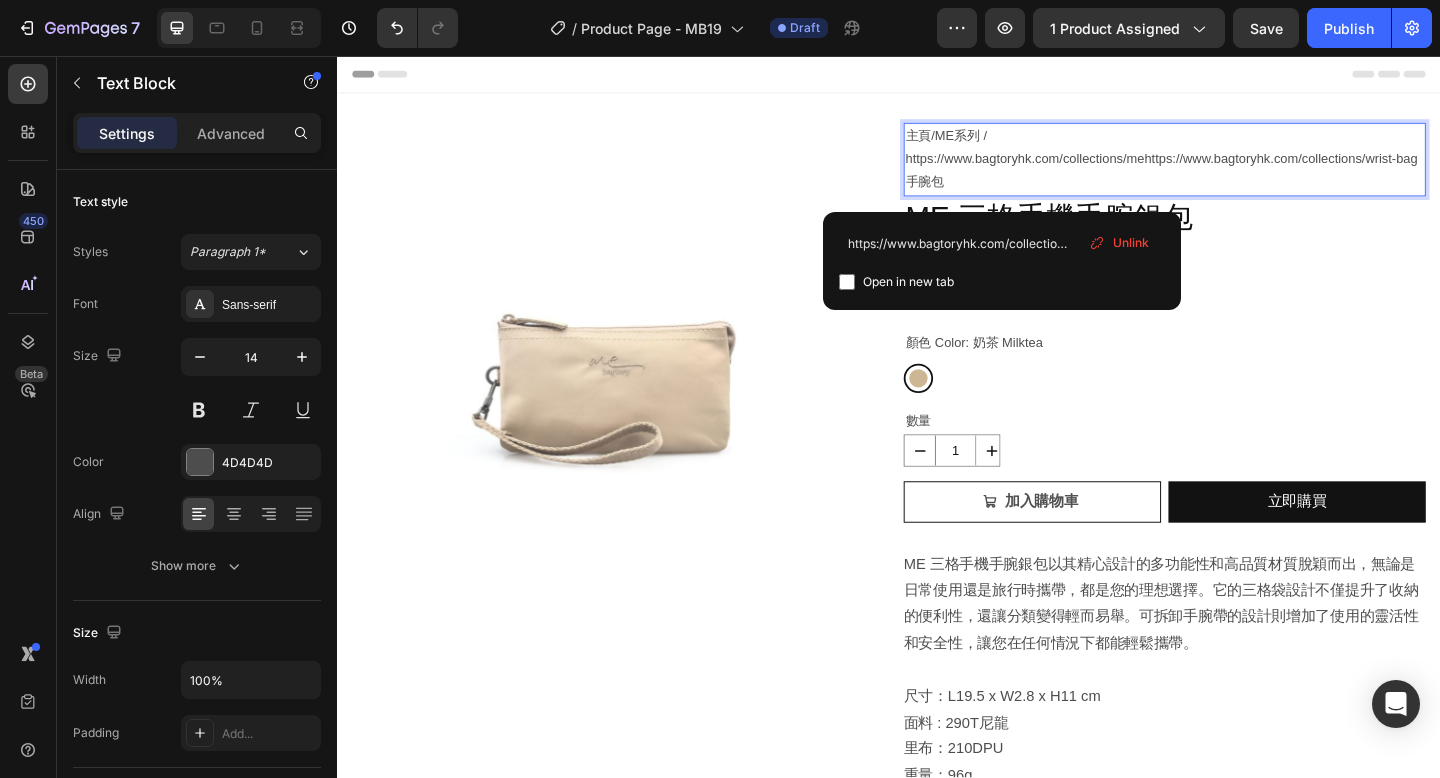 click on "主頁  /  ME系列 / https://www.bagtoryhk.com/collections/me https://www.bagtoryhk.com/collections/wrist-bag手腕包" at bounding box center [1237, 169] 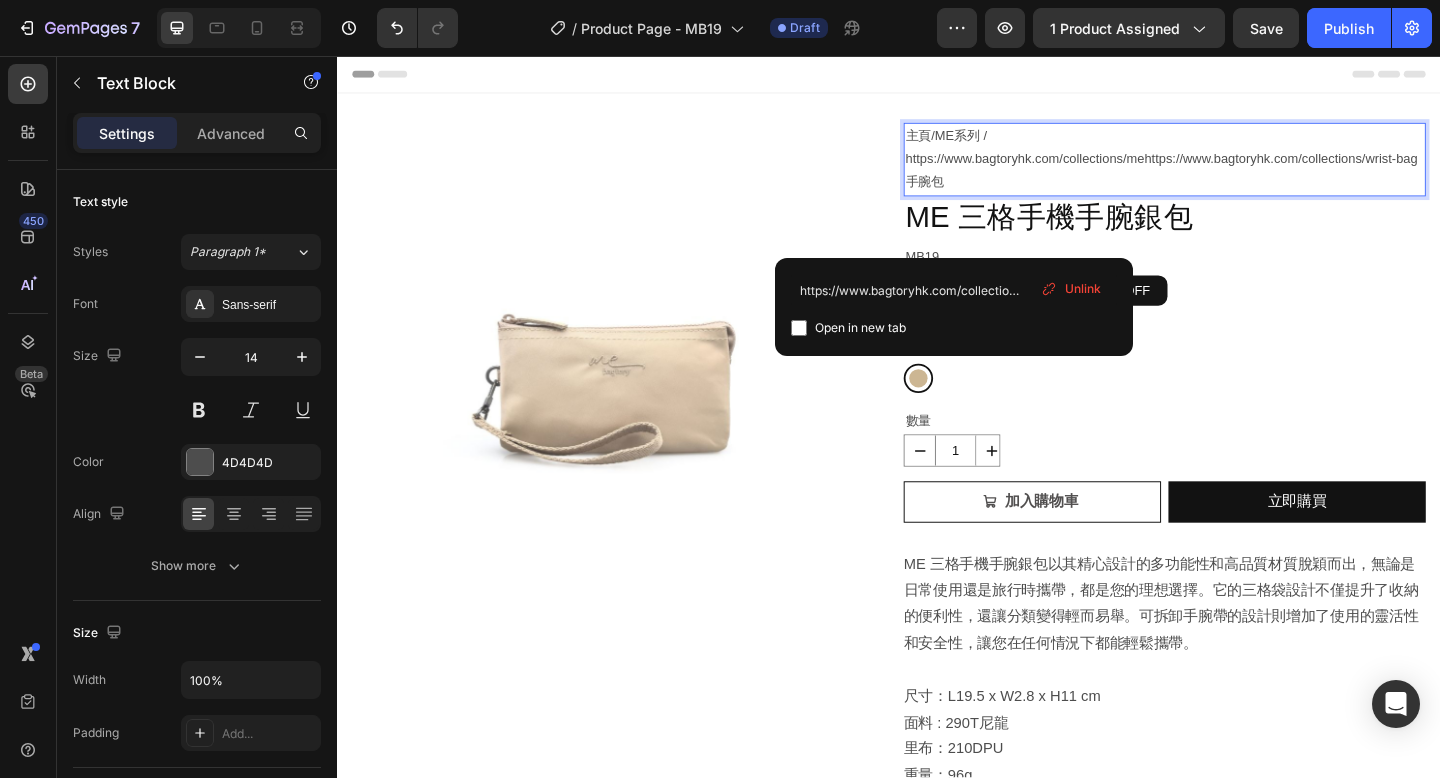 click on "ME系列 / https://www.bagtoryhk.com/collections/me" at bounding box center [1085, 155] 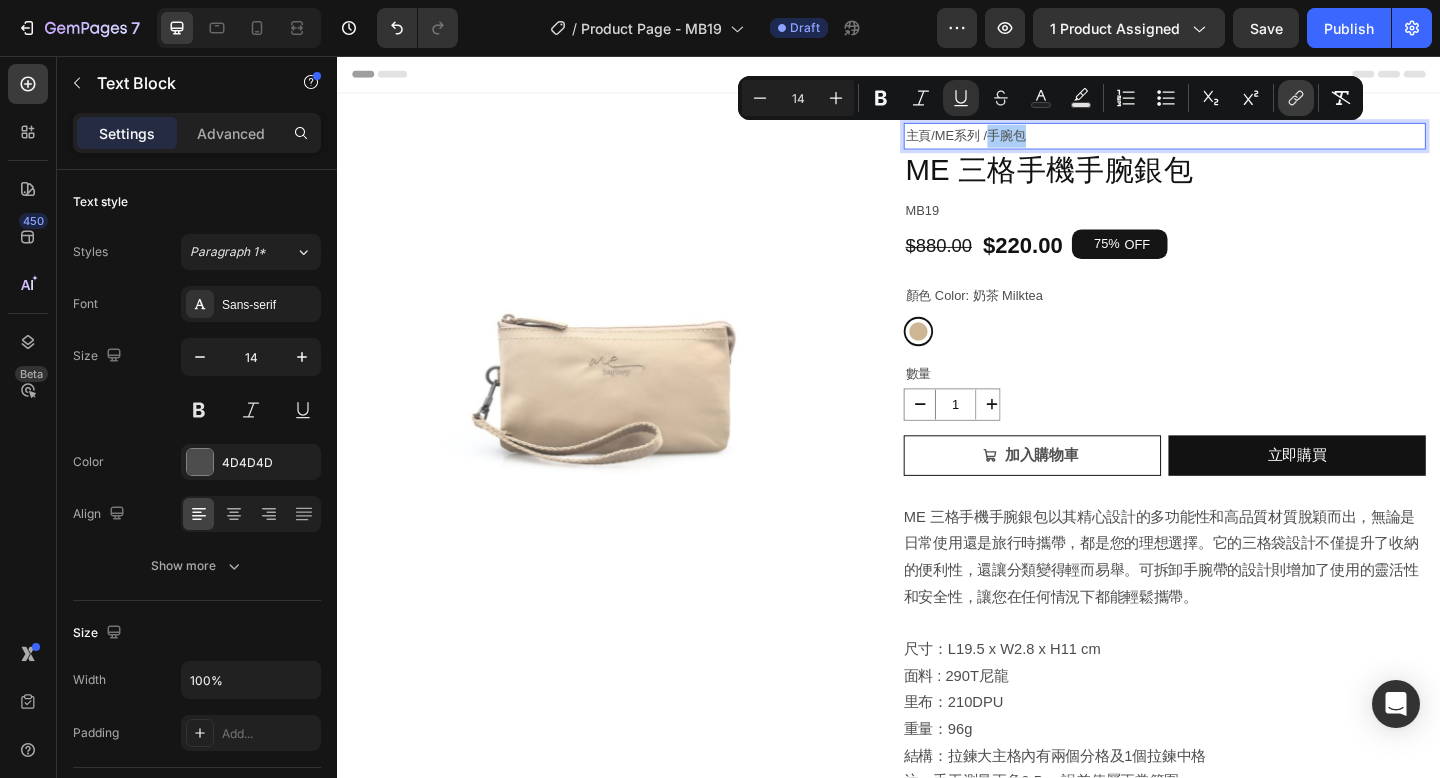 click on "link" at bounding box center [1296, 98] 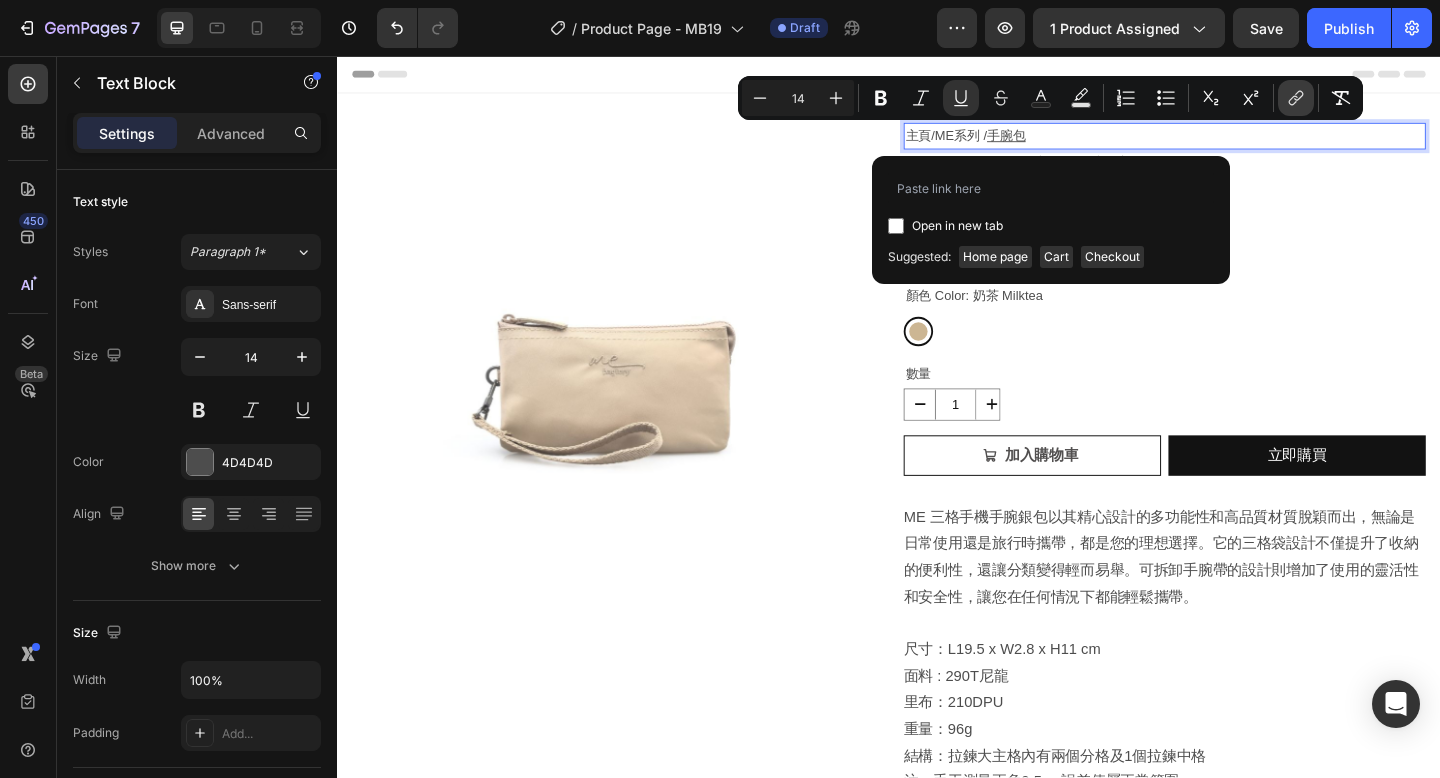 type on "16" 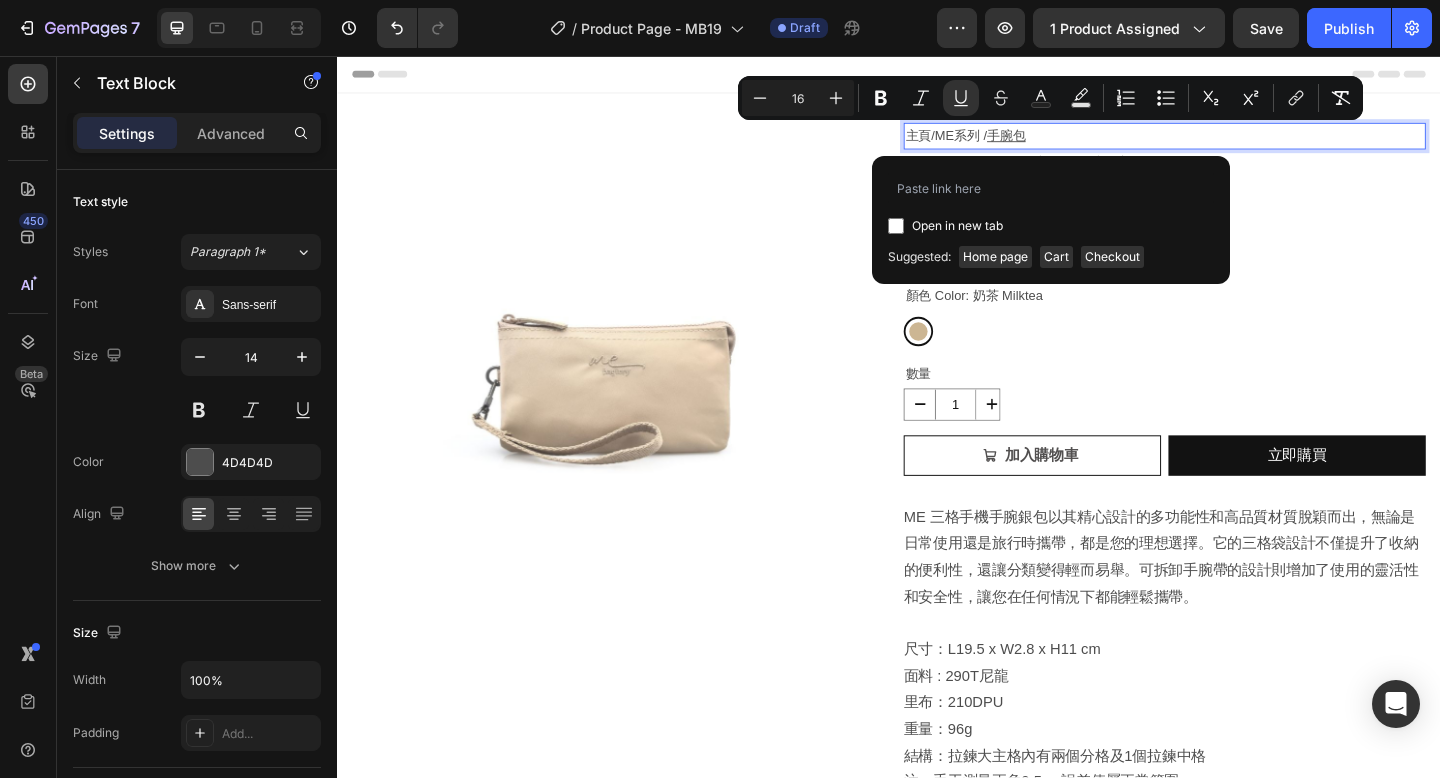 type on "https://www.bagtoryhk.com/collections/wrist-bag" 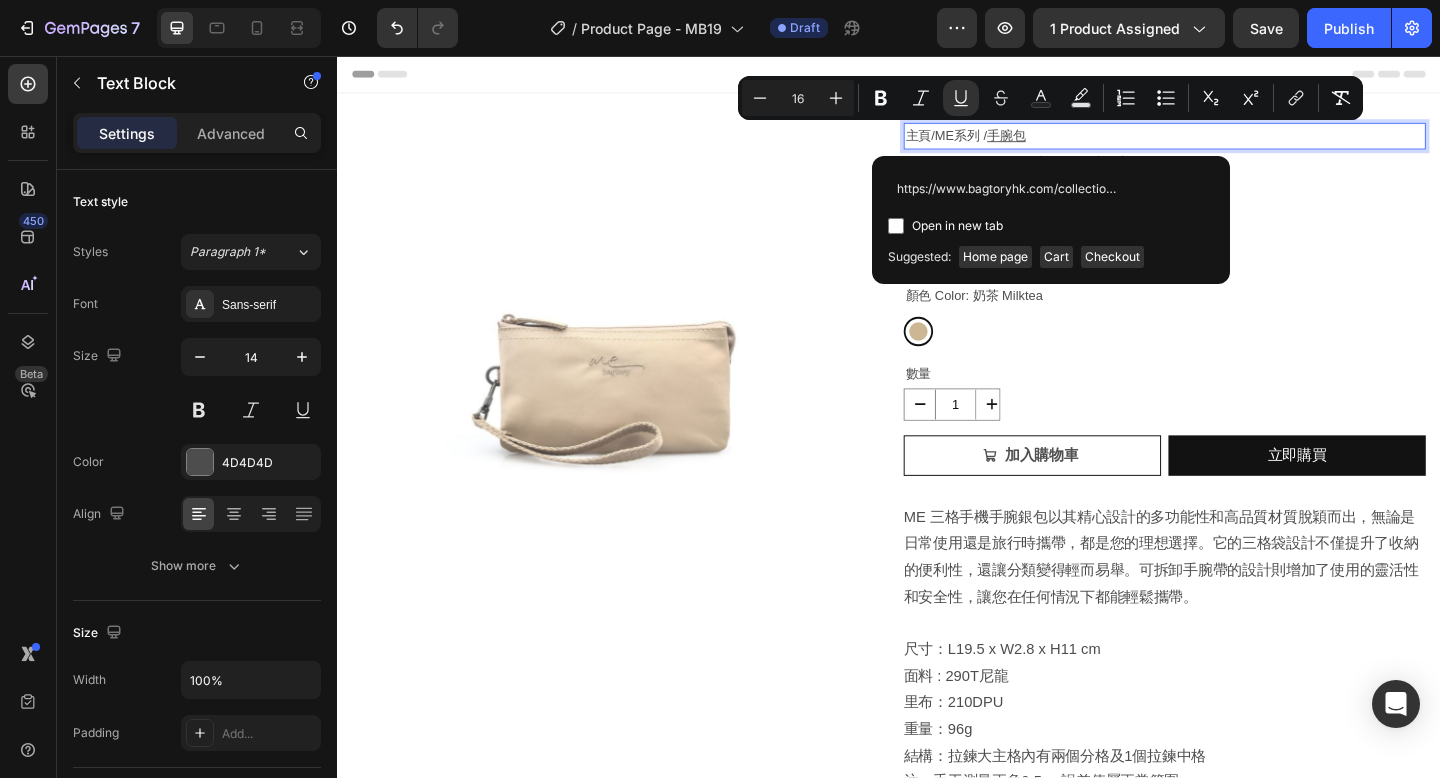 scroll, scrollTop: 0, scrollLeft: 58, axis: horizontal 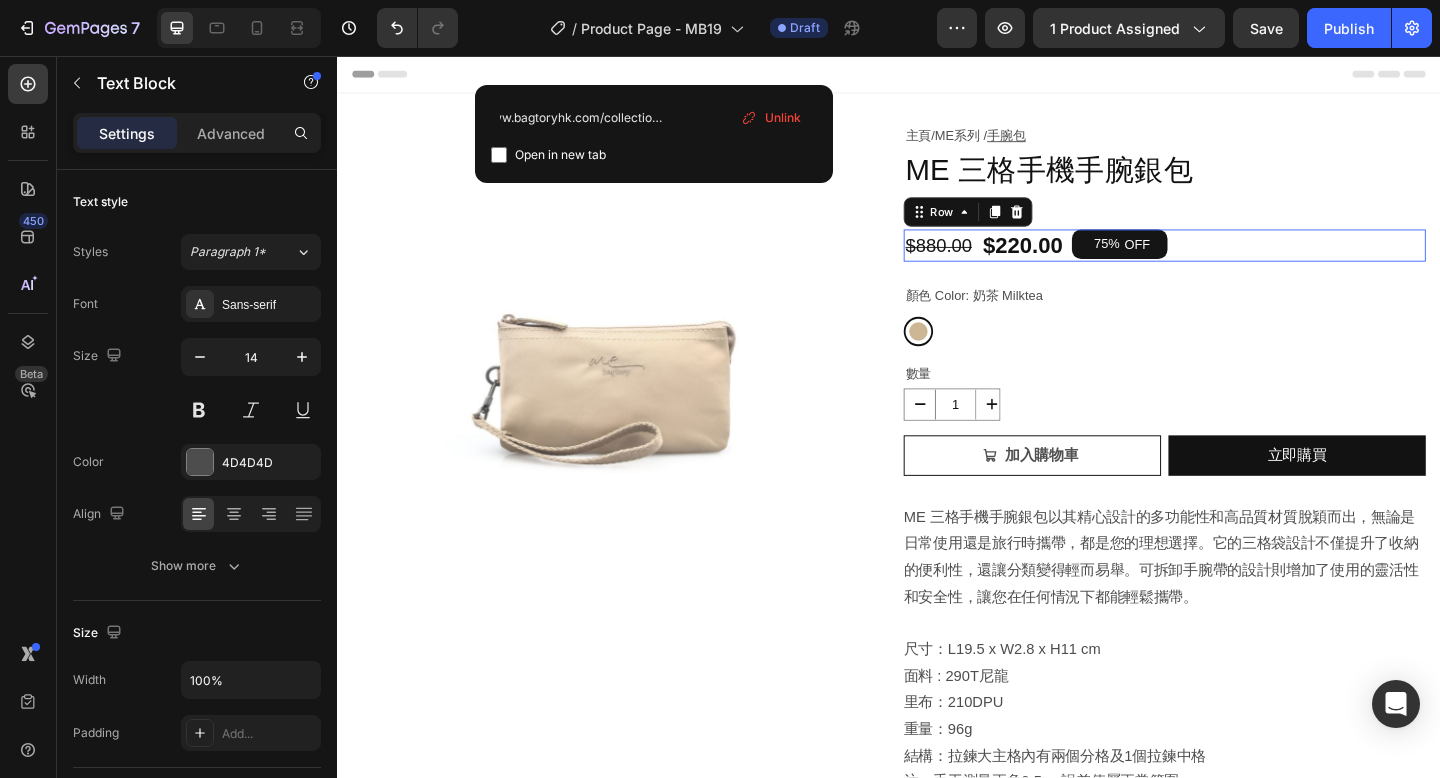 click on "$880.00 Product Price Product Price $220.00 Product Price Product Price 75% OFF Discount Tag Row   0" at bounding box center (1237, 262) 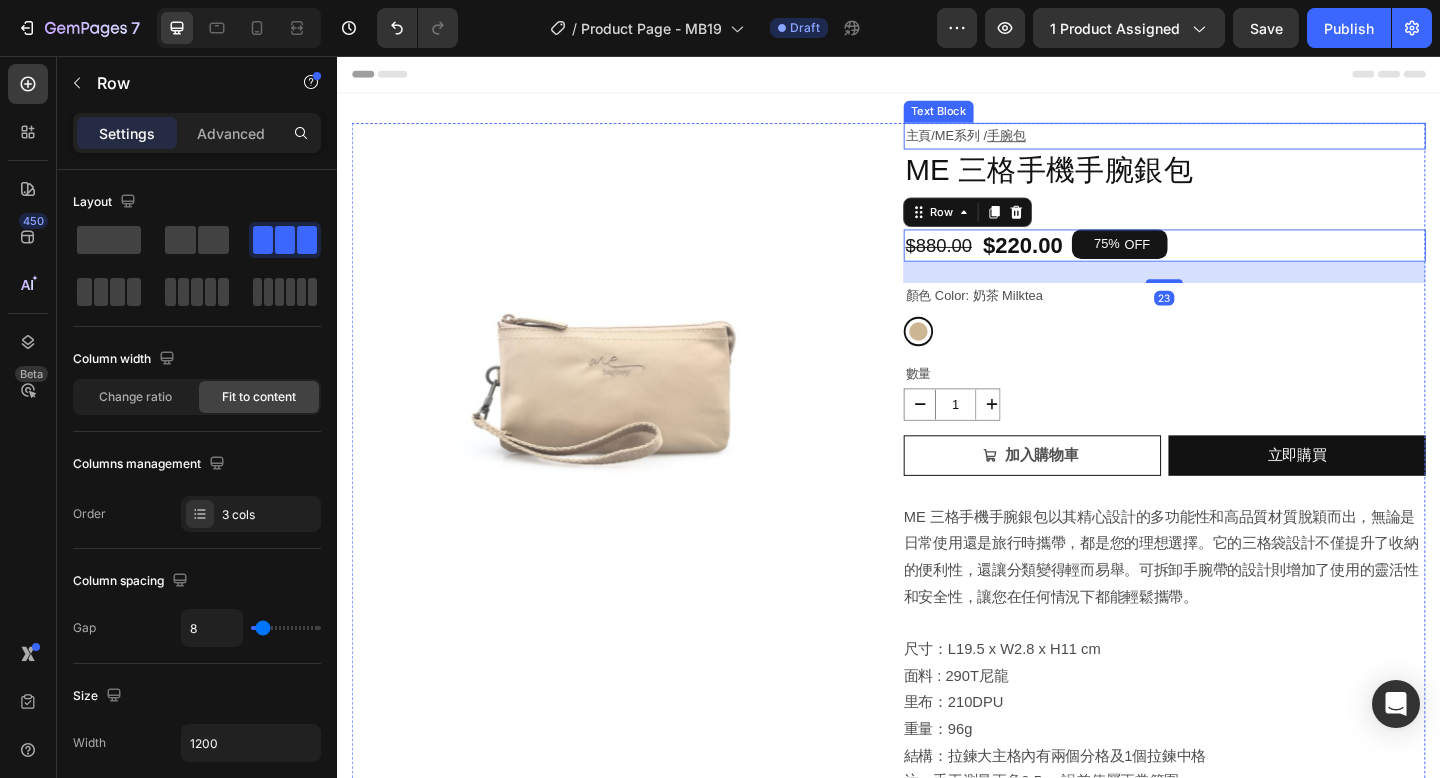 click on "主頁  /  ME系列 /  手腕包" at bounding box center [1237, 143] 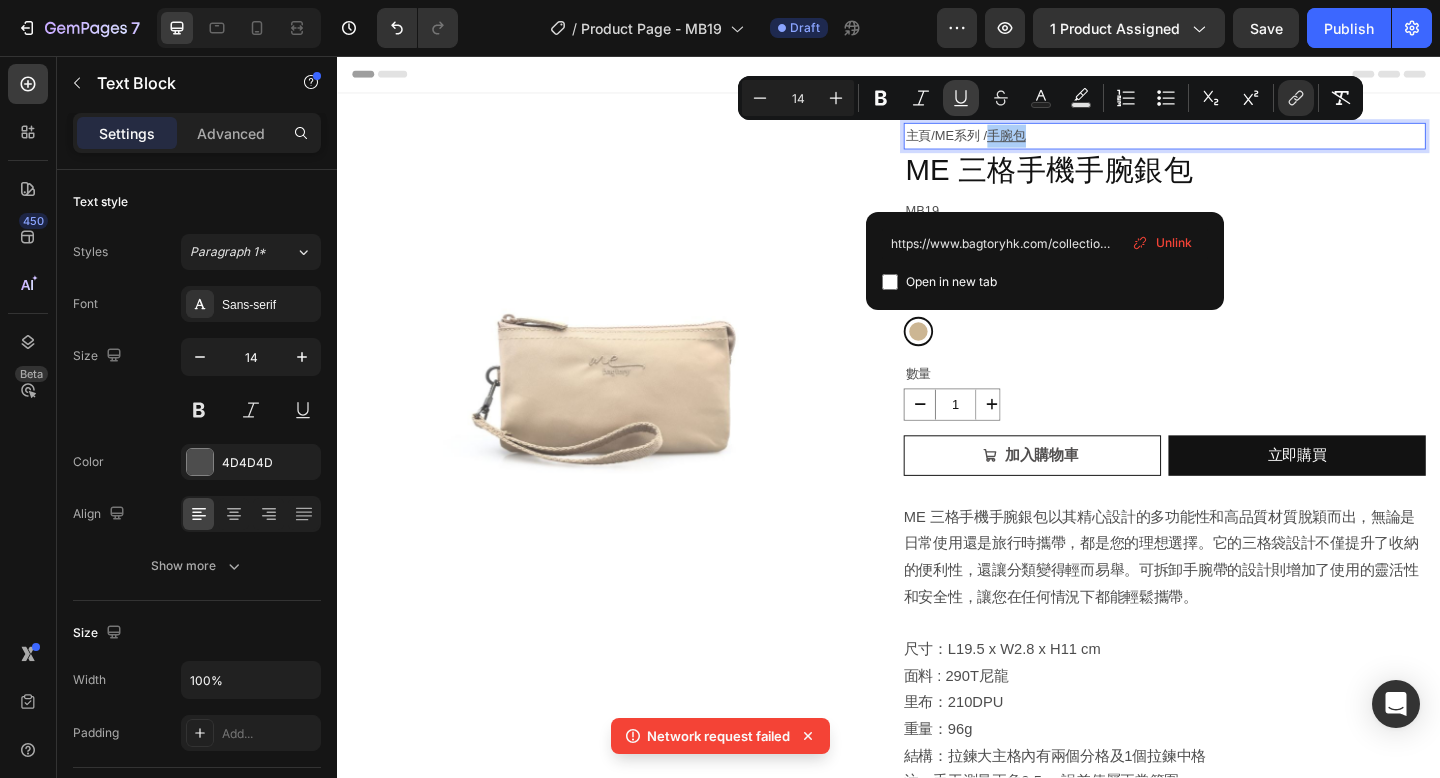click 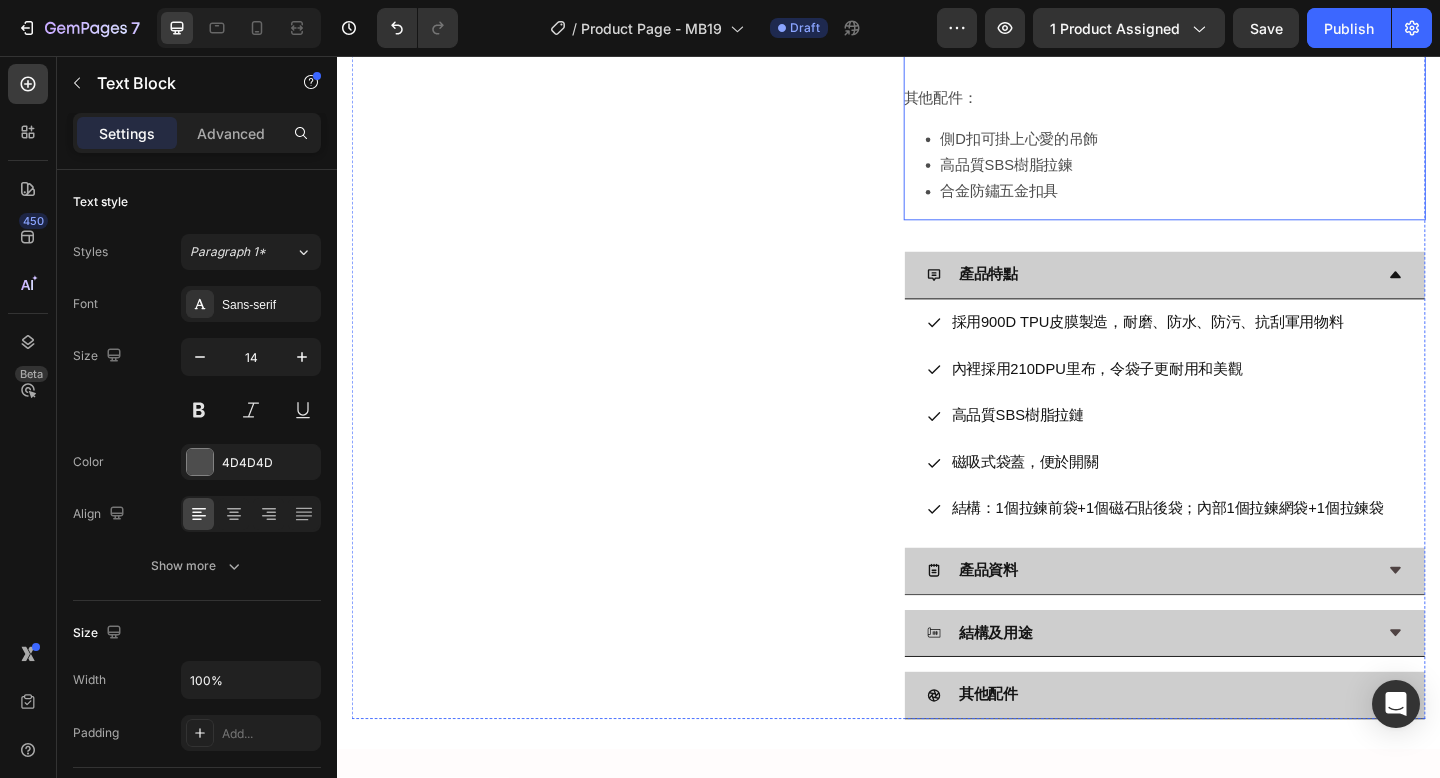 scroll, scrollTop: 1178, scrollLeft: 0, axis: vertical 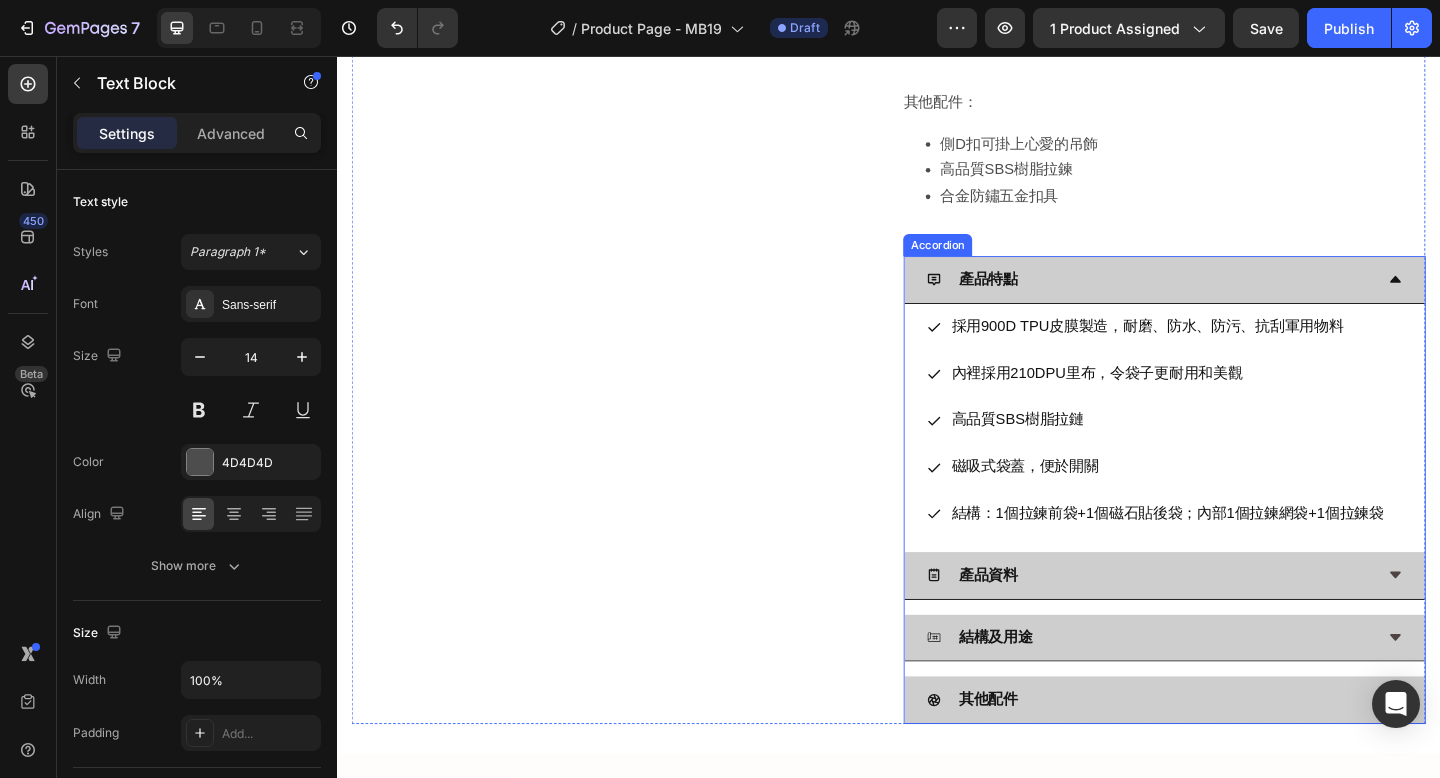 click on "產品特點" at bounding box center [1221, 299] 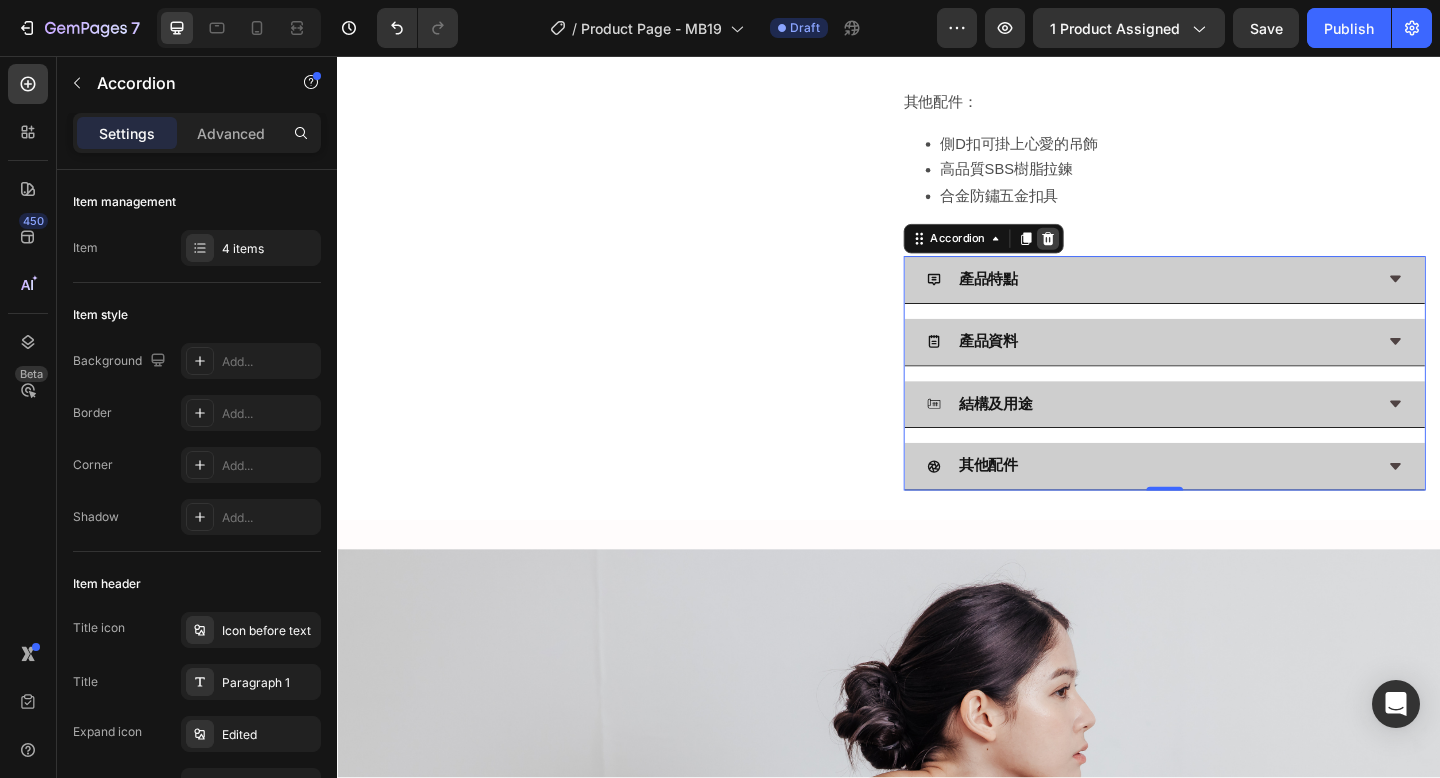 click 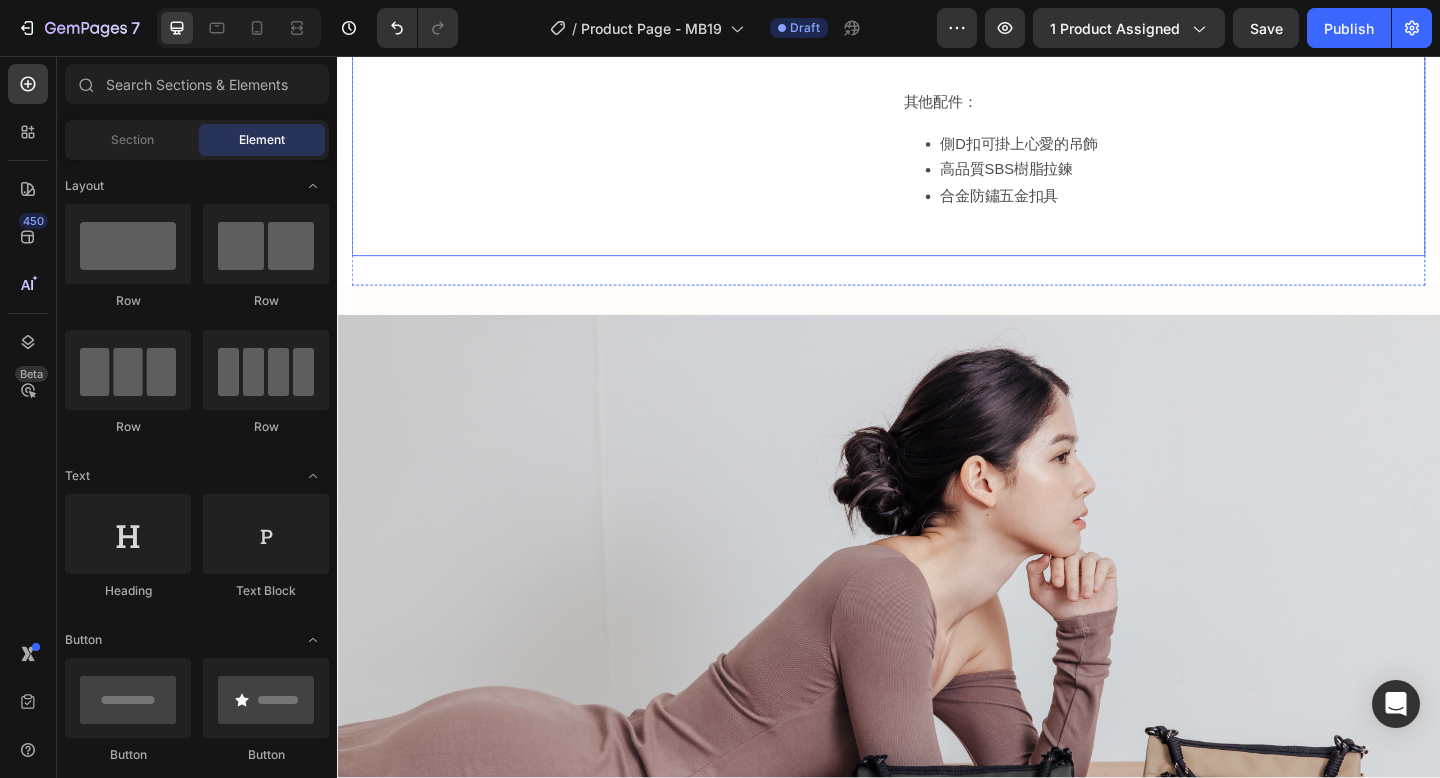 click on "Product Images 主頁  /  ME系列 /  手腕包 Text Block ME 三格手機手腕銀包 Product Title MB19 Text Block $880.00 Product Price Product Price $220.00 Product Price Product Price 75% OFF Discount Tag Row 顏色 Color: 奶茶 Milktea 奶茶 Milktea 奶茶 Milktea   Product Variants & Swatches 數量 Text Block
1
Product Quantity
加入購物車 Add to Cart 立即購買 Dynamic Checkout Row ME 三格手機手腕銀包以其精心設計的多功能性和高品質材質脫穎而出，無論是日常使用還是旅行時攜帶，都是您的理想選擇。它的三格袋設計不僅提升了收納的便利性，還讓分類變得輕而易舉。可拆卸手腕帶的設計則增加了使用的靈活性和安全性，讓您在任何情況下都能輕鬆攜帶。
尺寸：L19.5 x W2.8 x H11 cm 面料 : 290T尼龍 里布：210DPU 重量：96g 結構： 拉鍊大主格內有兩個分格及1個拉鍊中格
注：手工測量正負0.5cm誤差值屬正常範圍" at bounding box center (937, -388) 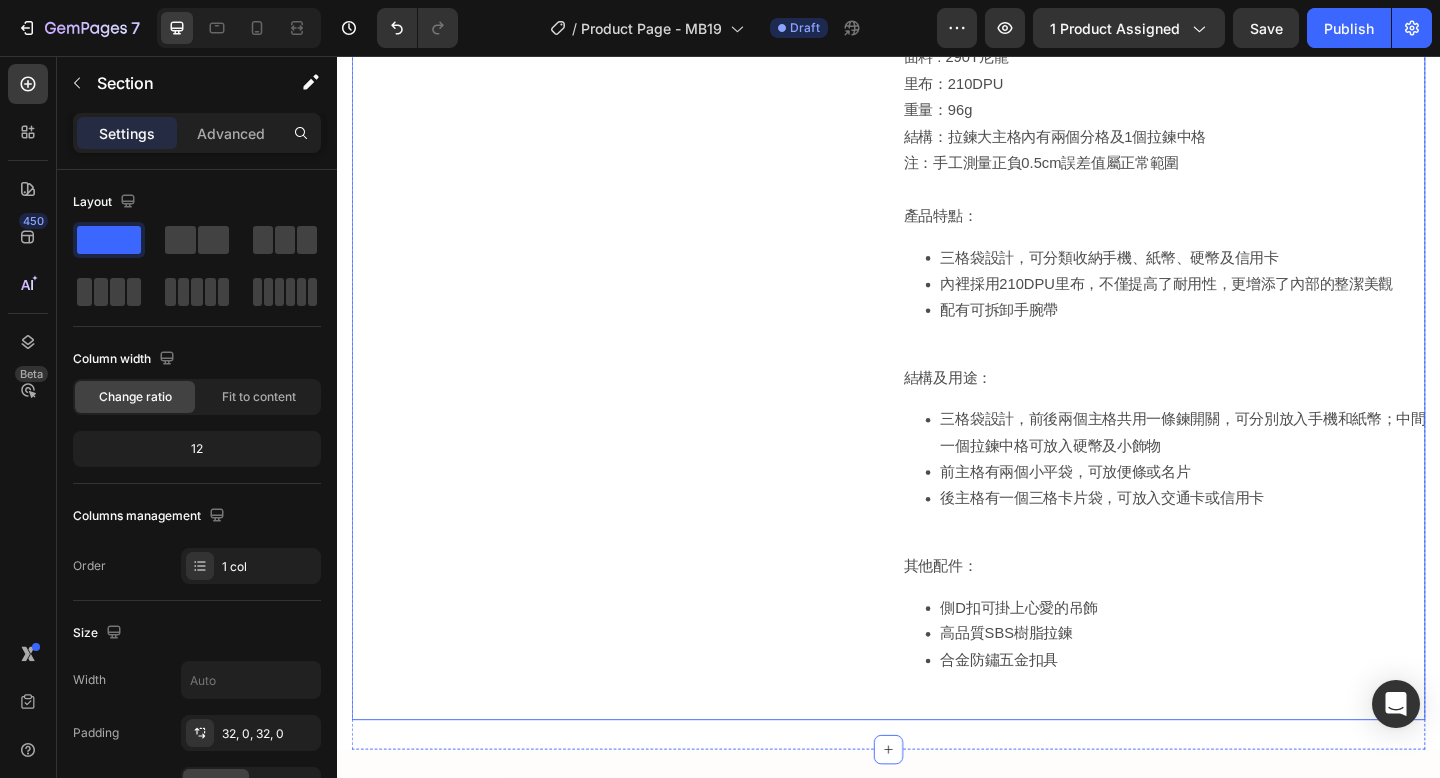 scroll, scrollTop: 971, scrollLeft: 0, axis: vertical 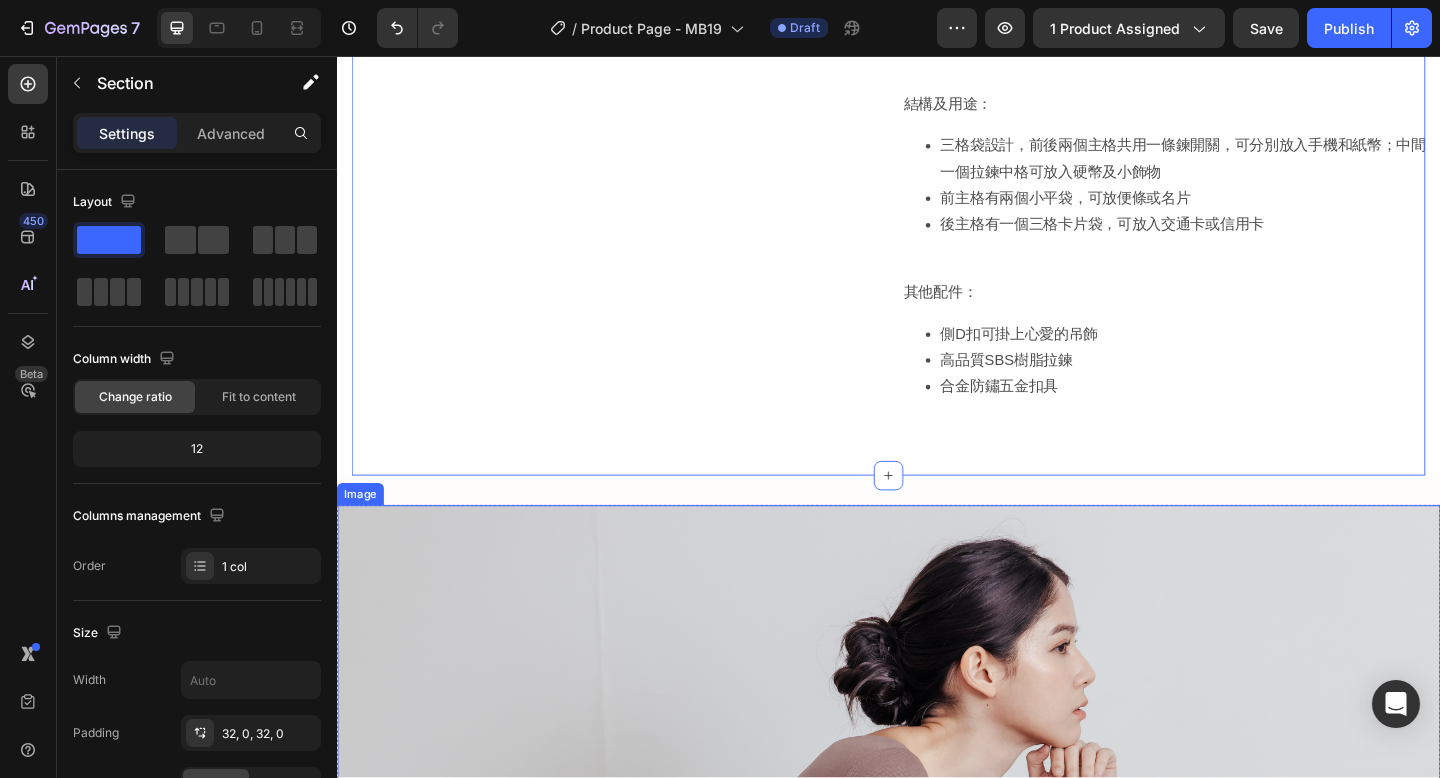 click at bounding box center (937, 882) 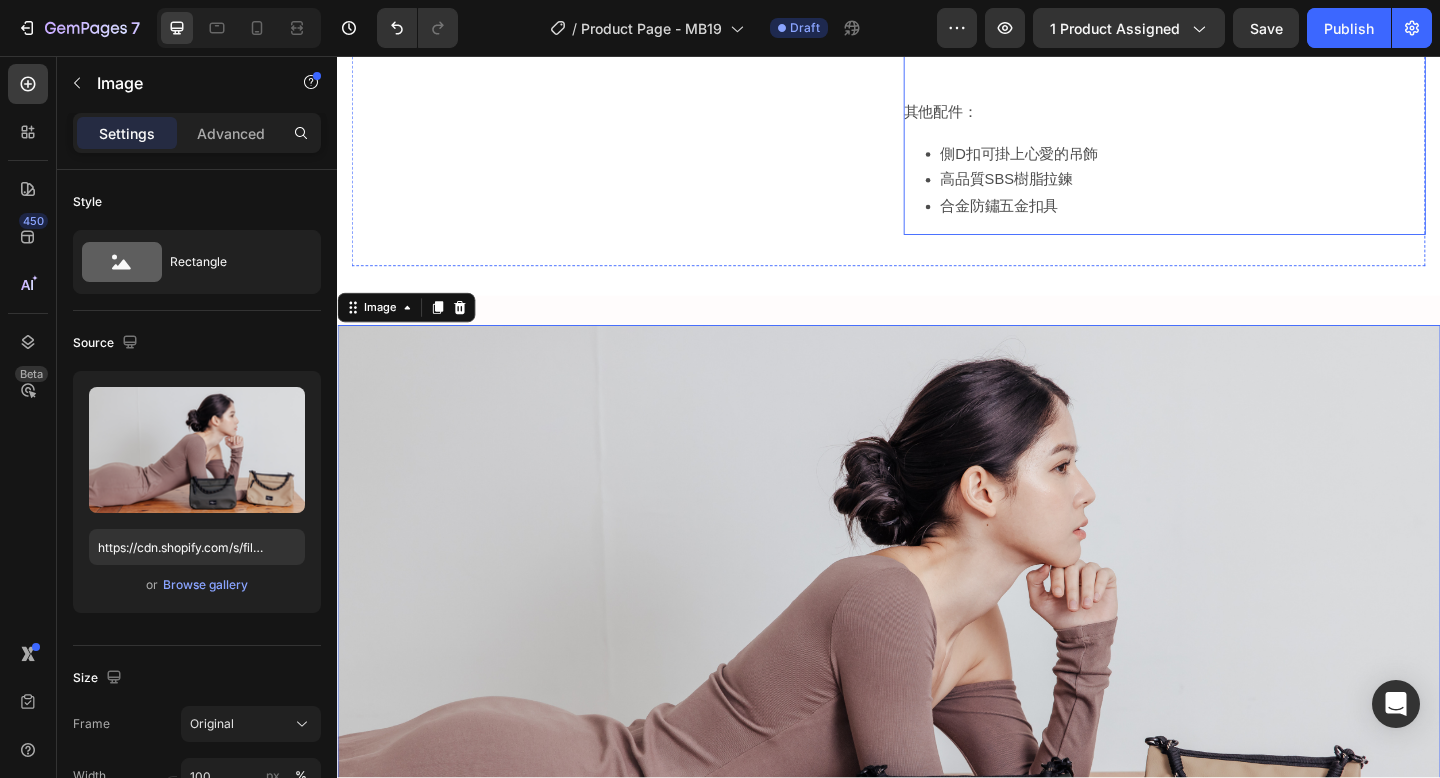 scroll, scrollTop: 1189, scrollLeft: 0, axis: vertical 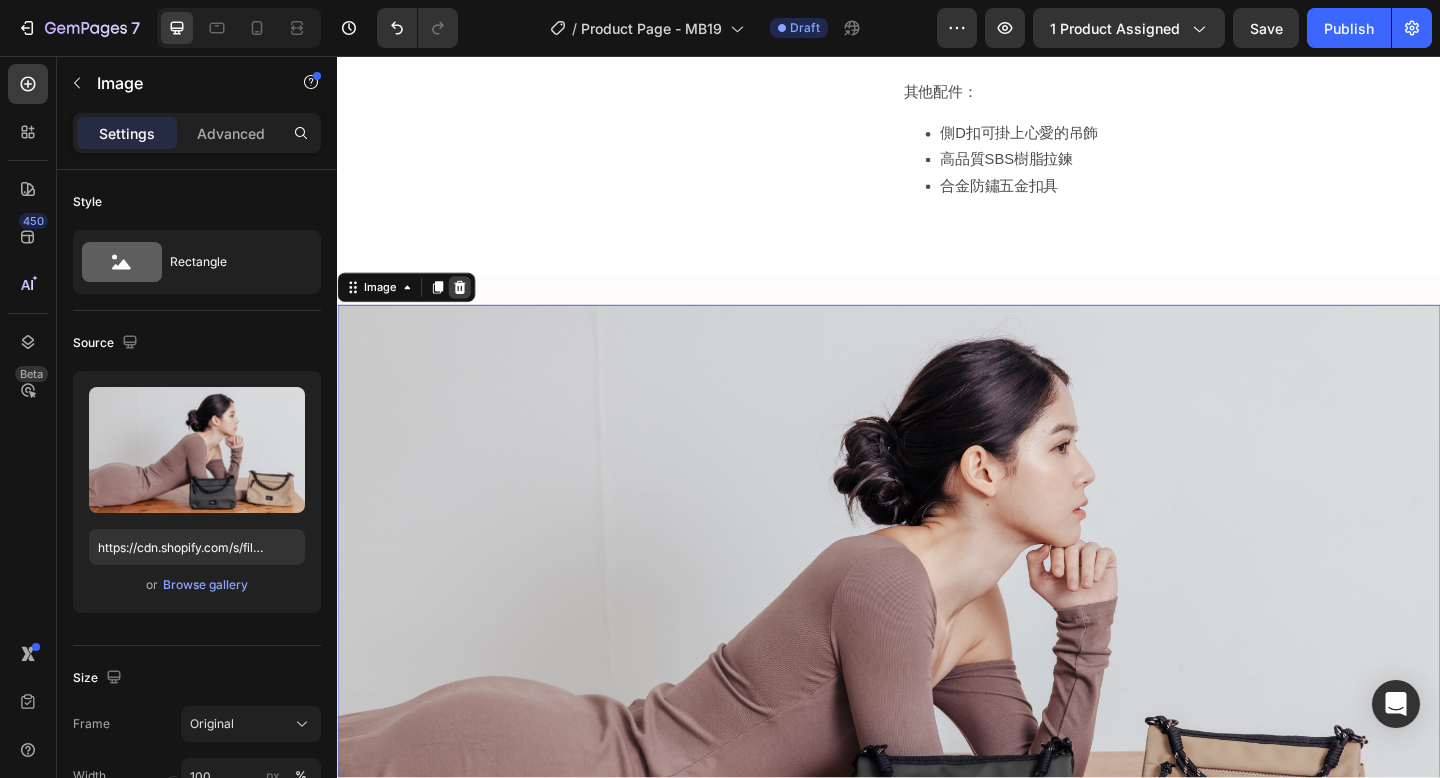 click 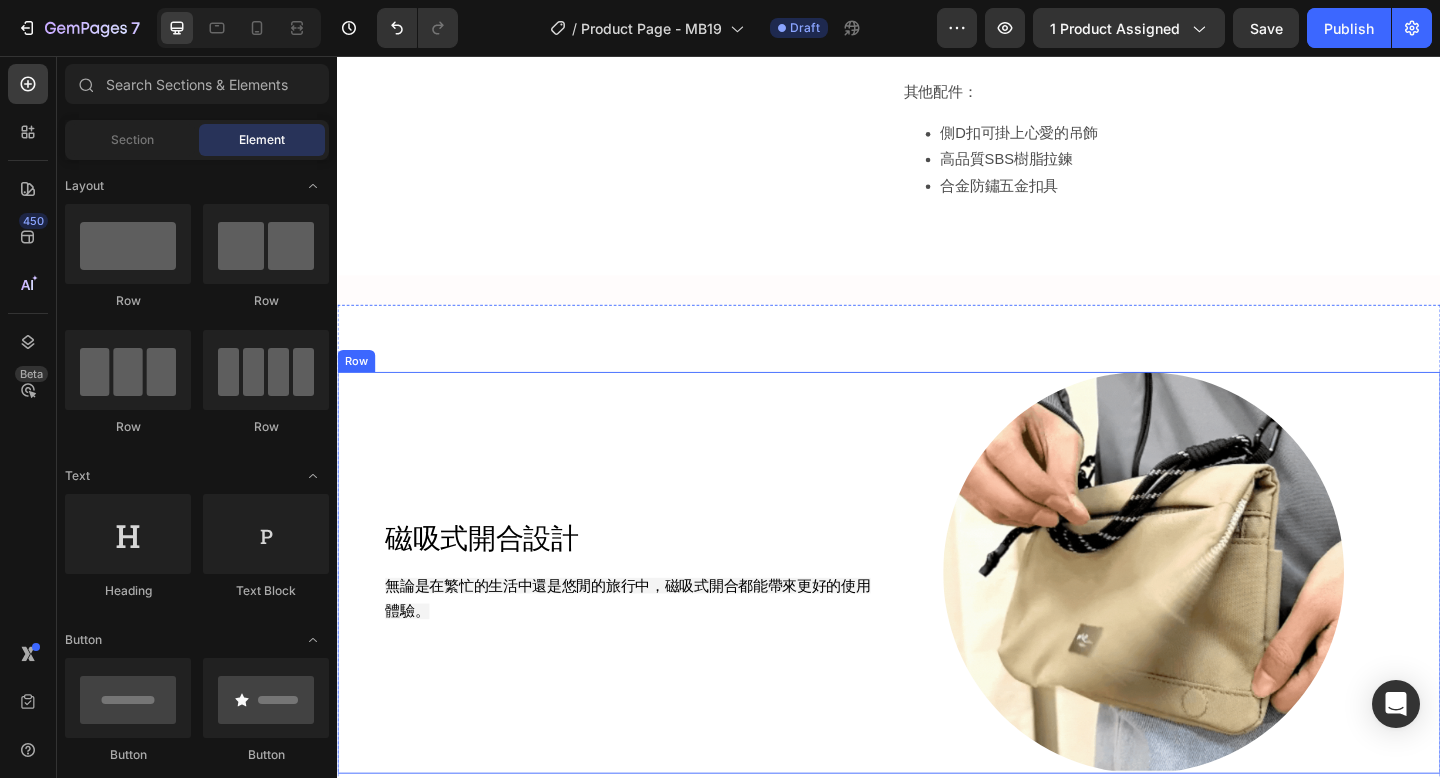 click on "磁吸式開合設計 Heading 無論是在繁忙的生活中還是悠閒的旅行中，磁吸式開合都能帶來更好的使用體驗。 Text Block" at bounding box center (635, 618) 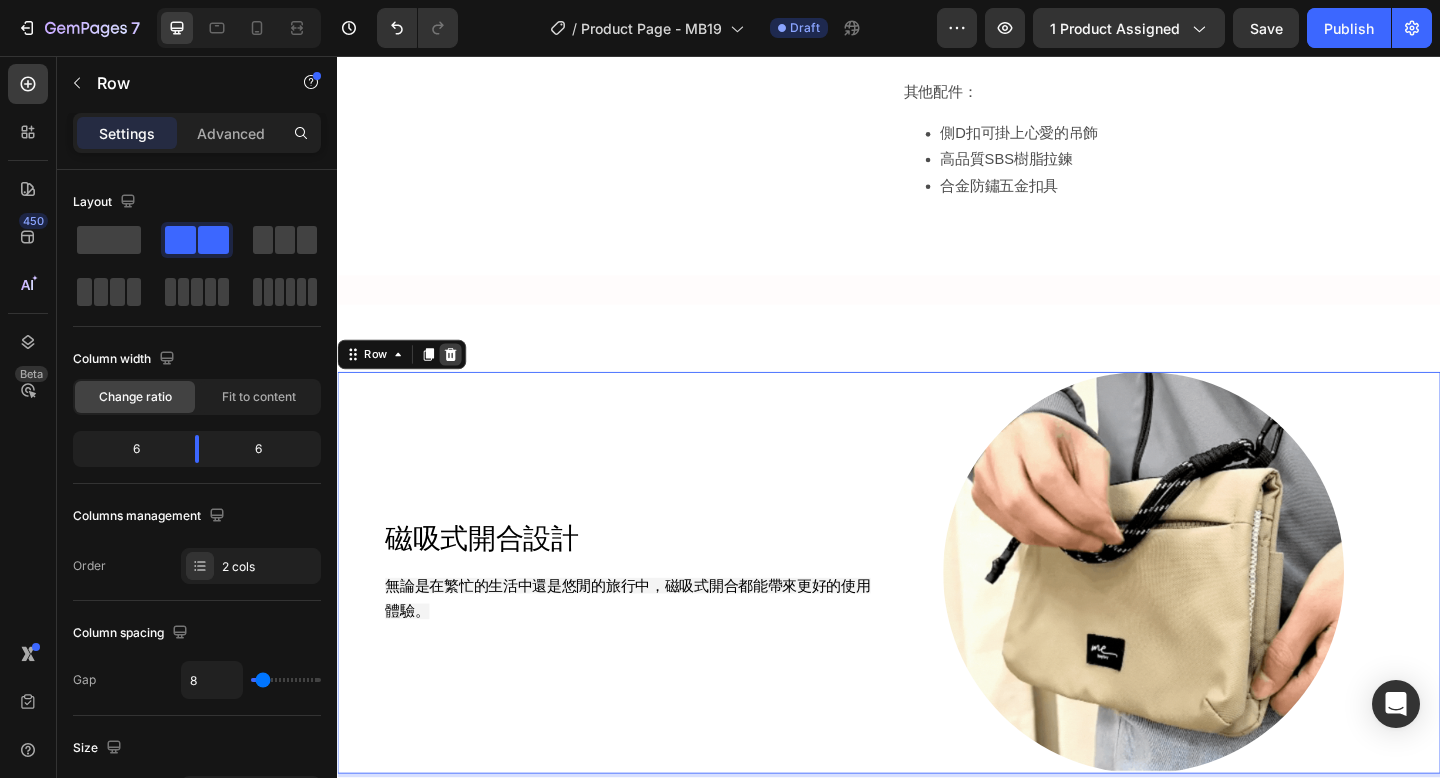 click 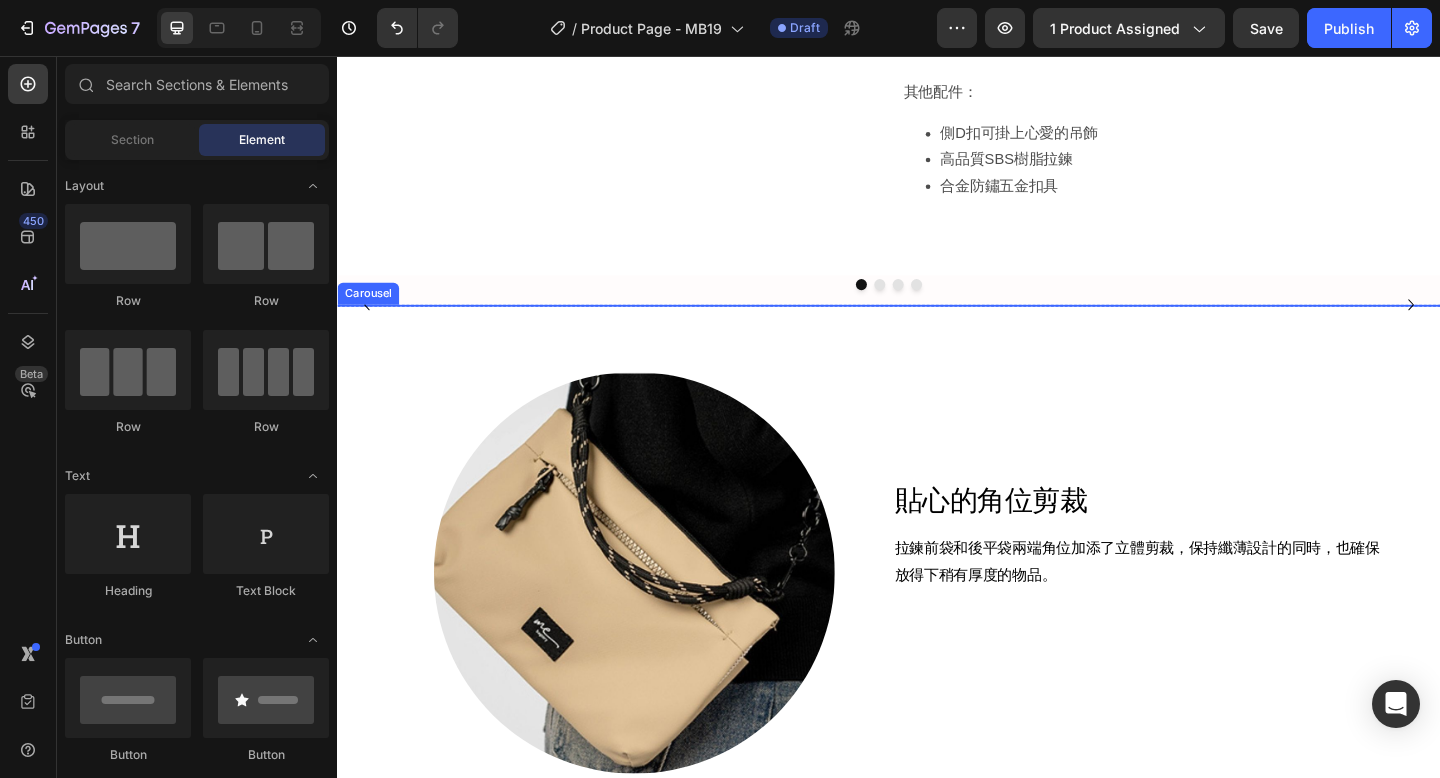 click on "Image Image Image Image" at bounding box center [937, 327] 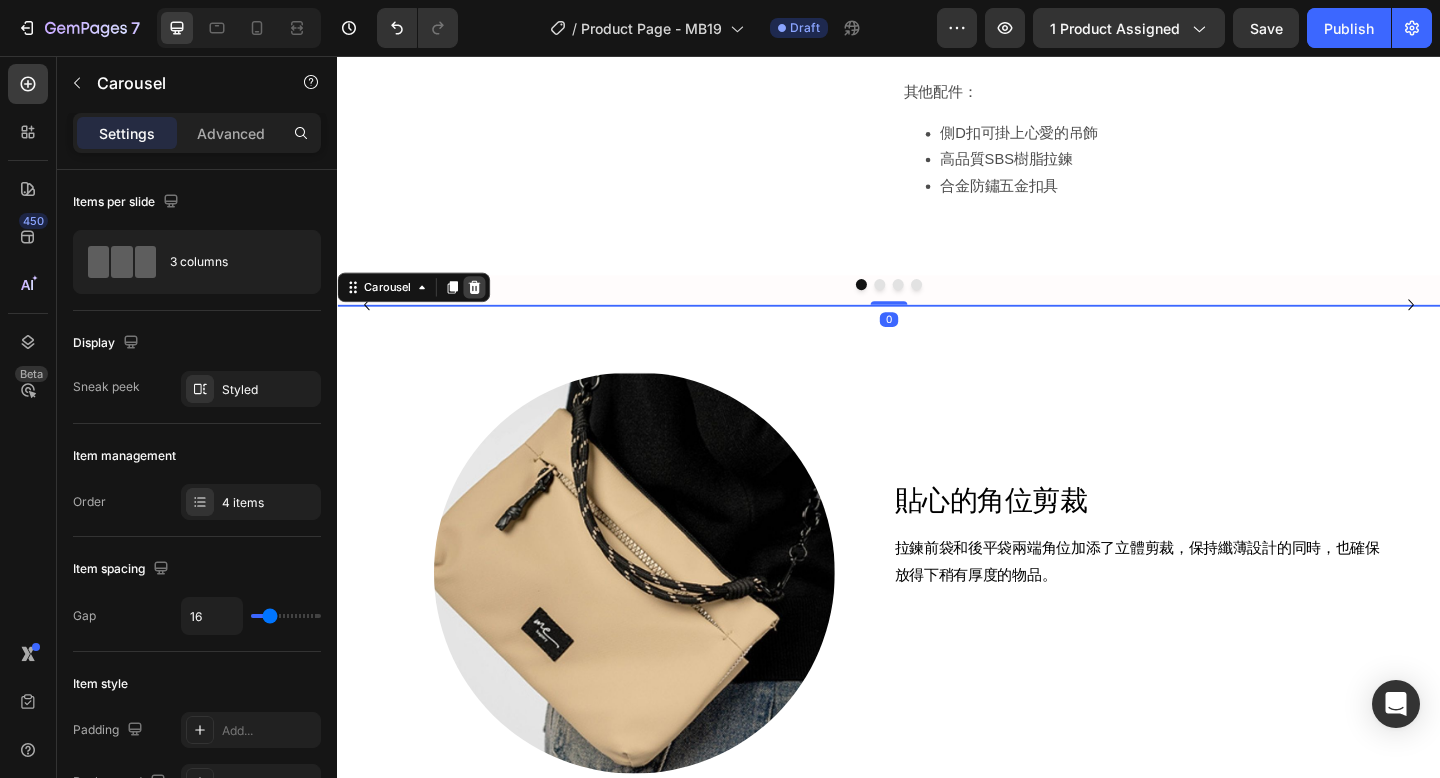 click 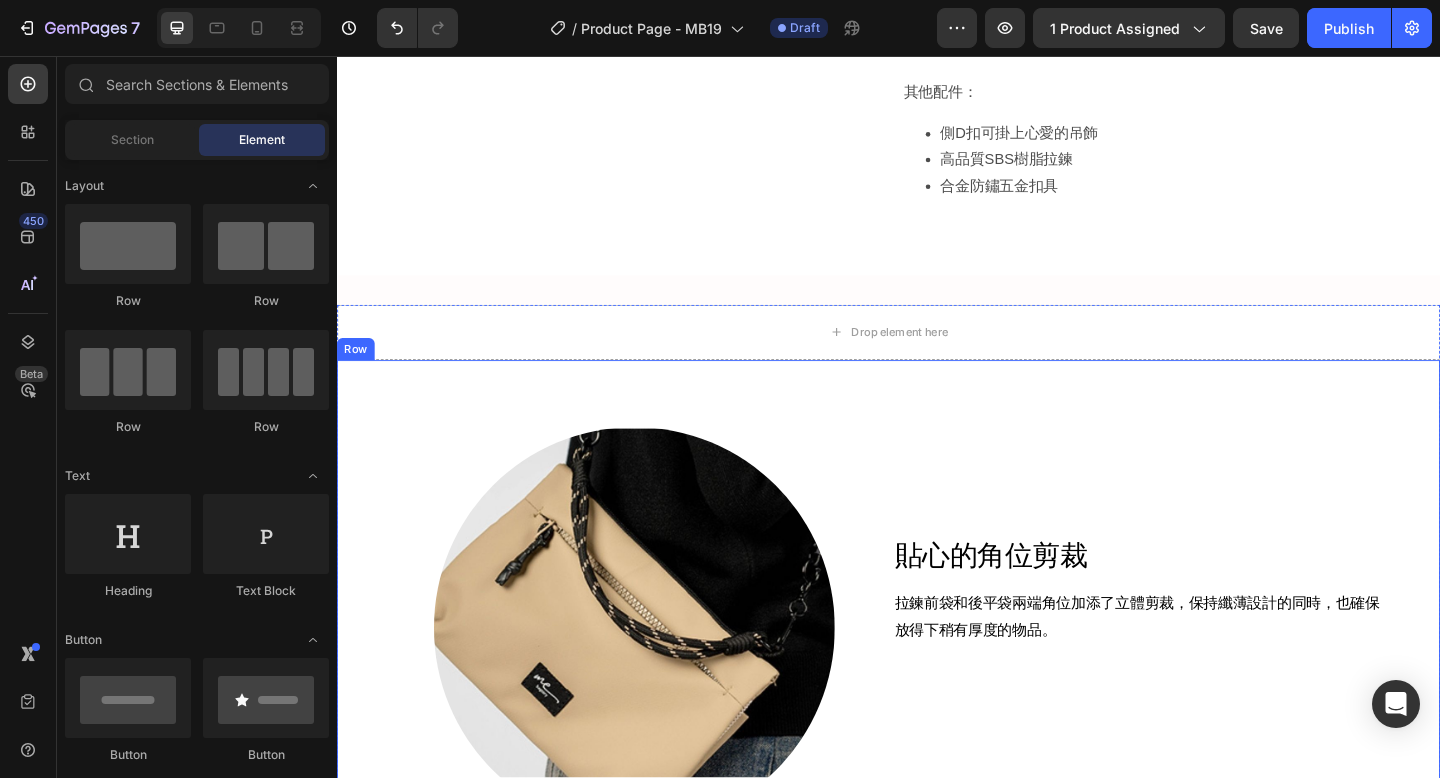 click on "Image 貼心的角位剪裁 Heading 拉鍊前袋和後平袋兩端角位加添了立體剪裁，保持纖薄設計的同時，也確保放得下稍有厚度的物品。 Text Block Row
Image Image Image
Carousel 便利的拉鍊前袋 Heading 無論是在繁忙的生活中還是悠閒的旅行中，磁吸式開合都能帶來更好的使用體驗。 Text Block Image Row" at bounding box center [937, 966] 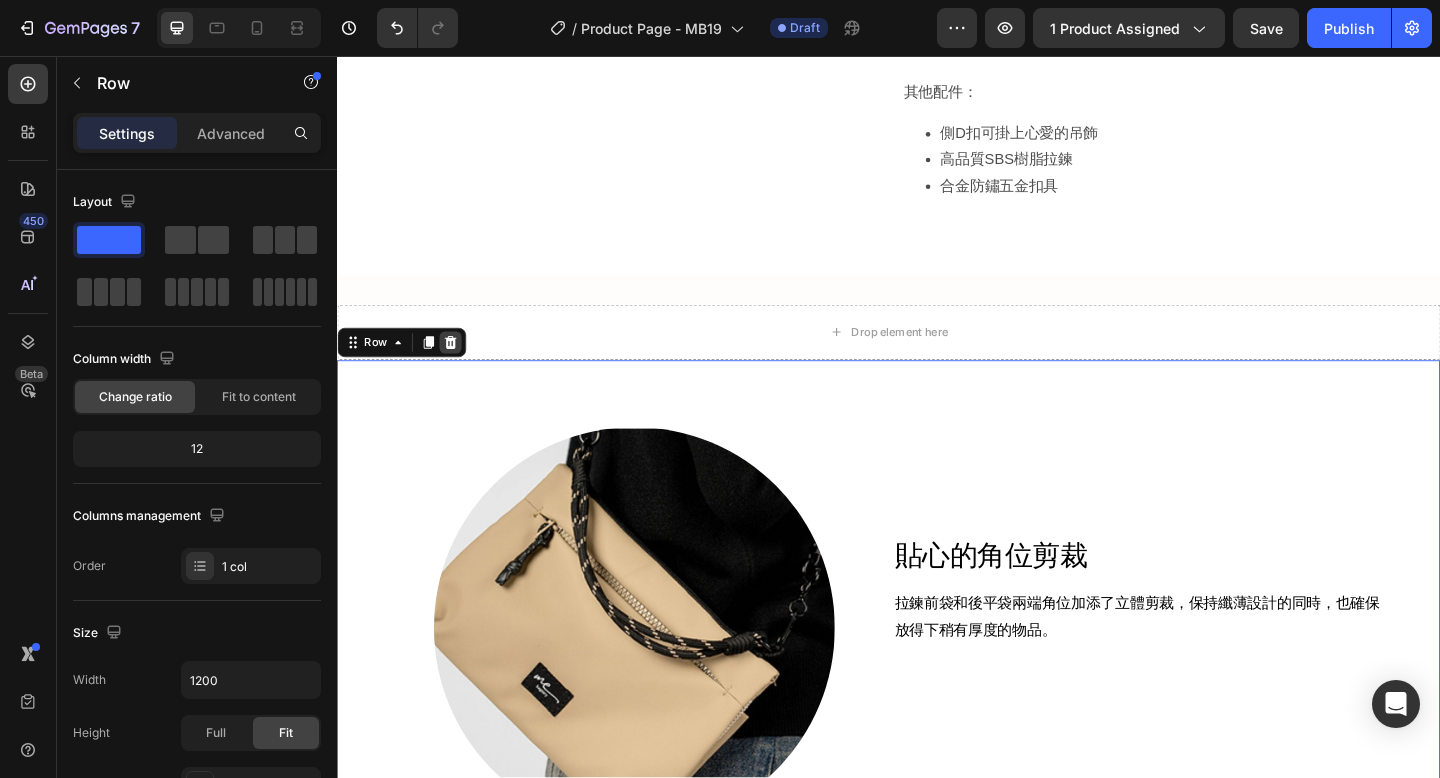 click 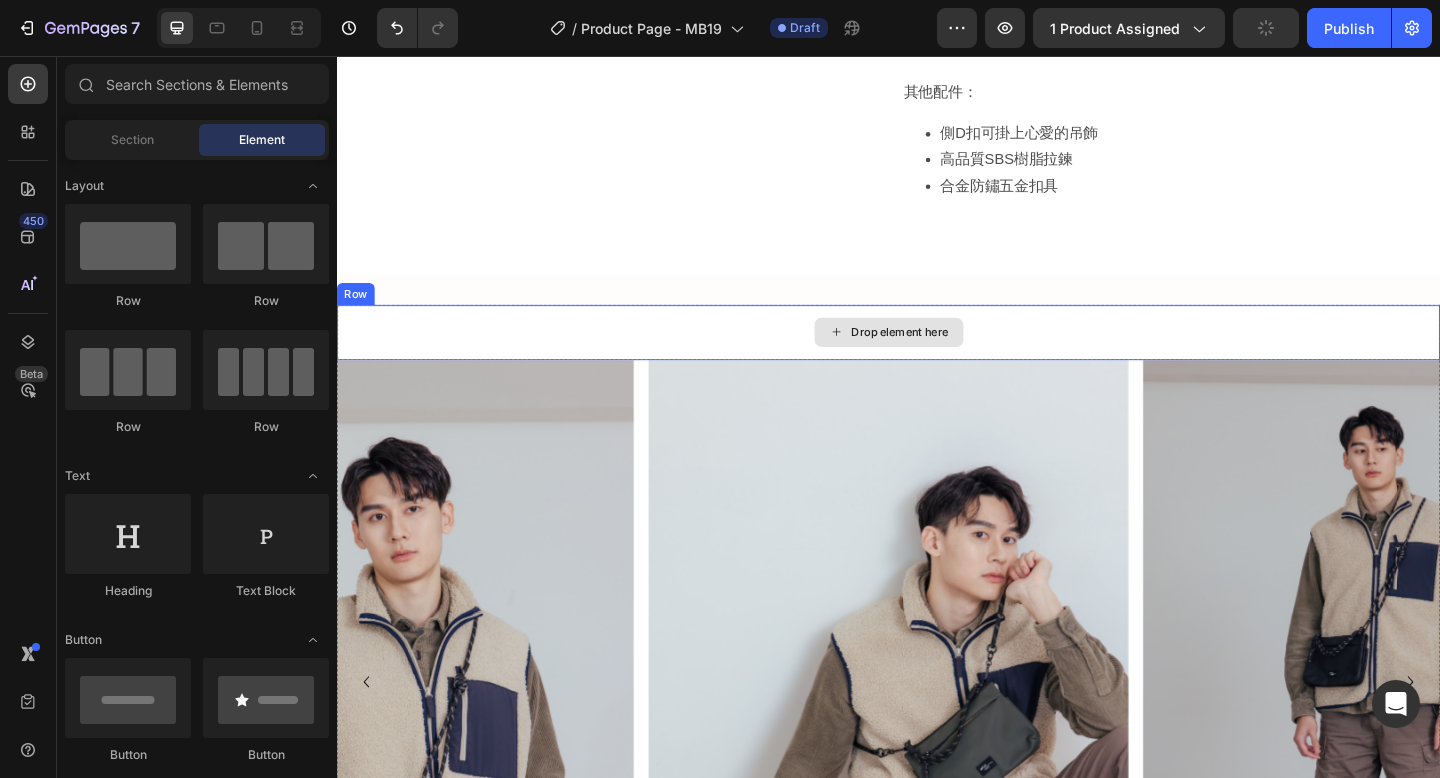 click on "Drop element here" at bounding box center [937, 357] 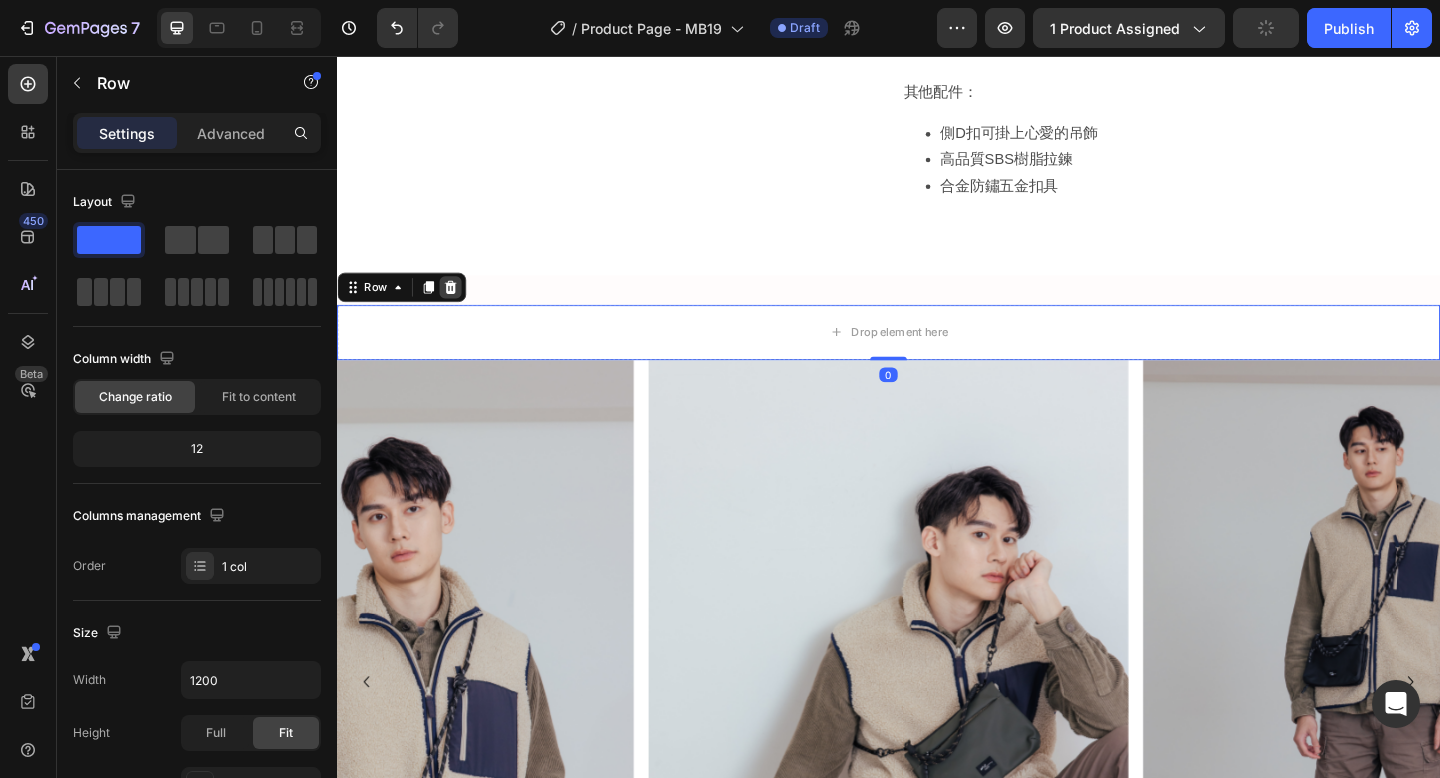 click 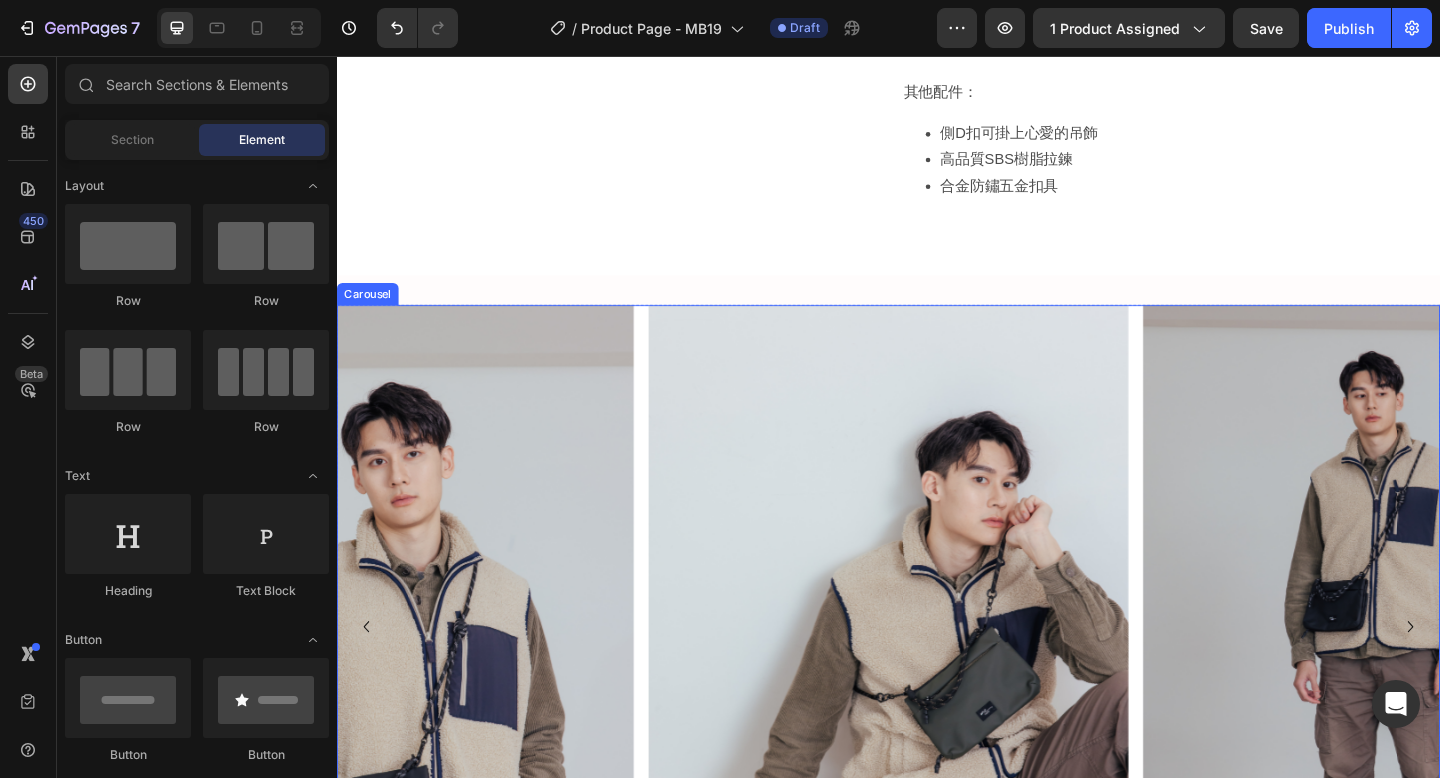 click on "Image Image Image" at bounding box center [937, 677] 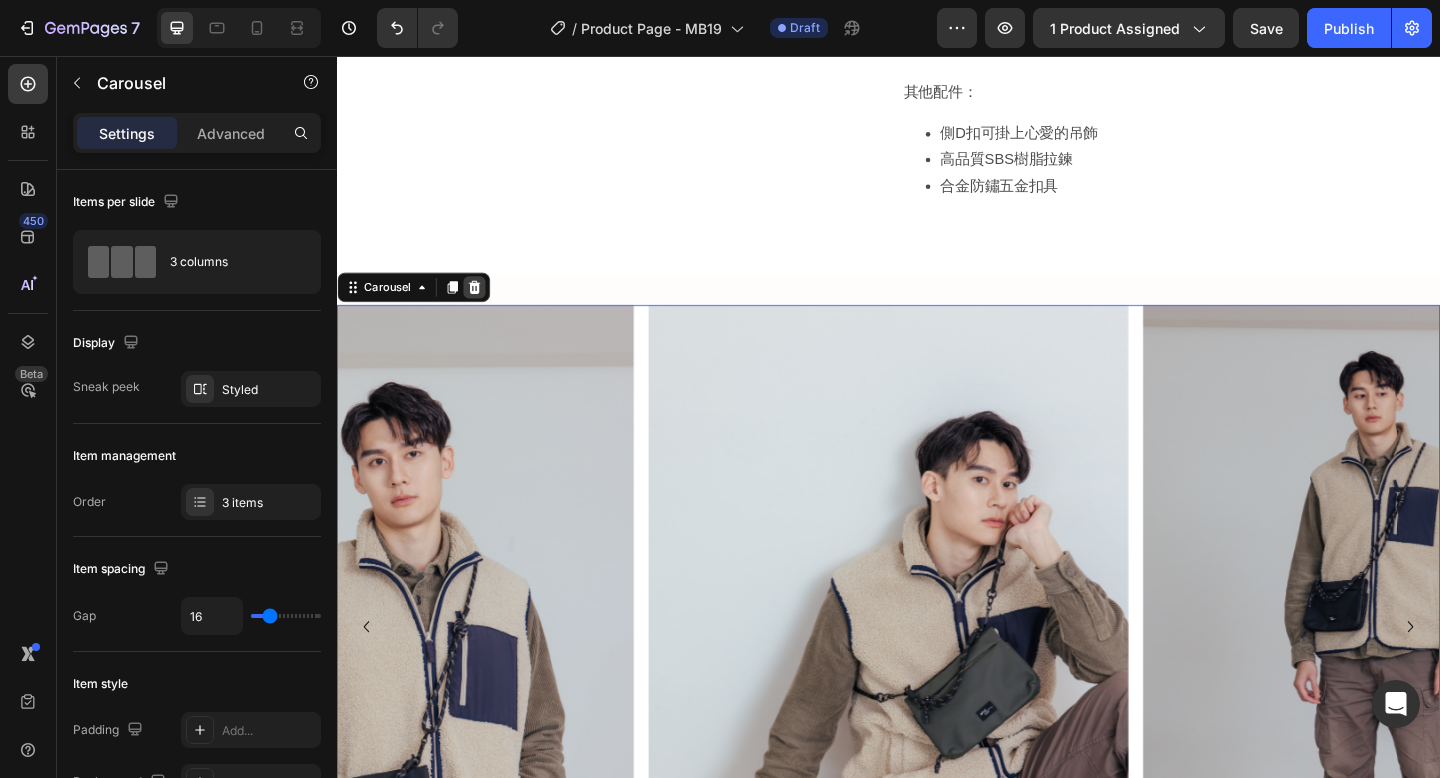 click 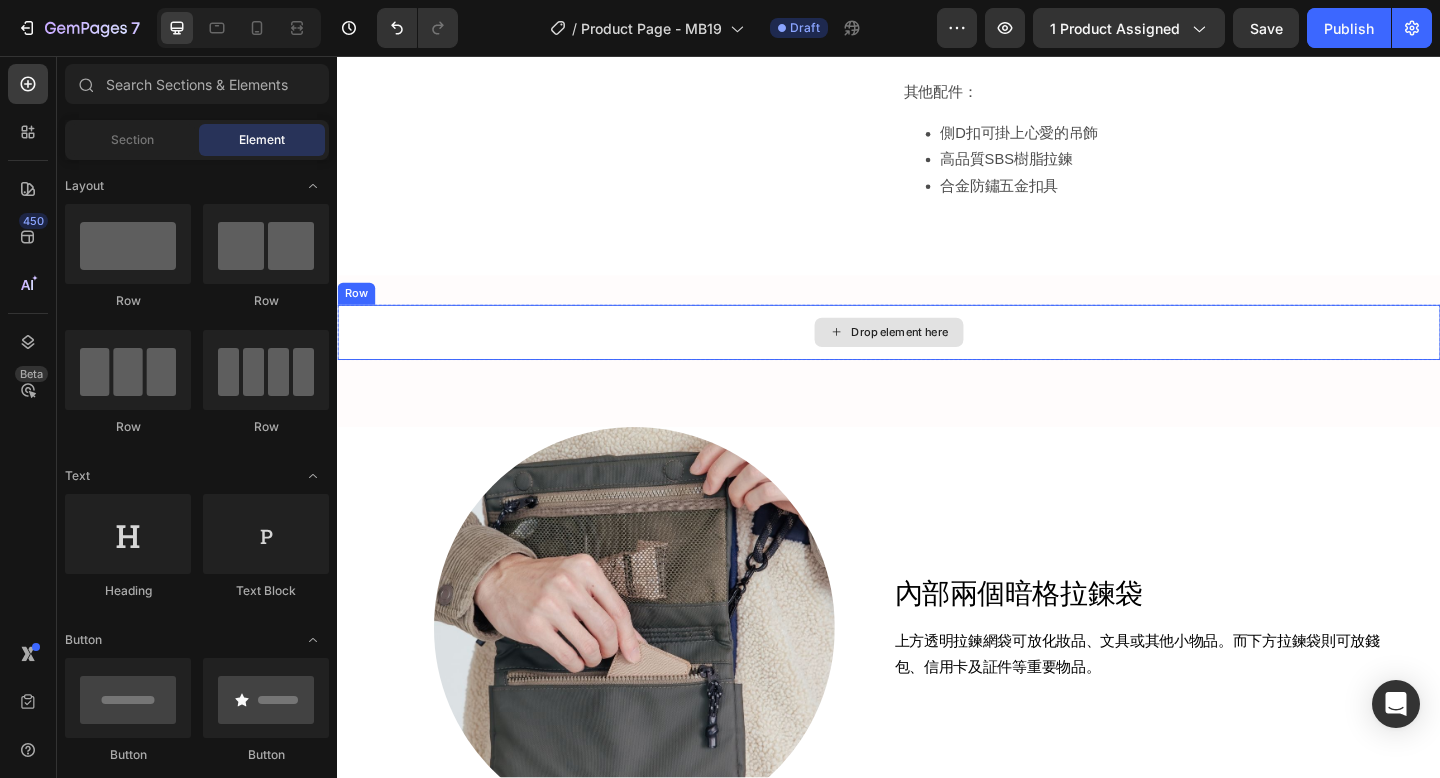 click on "Drop element here" at bounding box center (937, 357) 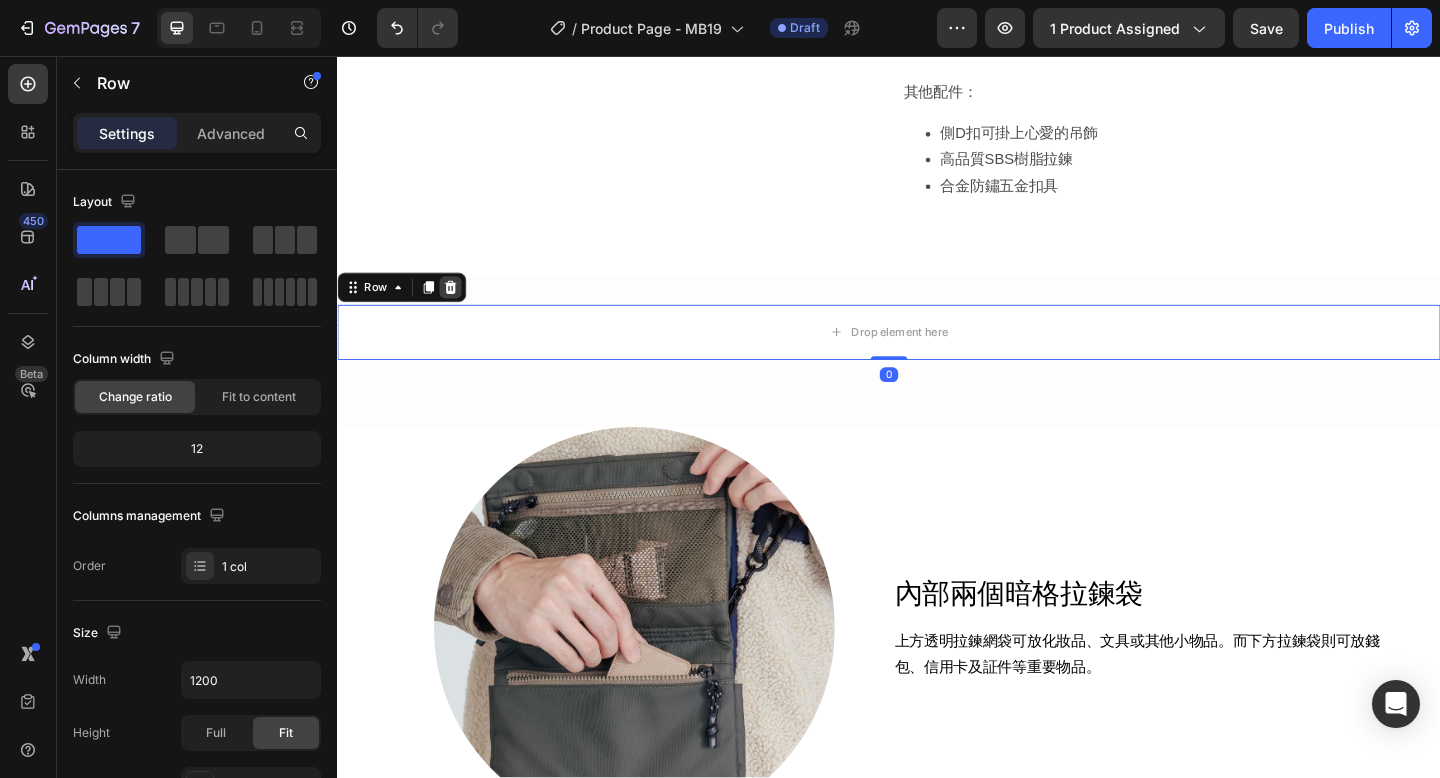 click 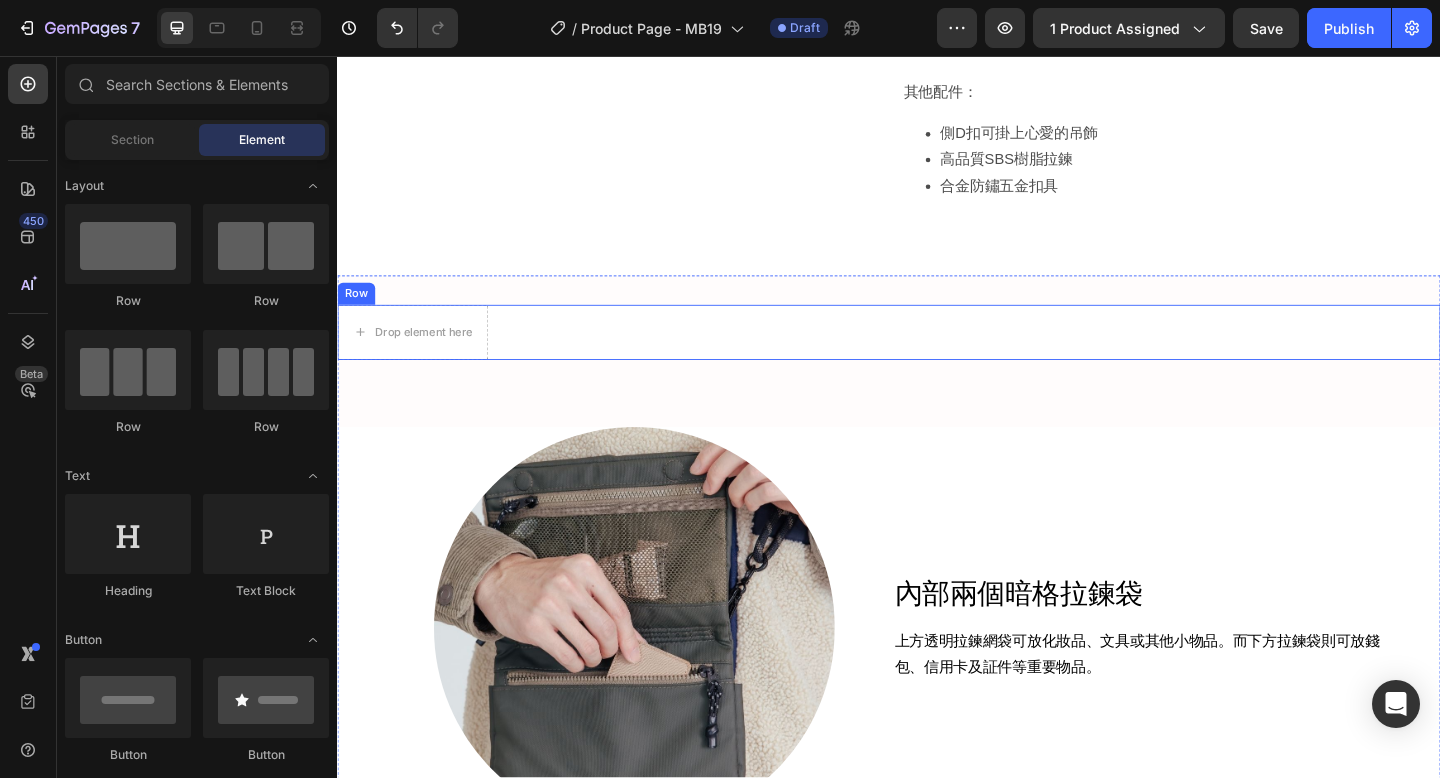 click on "Drop element here Row" at bounding box center (937, 357) 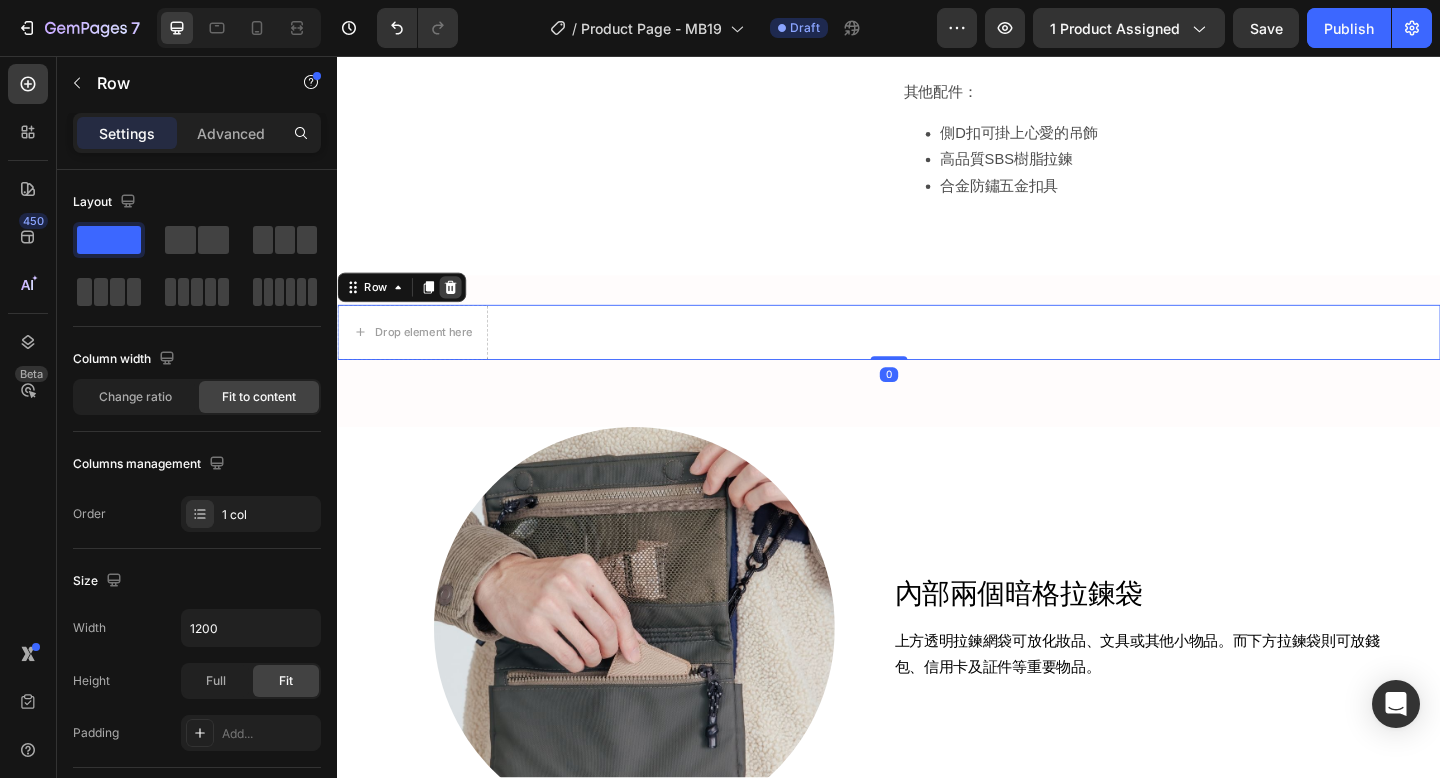 click at bounding box center [460, 308] 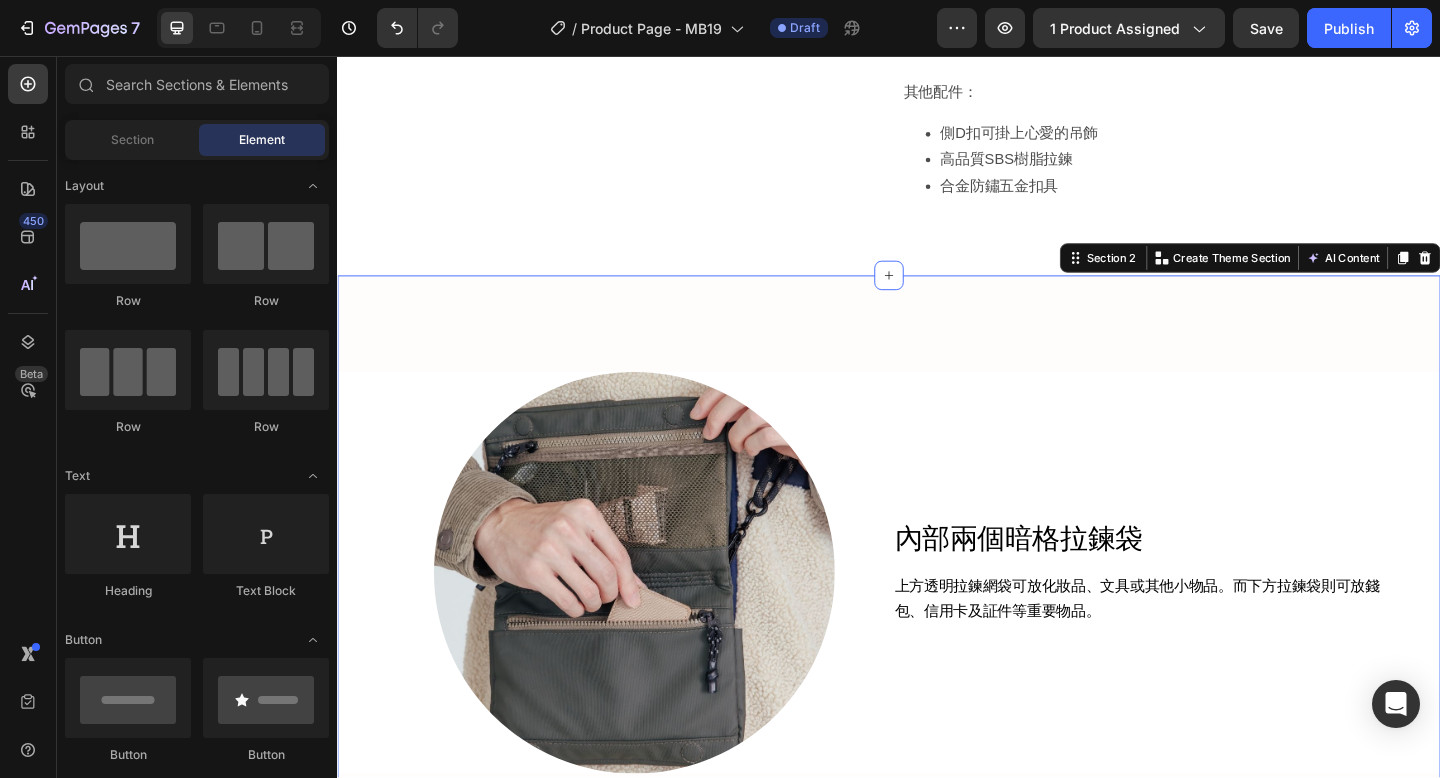 click on "Image 內部兩個暗格拉鍊袋 Heading 上方透明拉鍊網袋可放化妝品、文具或其他小物品。而下方拉鍊袋則可放錢包、信用卡及証件等重要物品。 Text Block Row 貼身的磁石貼後平袋 Heading 磁石貼方便開閂，後平袋緊貼您的身體，成為存放手機的理想隔層。 Text Block Image Row
Image Image Image Image
Carousel Image 採用900D TPU皮膜製造 耐磨、防水、防污、抗刮 Heading Row Image Row
Image Image Image Image Image Image Image Image
Carousel Row Row Row Image 高品質圓繩及五金配件 Text Block Row Image 實用的網紗拉鍊袋，隨身物品一目了然，方便易找。 Text Block Row Image 磁吸式開合袋蓋，美觀及便於開關 Text Block Row Image 高品質SBS樹脂拉鍊及熱縮圓繩拉頭 Text Block Row Row" at bounding box center (937, 1717) 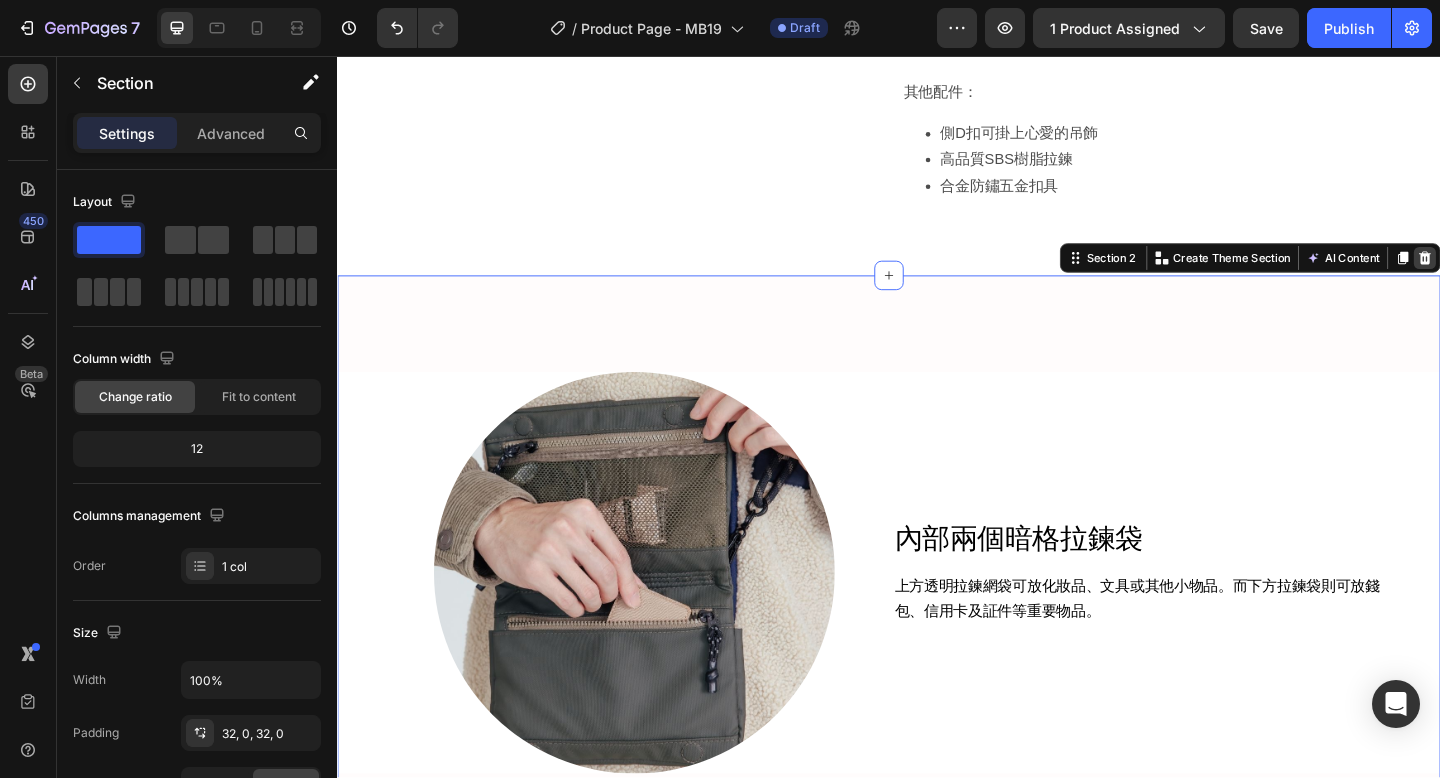 click 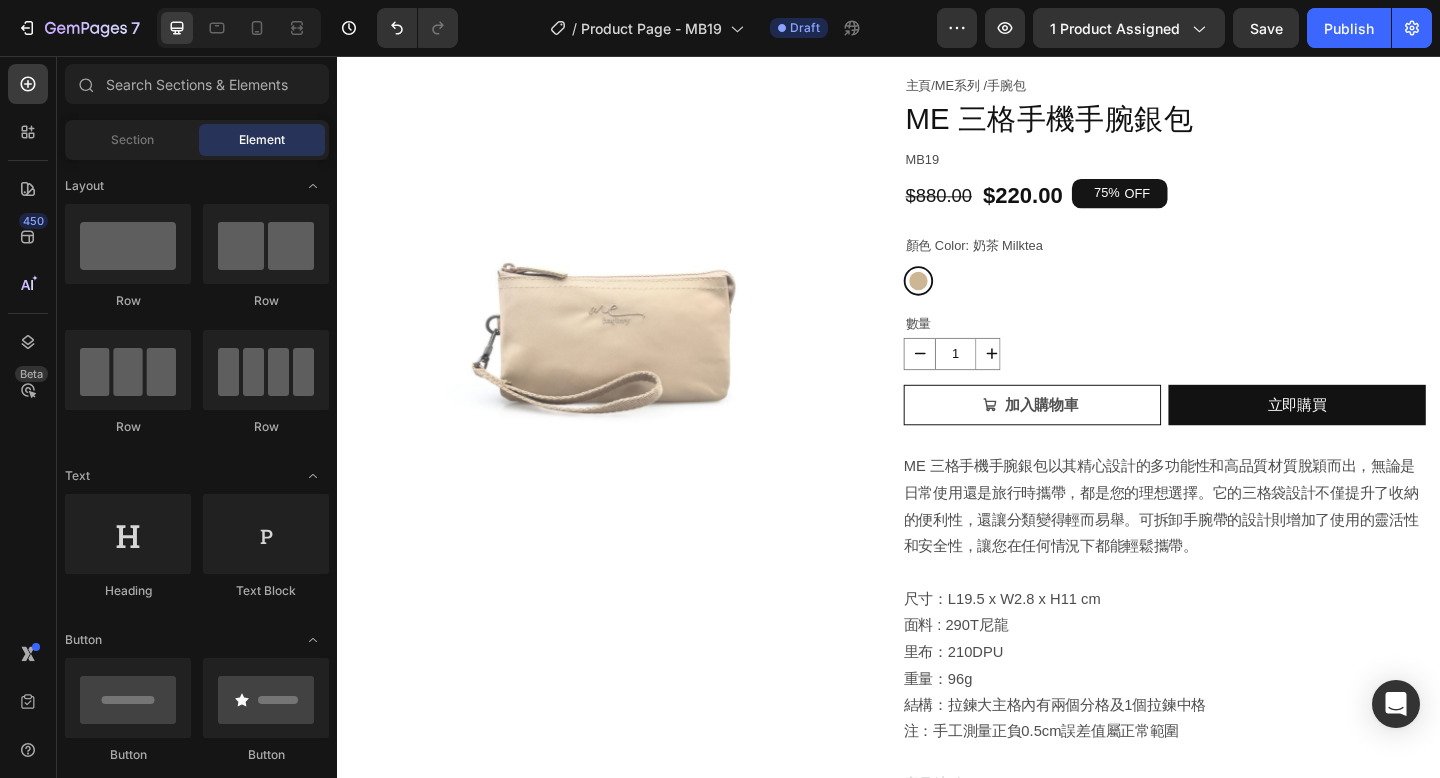 scroll, scrollTop: 0, scrollLeft: 0, axis: both 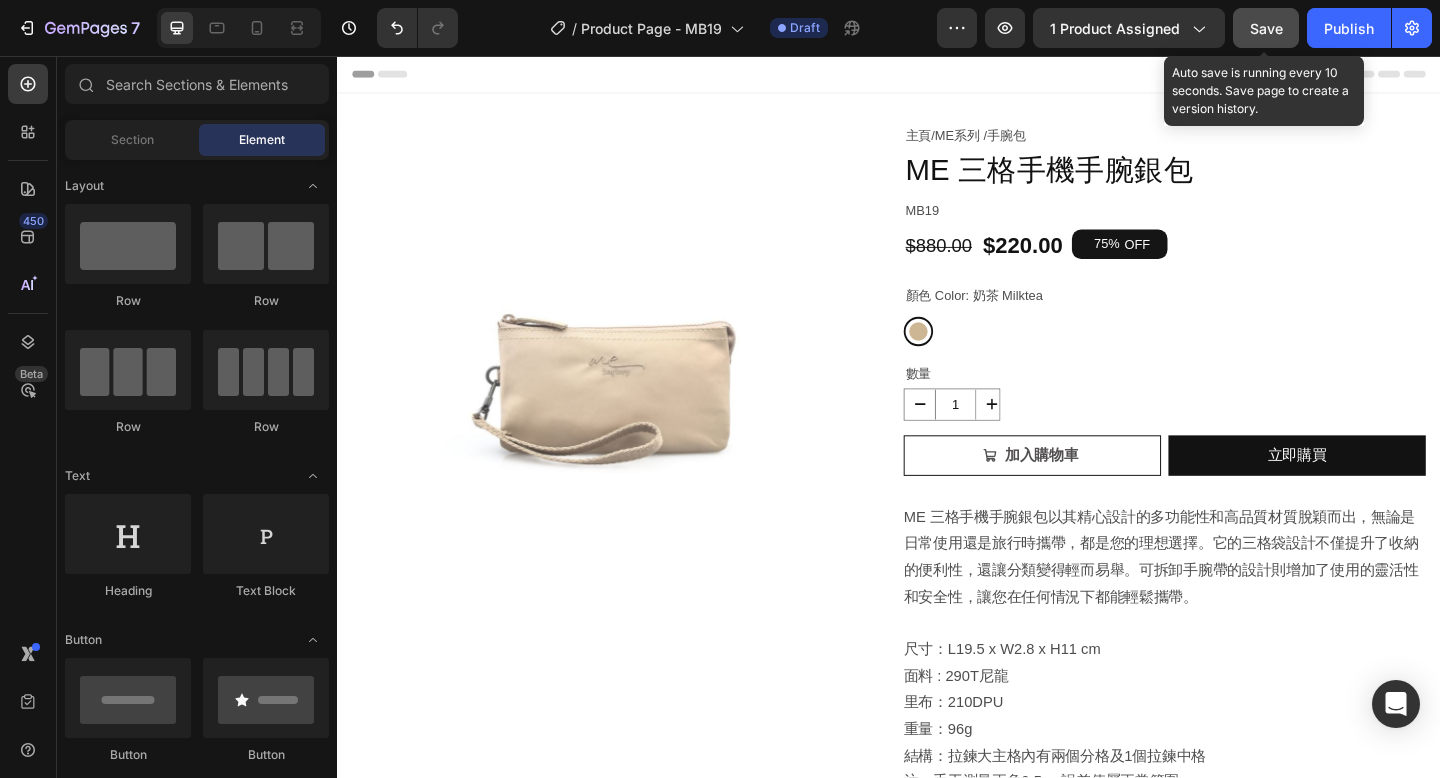 click on "Save" at bounding box center [1266, 28] 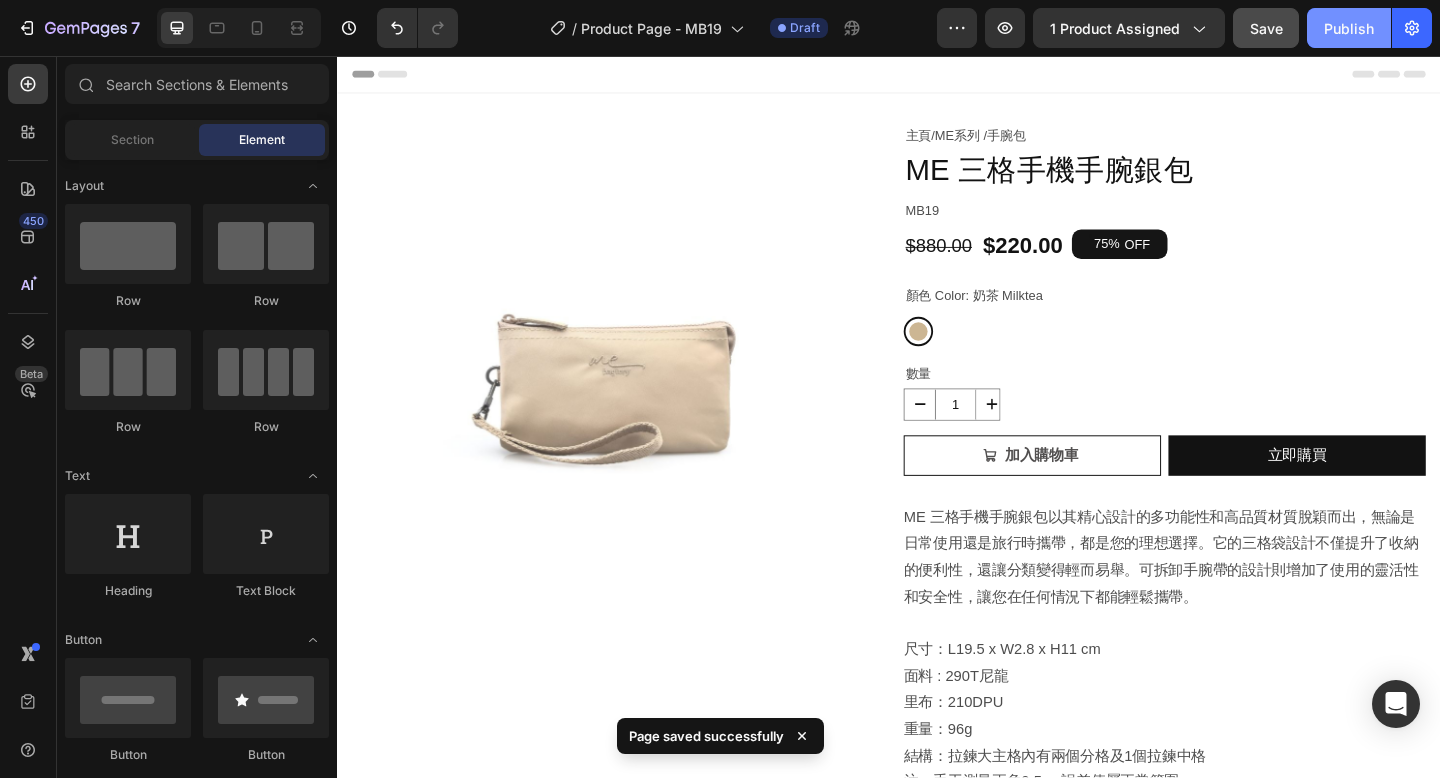 click on "Publish" at bounding box center (1349, 28) 